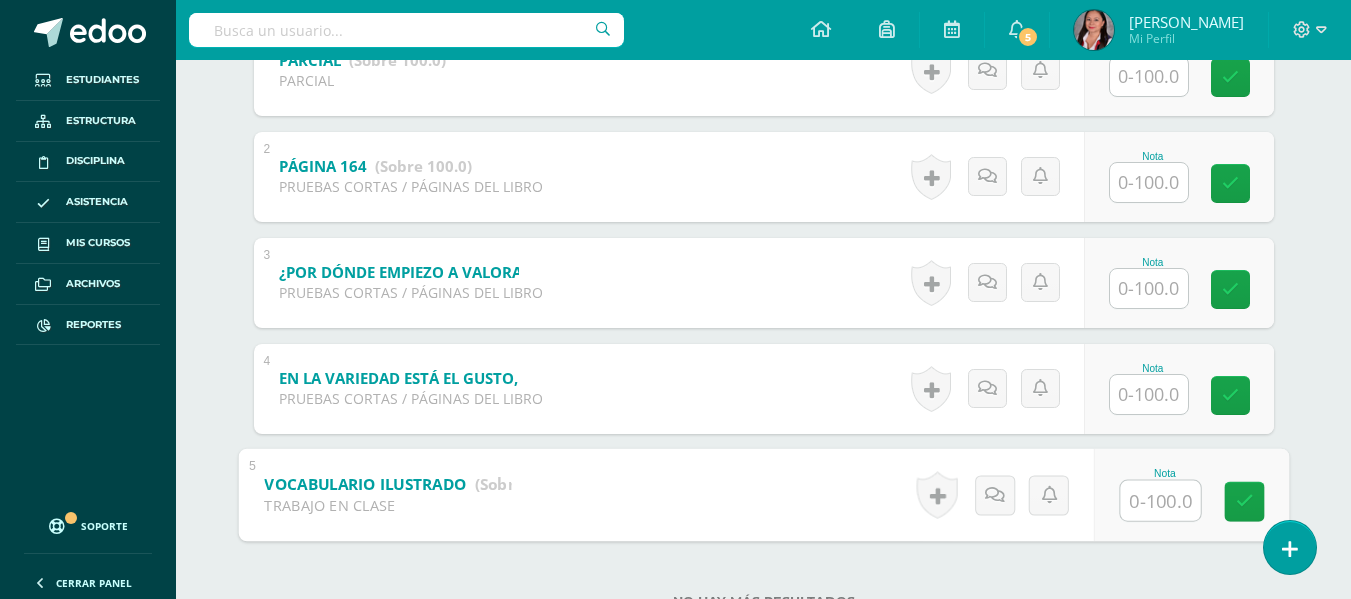 scroll, scrollTop: 547, scrollLeft: 0, axis: vertical 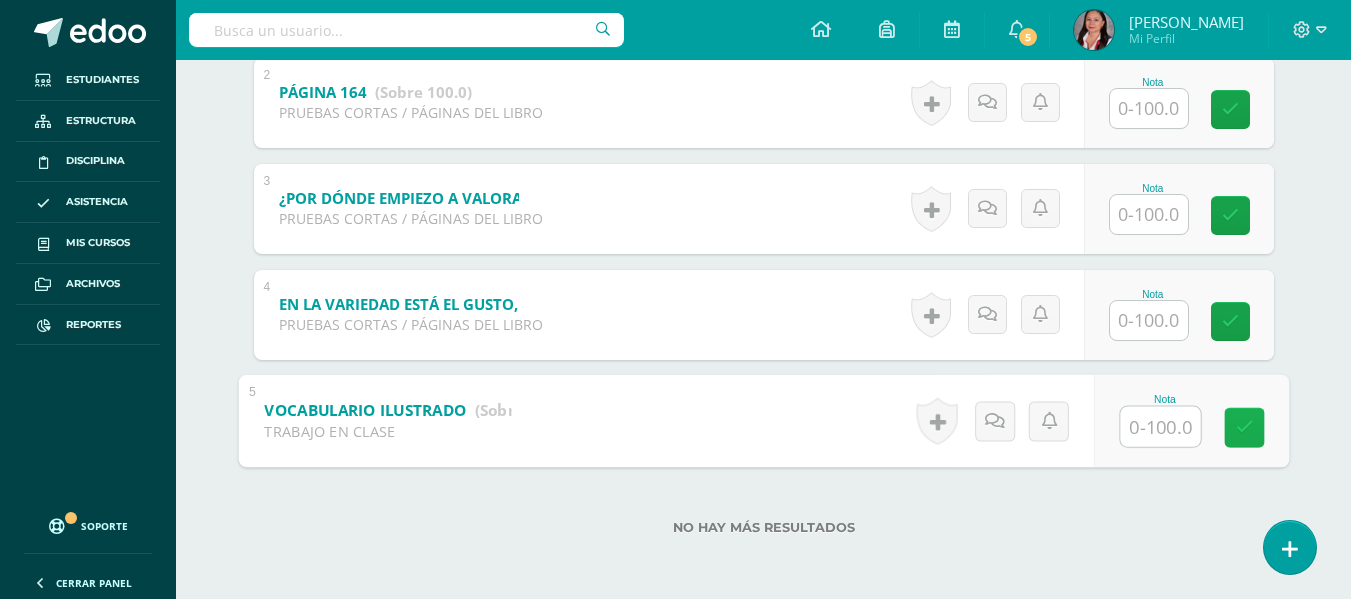 click at bounding box center (1244, 427) 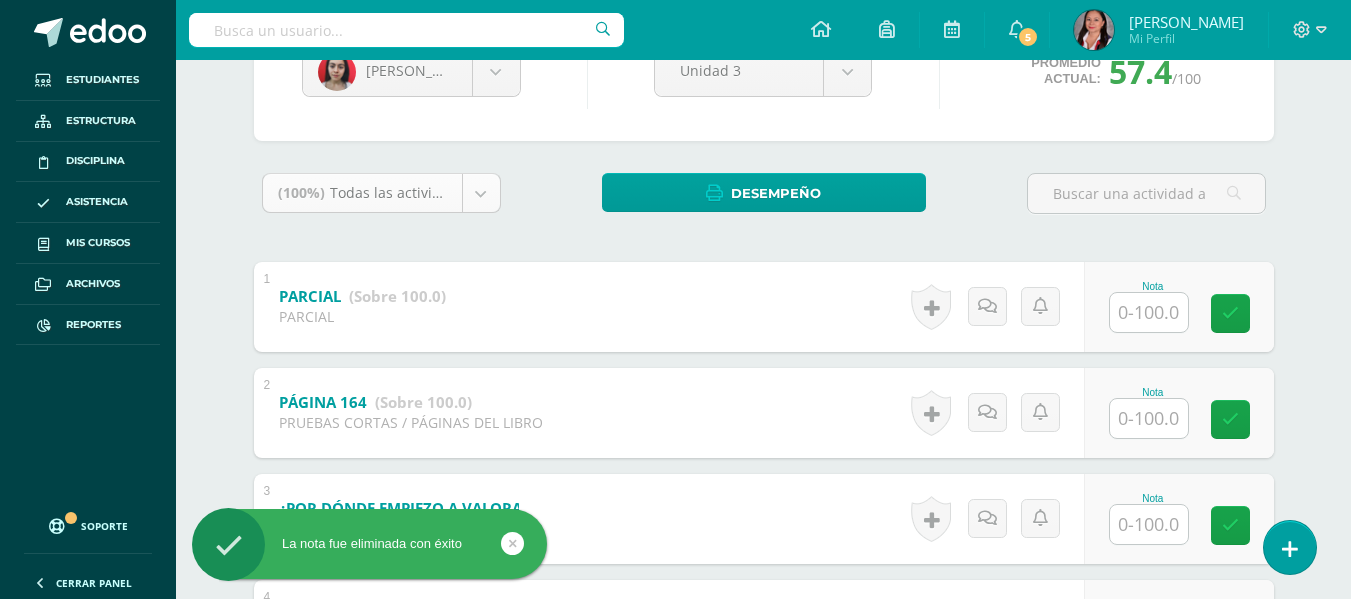 scroll, scrollTop: 0, scrollLeft: 0, axis: both 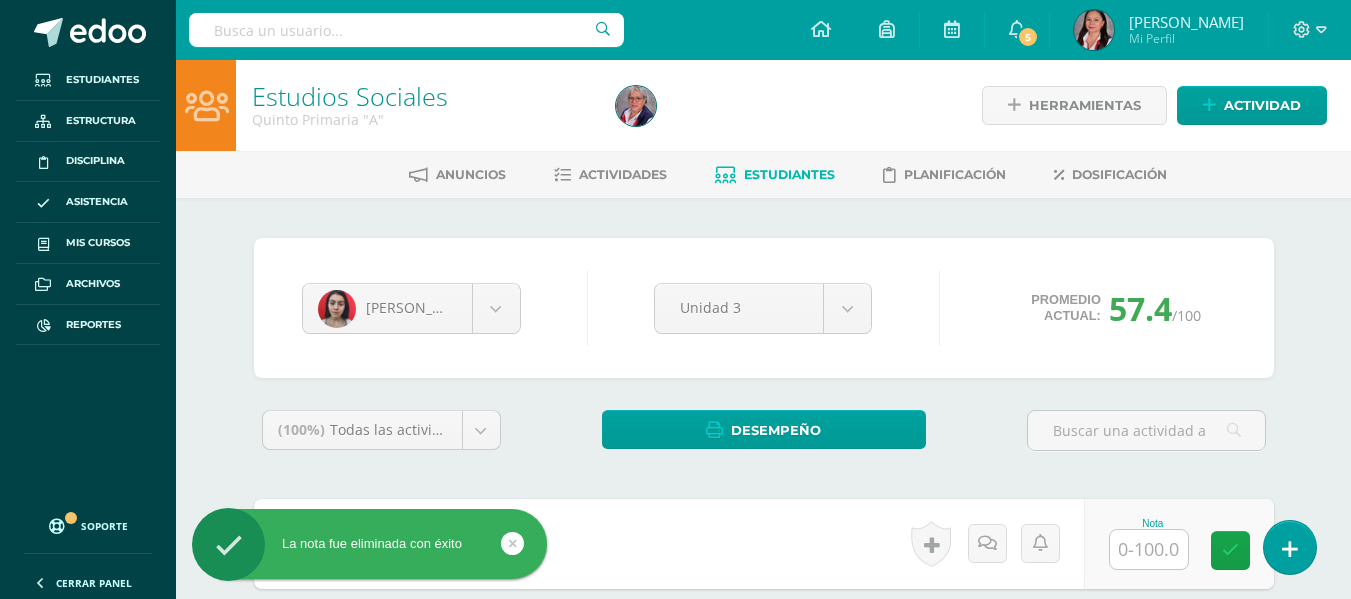 click at bounding box center (406, 30) 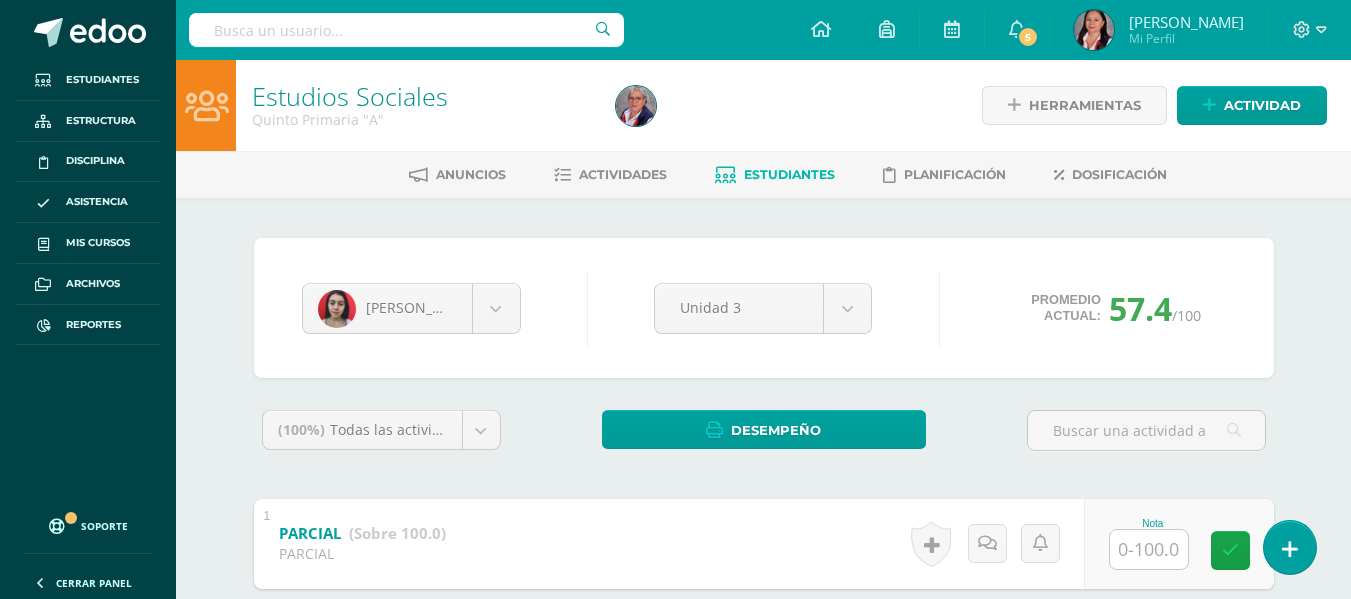 click at bounding box center (406, 30) 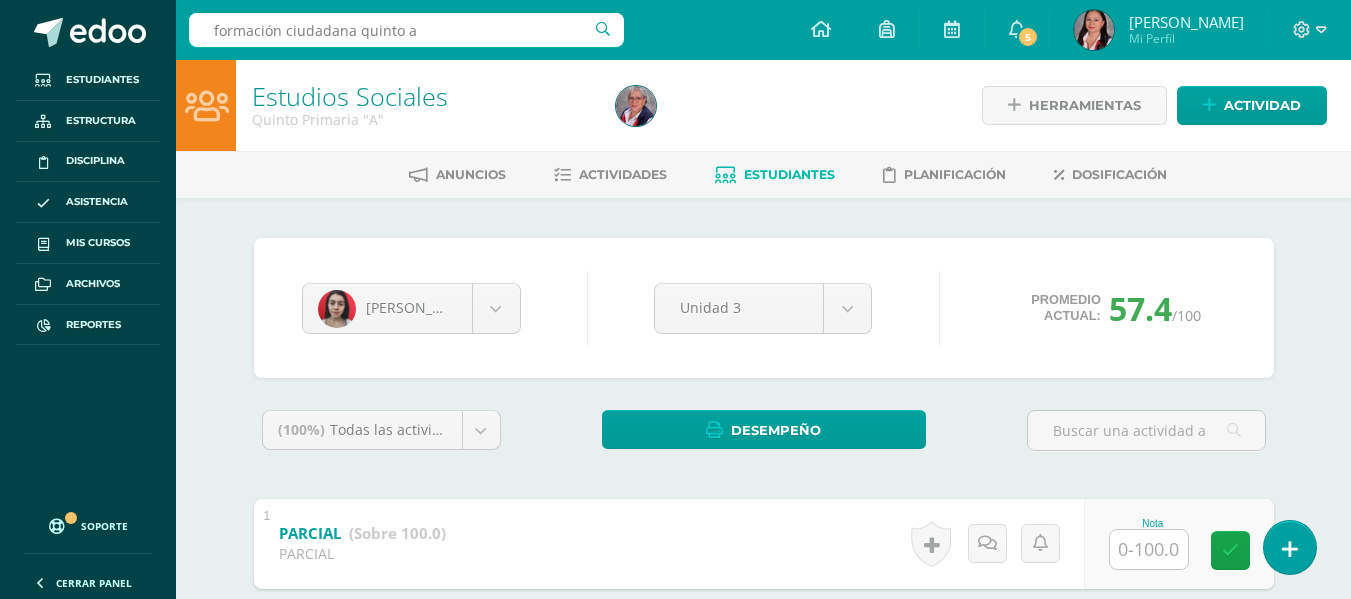 type on "formación ciudadana quinto a" 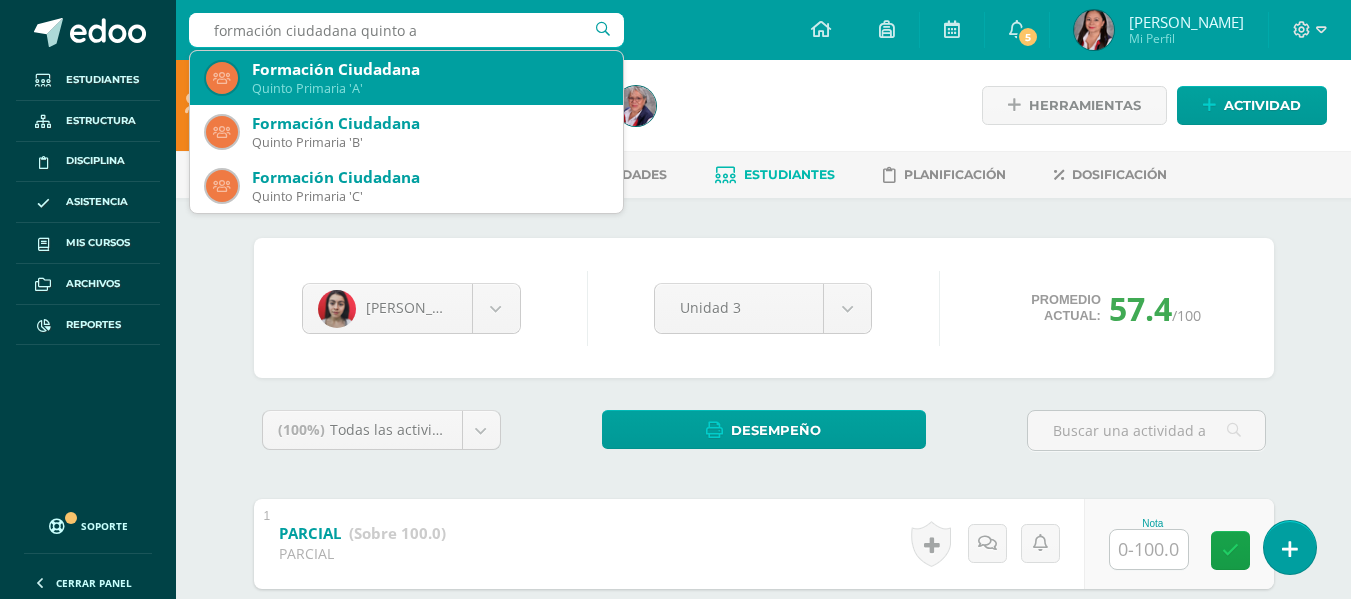 click on "Formación Ciudadana" at bounding box center (429, 69) 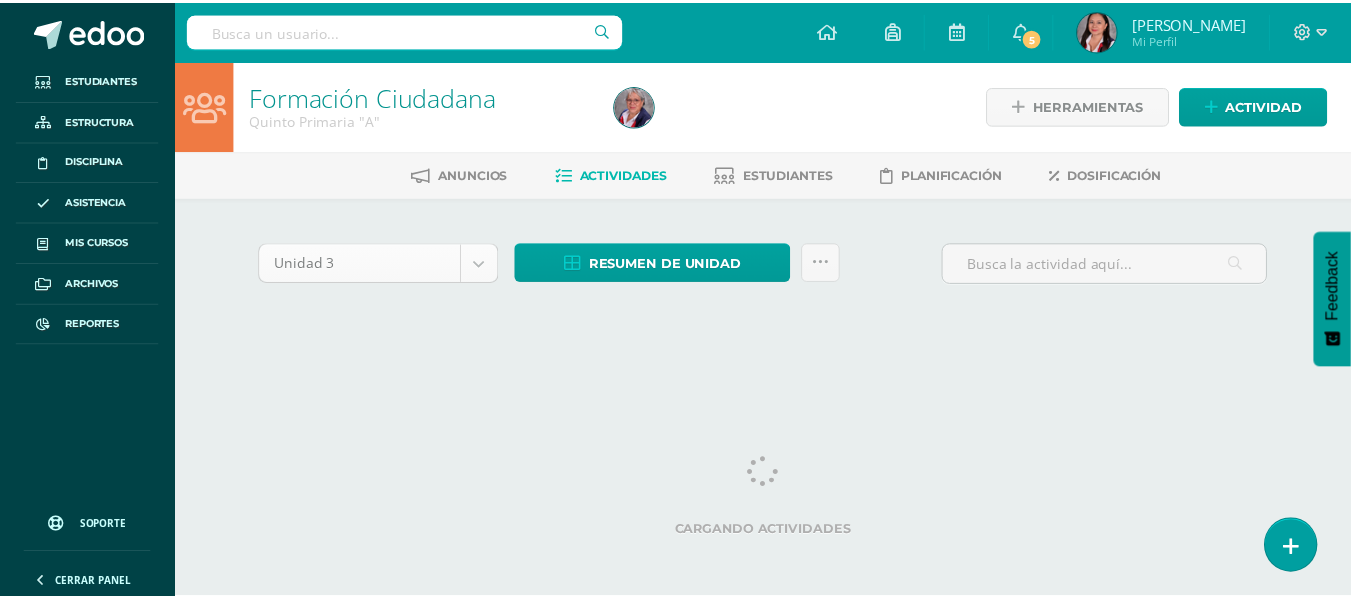 scroll, scrollTop: 0, scrollLeft: 0, axis: both 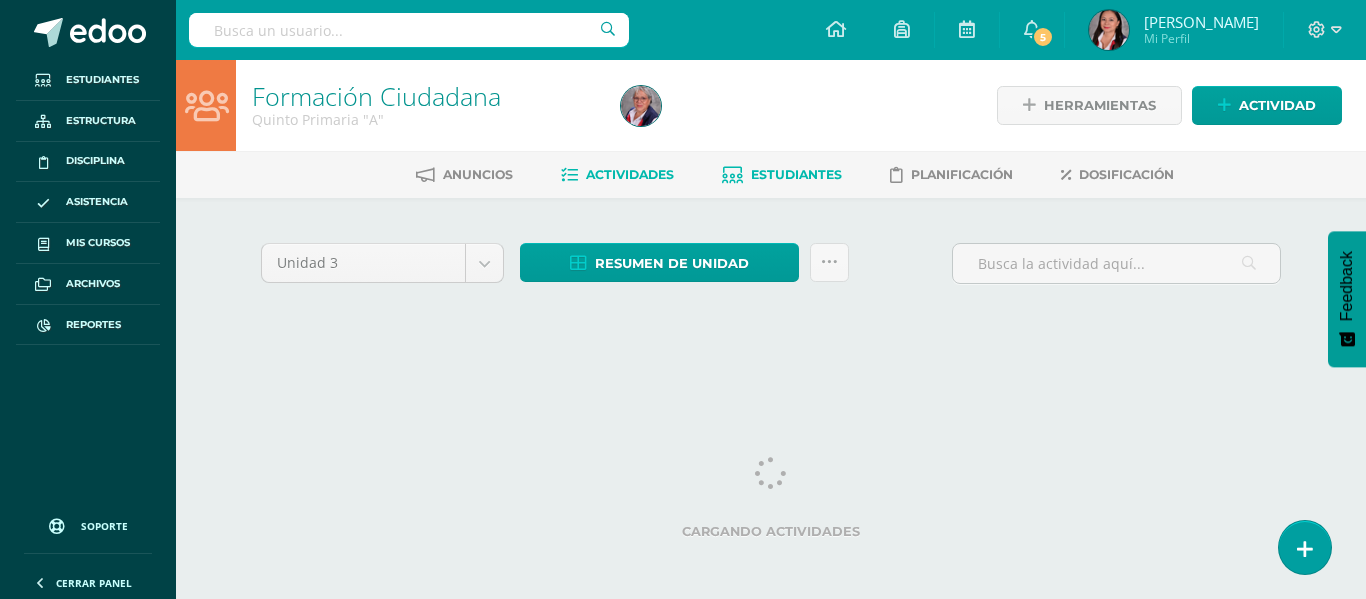 click on "Estudiantes" at bounding box center (782, 175) 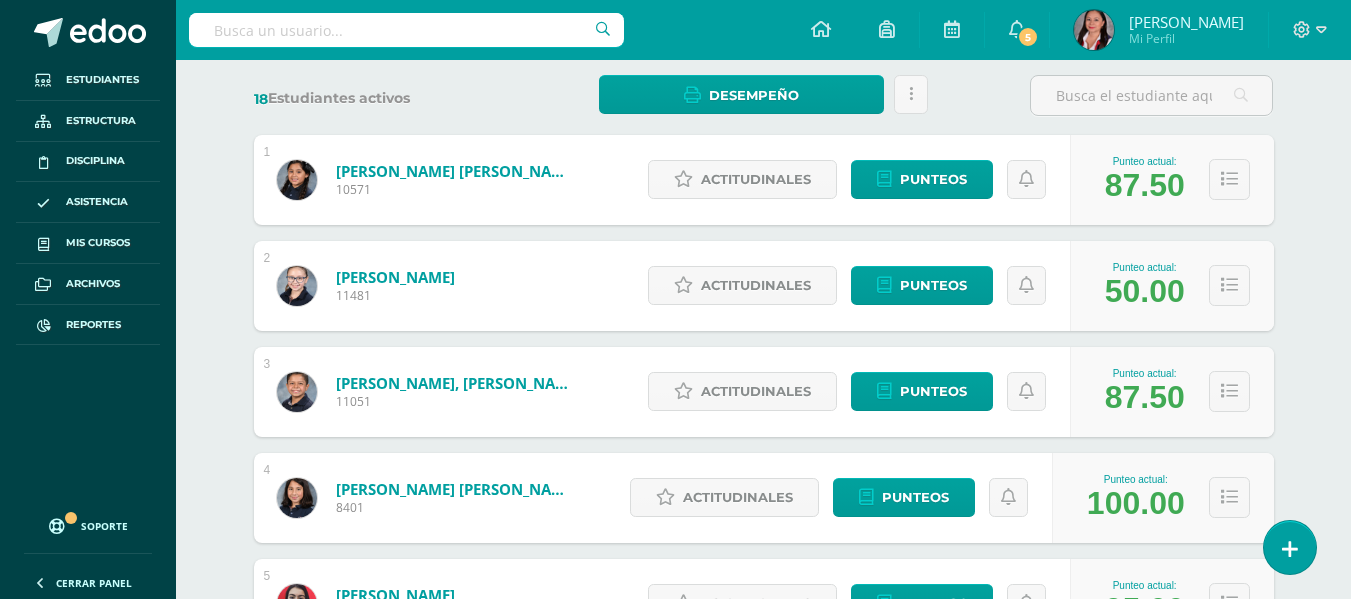 scroll, scrollTop: 400, scrollLeft: 0, axis: vertical 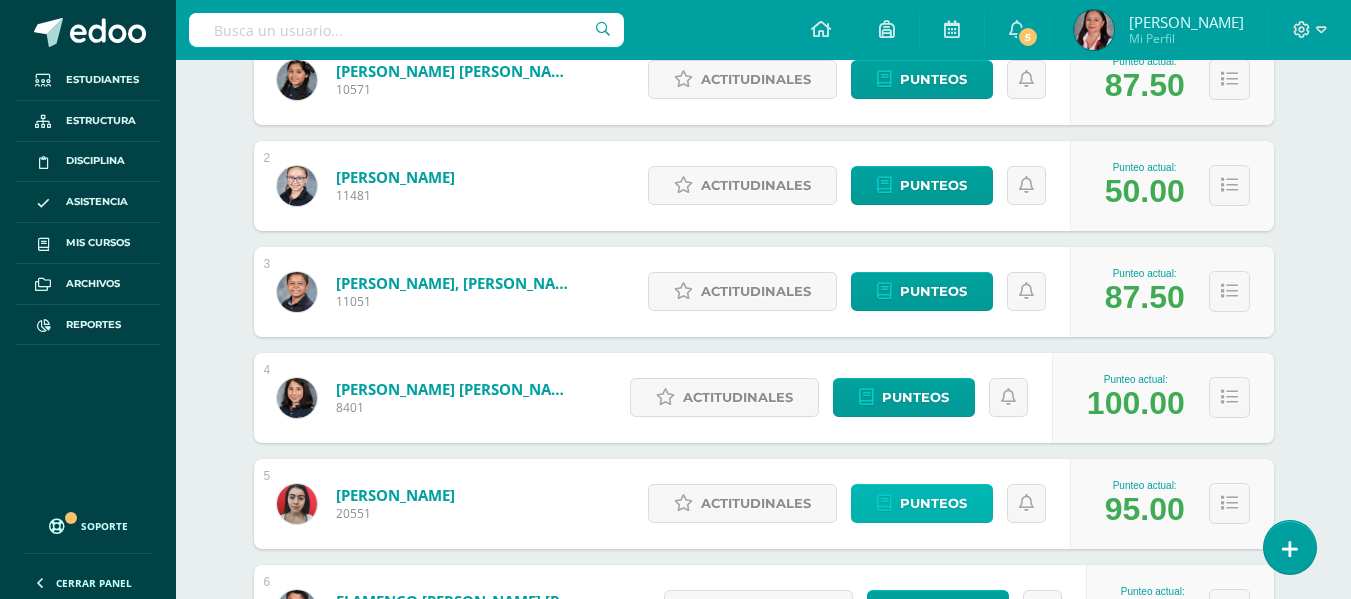 click on "Punteos" at bounding box center (933, 503) 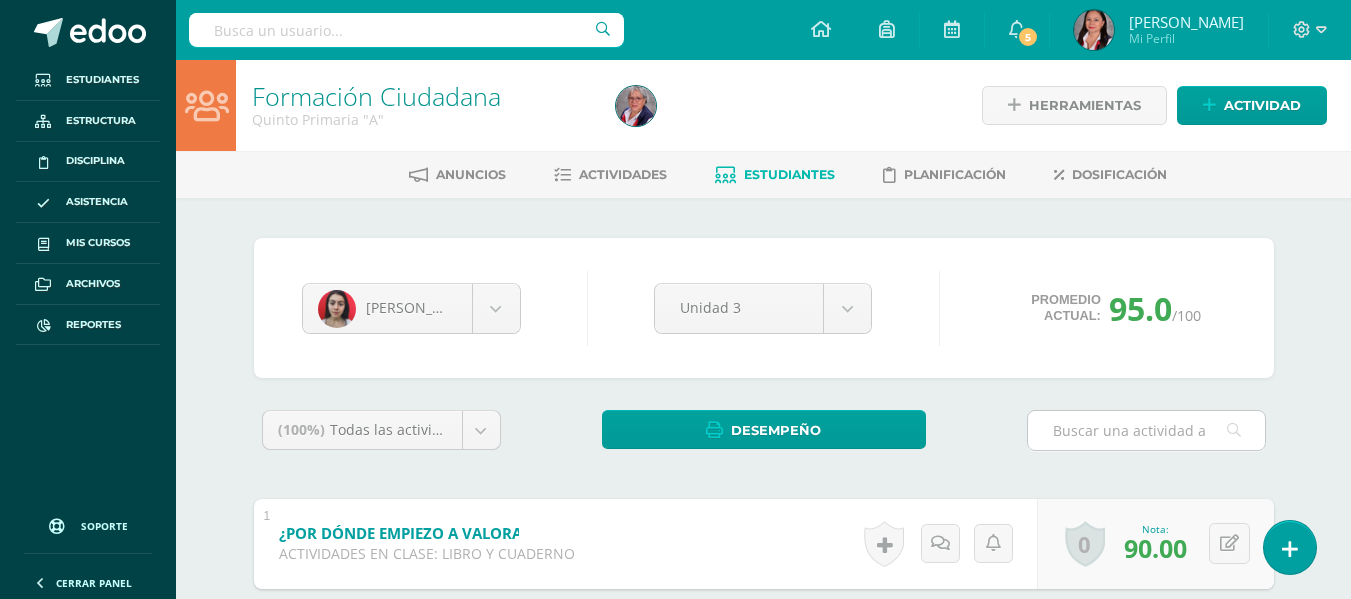 scroll, scrollTop: 200, scrollLeft: 0, axis: vertical 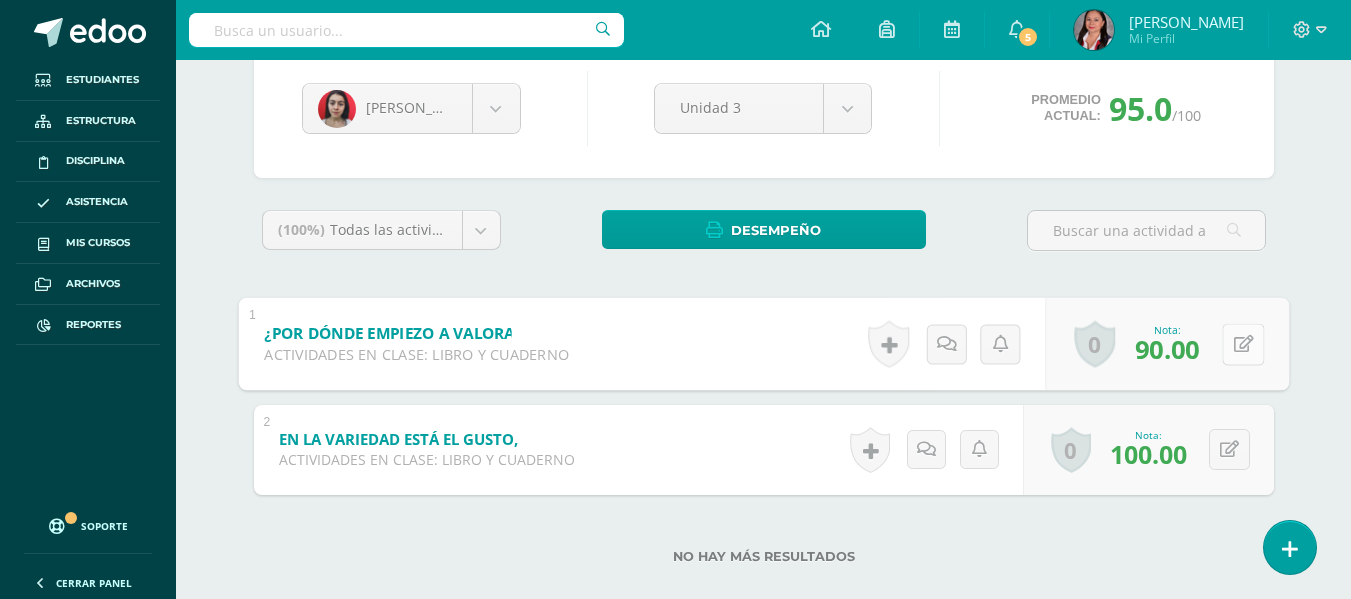 click at bounding box center [1243, 344] 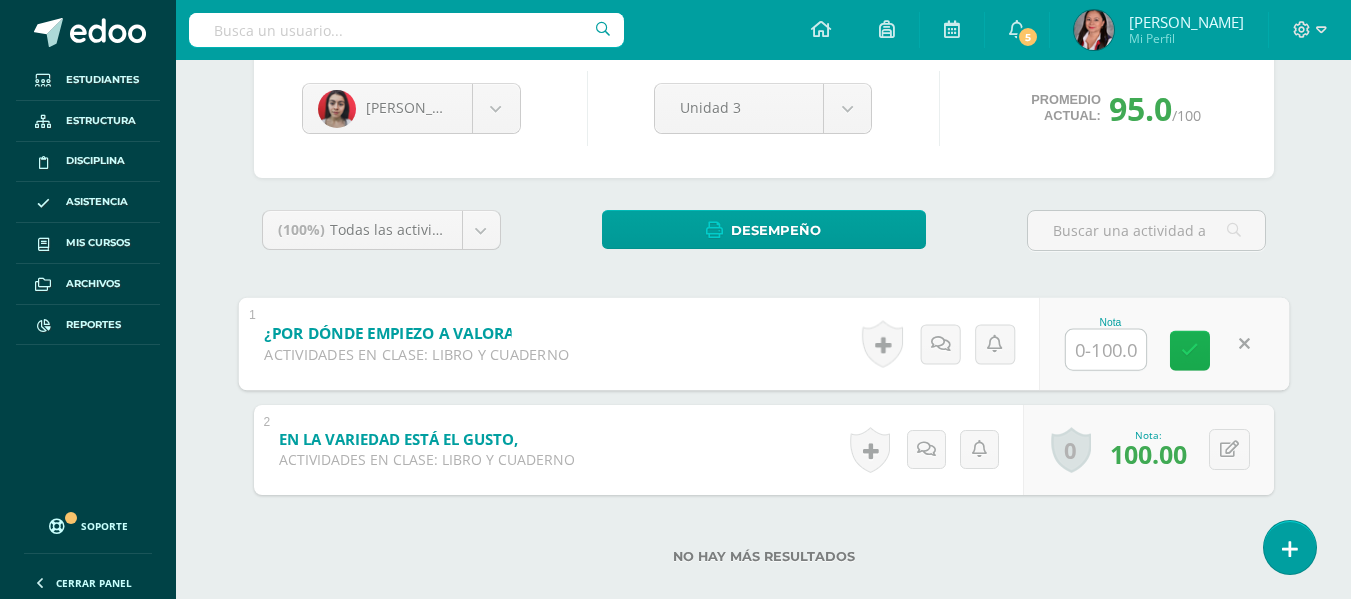 click at bounding box center [1190, 350] 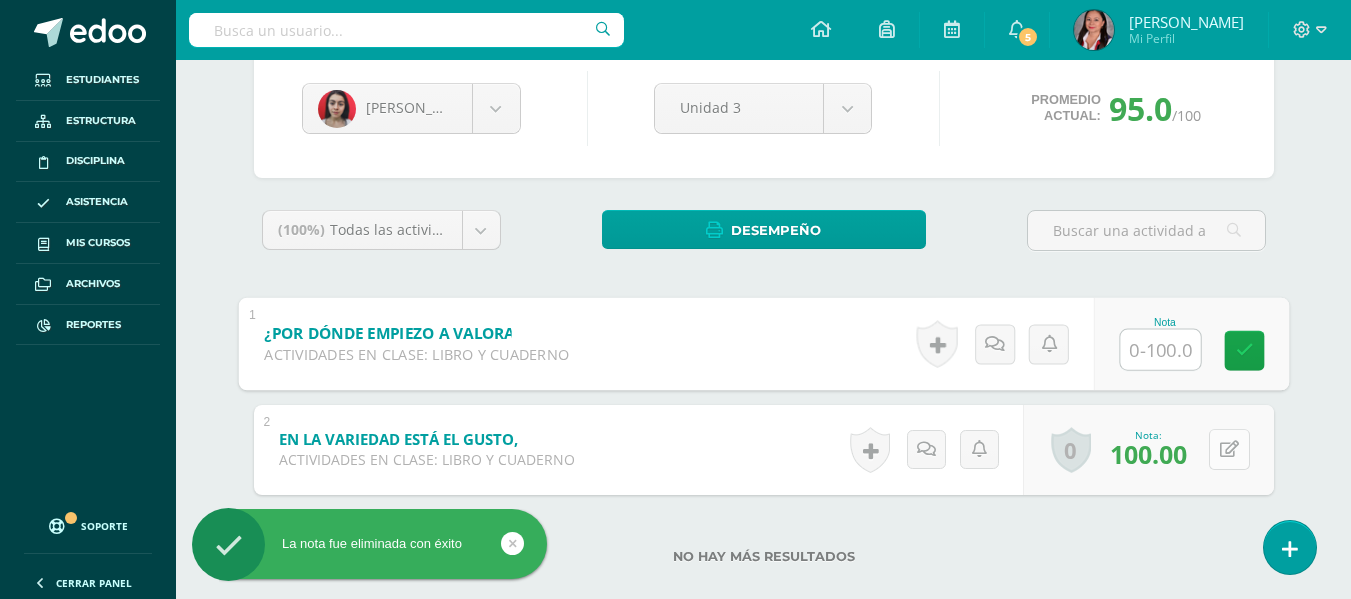 type 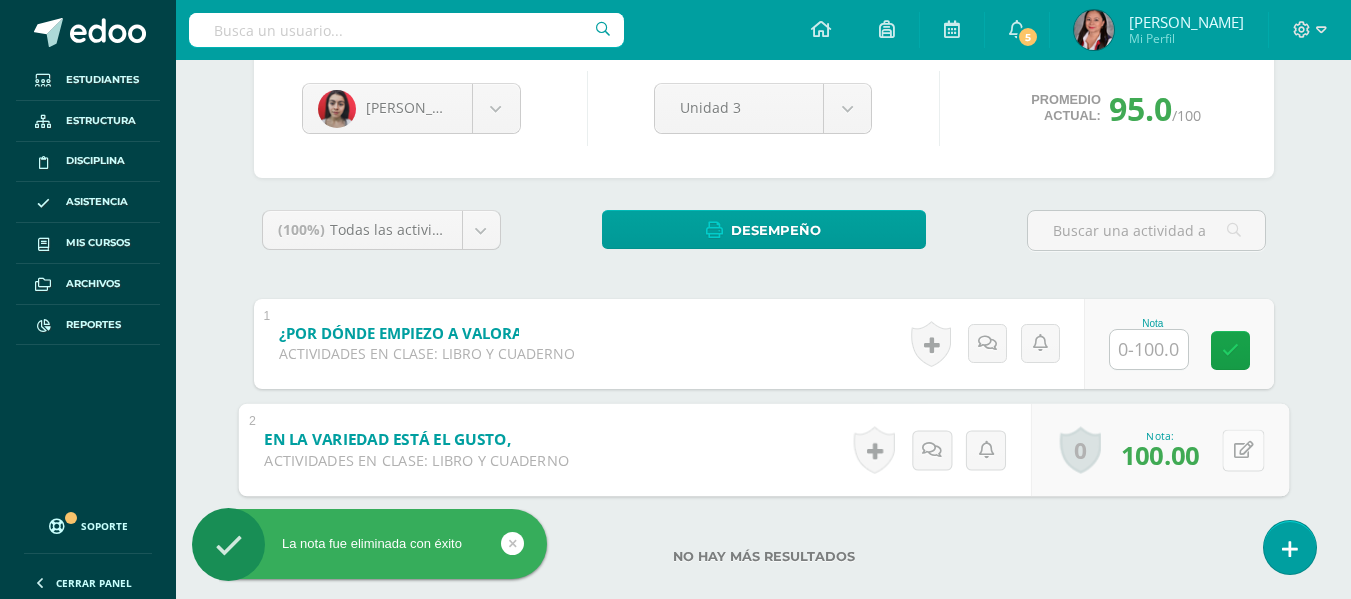 click at bounding box center [1243, 450] 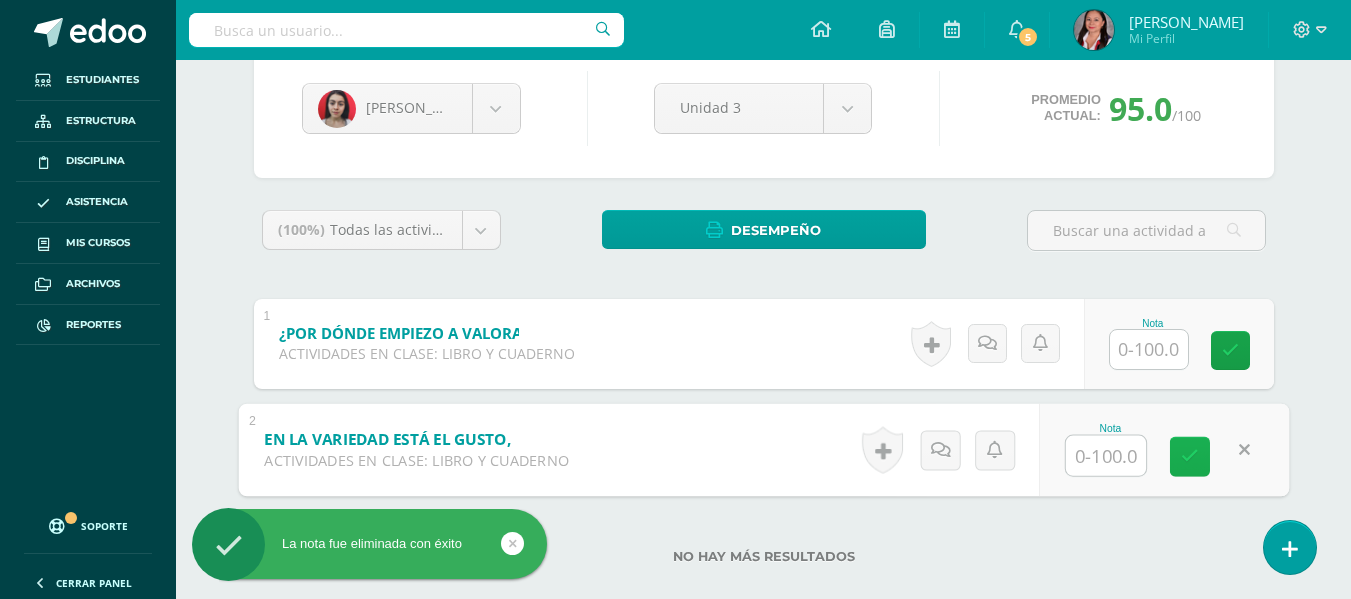 click at bounding box center [1190, 456] 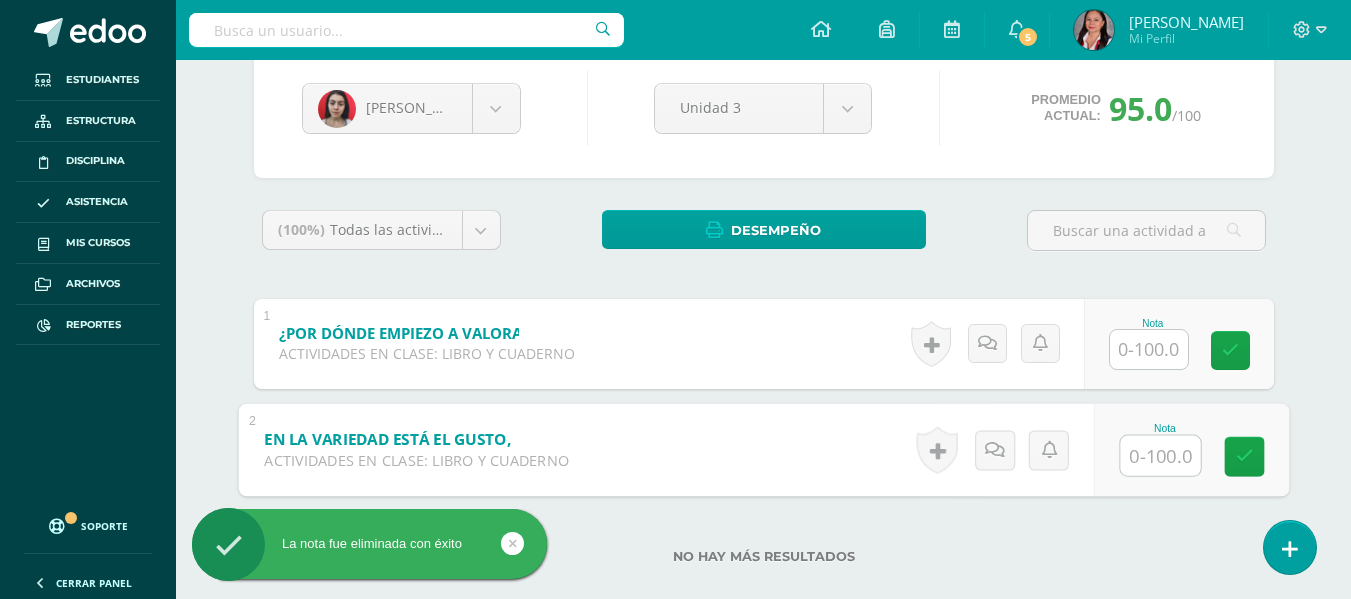 scroll, scrollTop: 0, scrollLeft: 0, axis: both 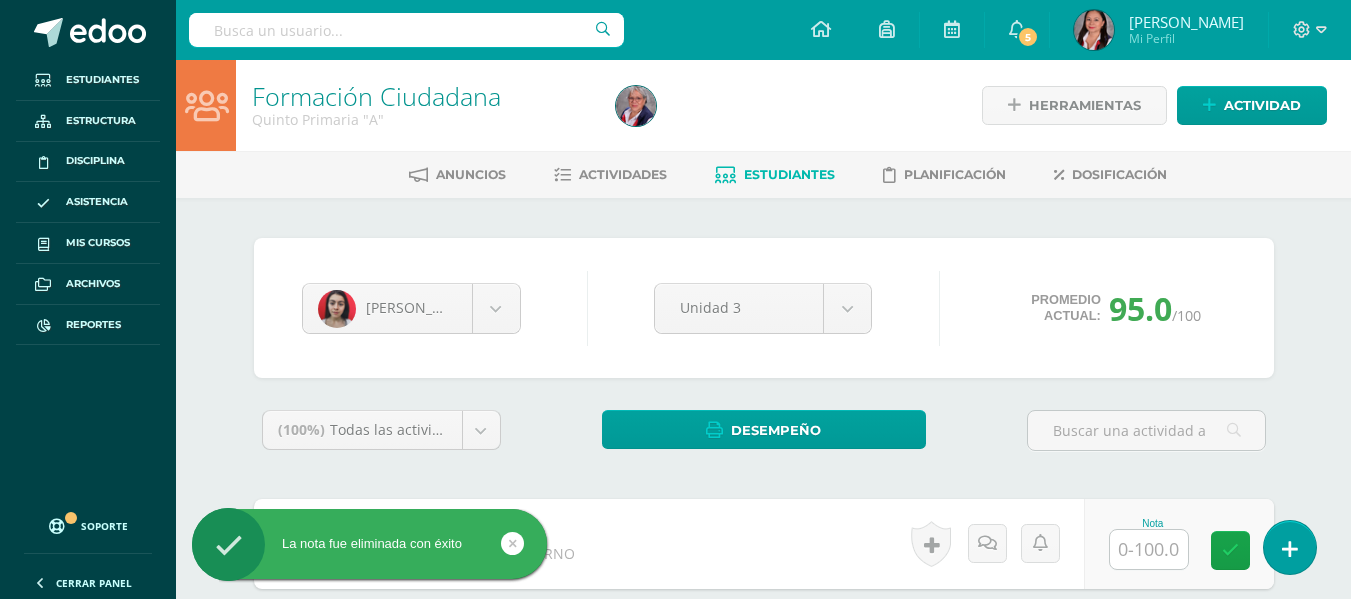 type 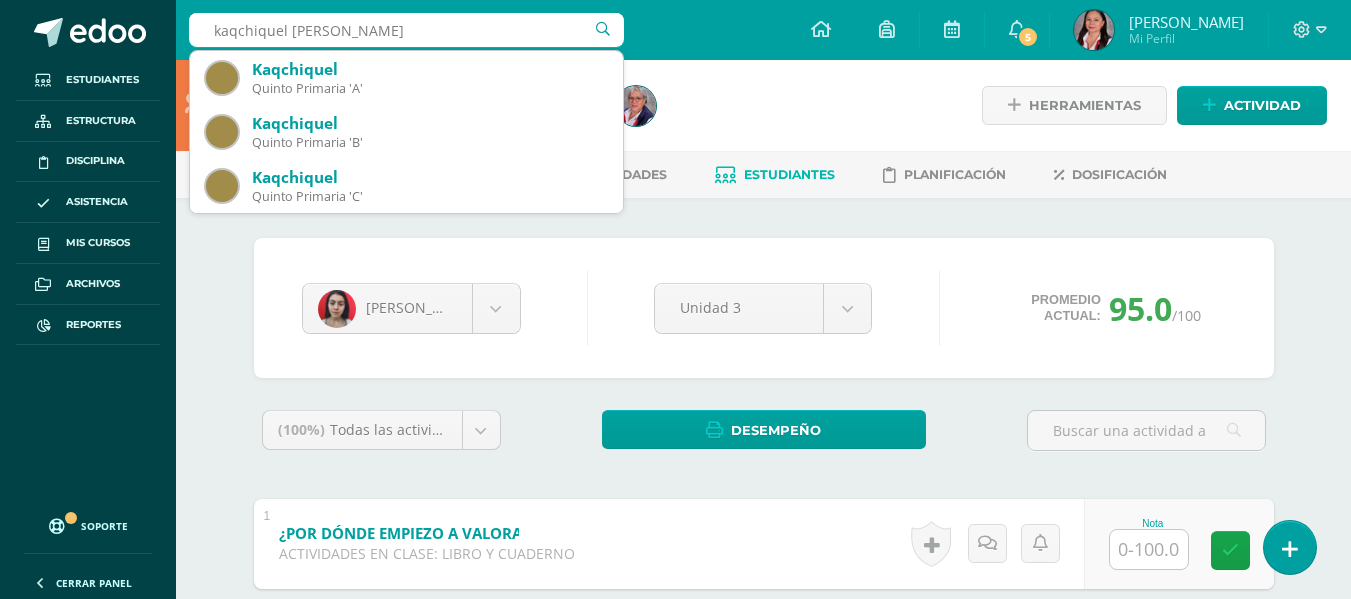 type on "kaqchiquel quinto" 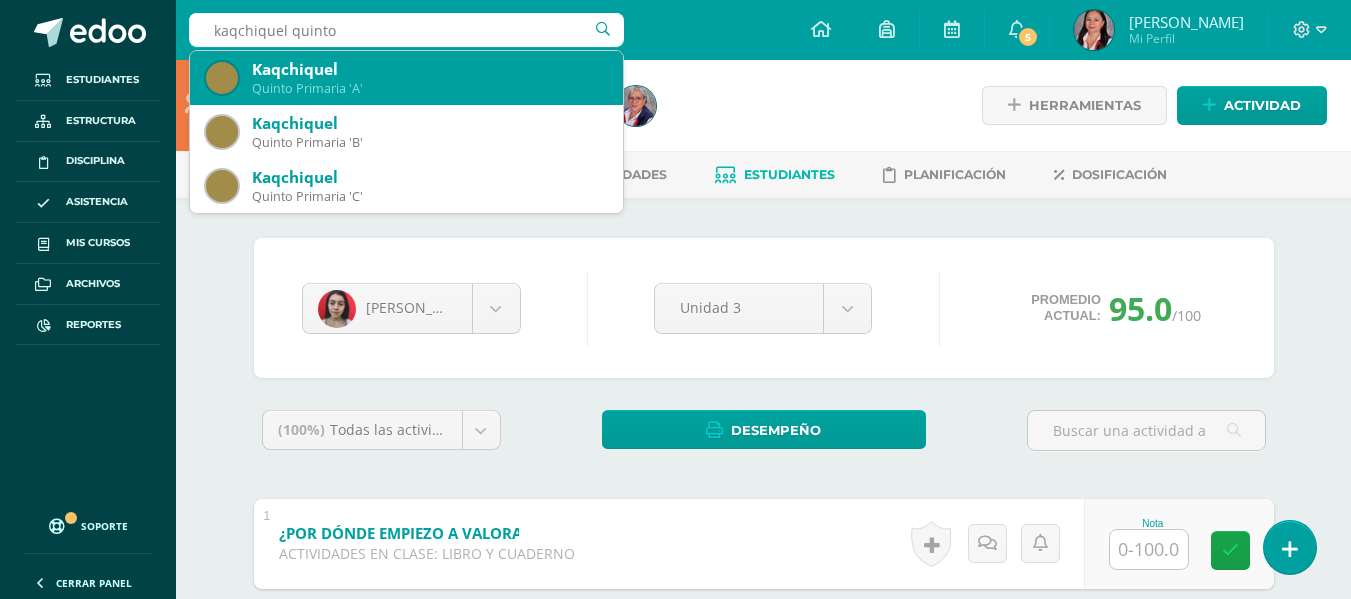 click on "Kaqchiquel" at bounding box center (429, 69) 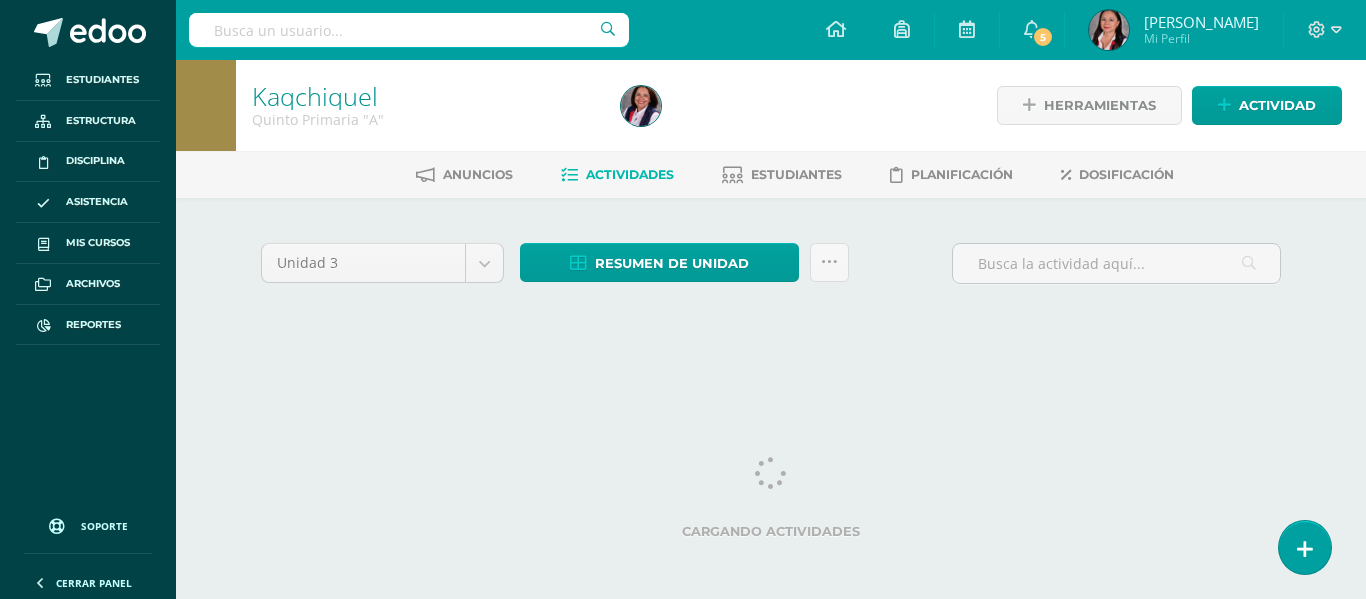 scroll, scrollTop: 0, scrollLeft: 0, axis: both 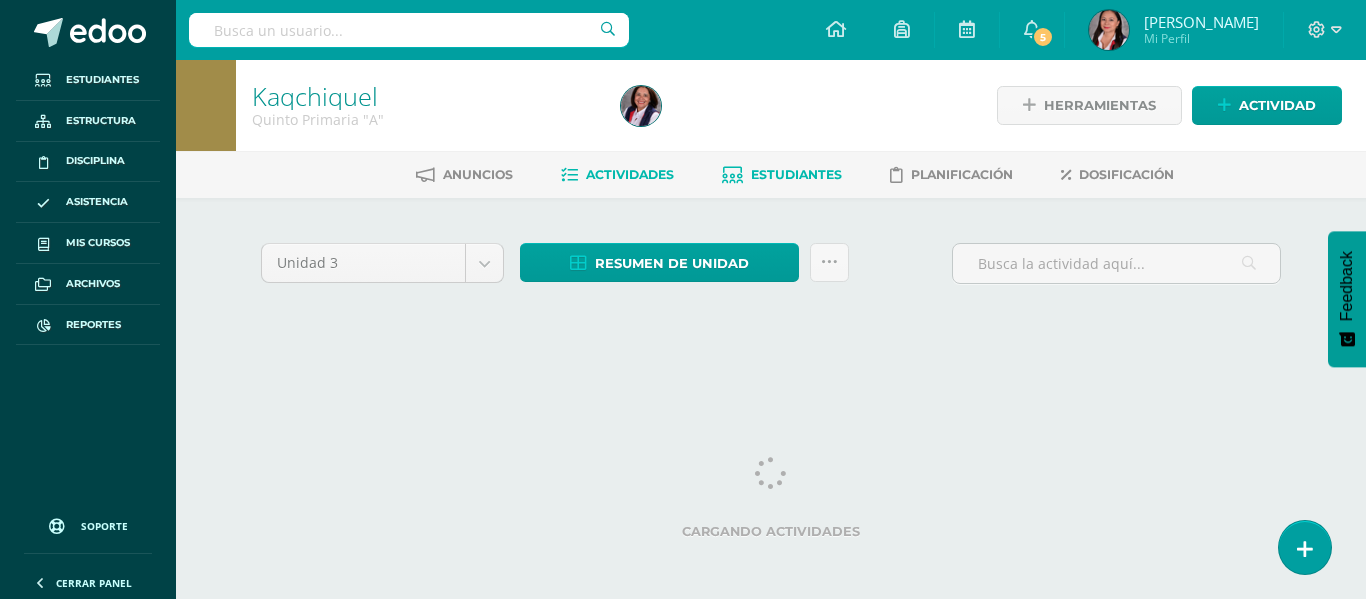 click on "Estudiantes" at bounding box center [796, 174] 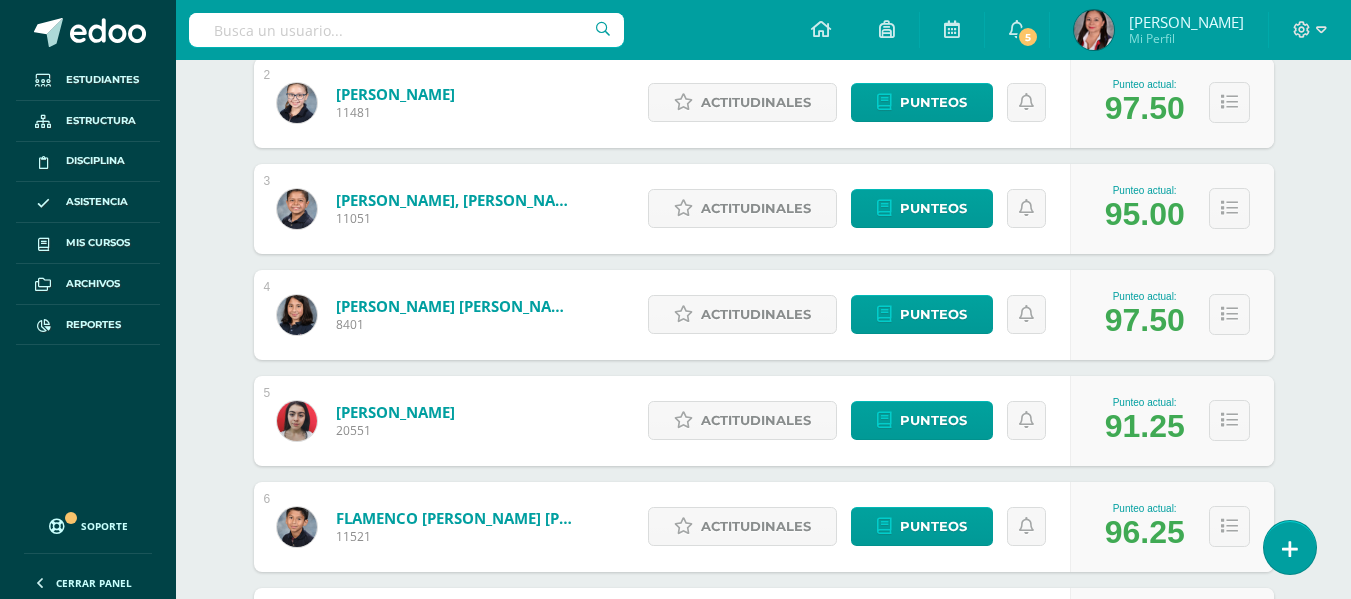 scroll, scrollTop: 500, scrollLeft: 0, axis: vertical 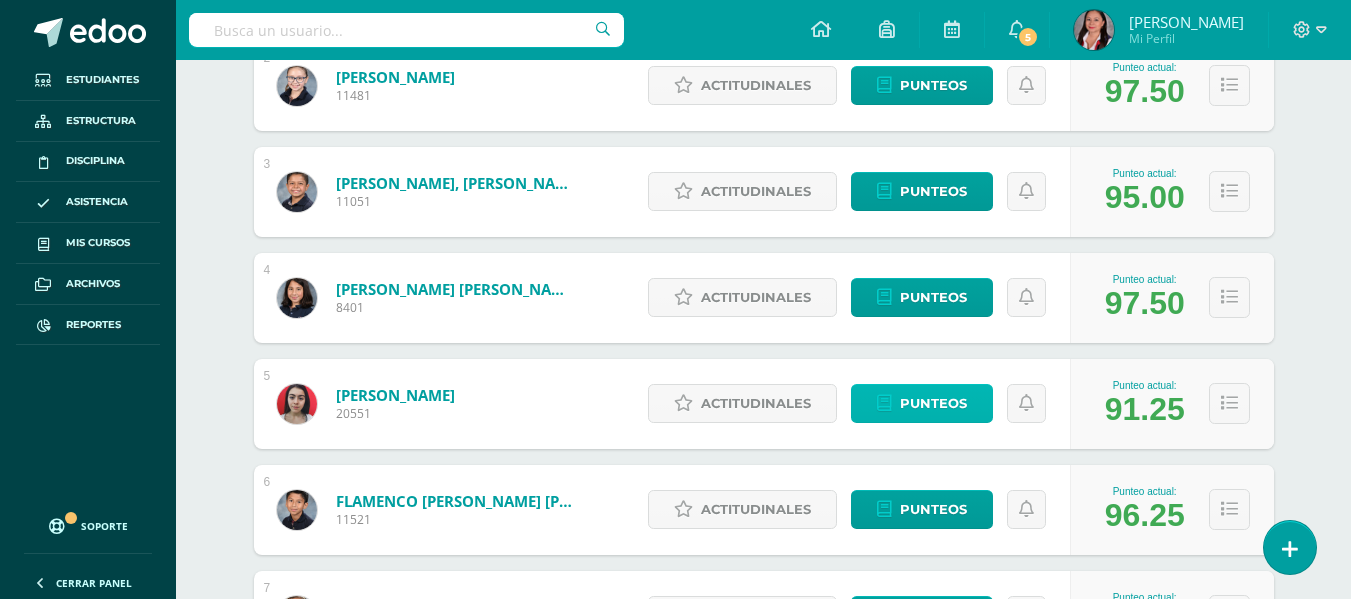 click on "Punteos" at bounding box center [933, 403] 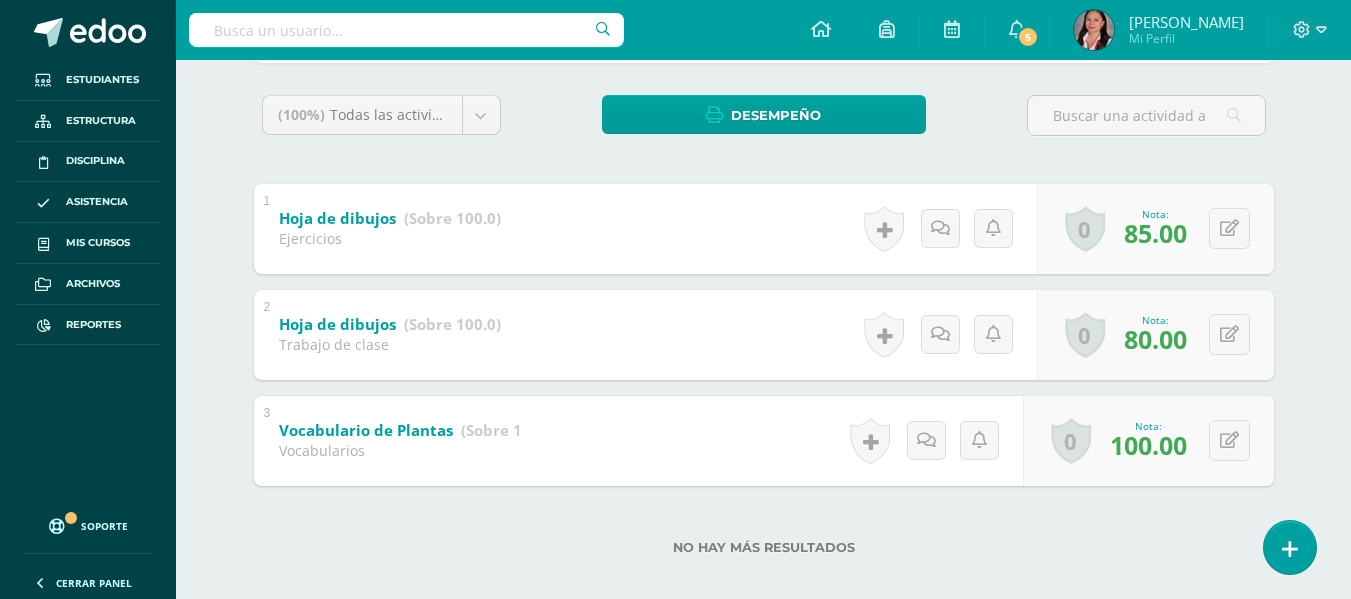 scroll, scrollTop: 335, scrollLeft: 0, axis: vertical 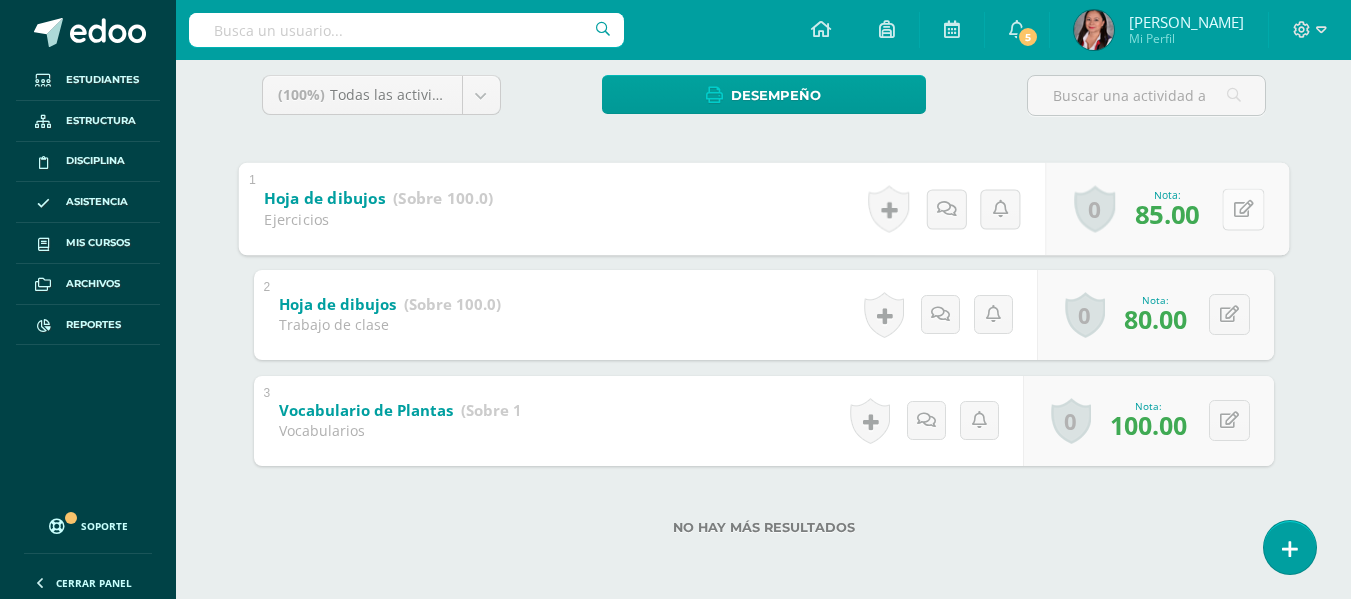 click at bounding box center (1243, 208) 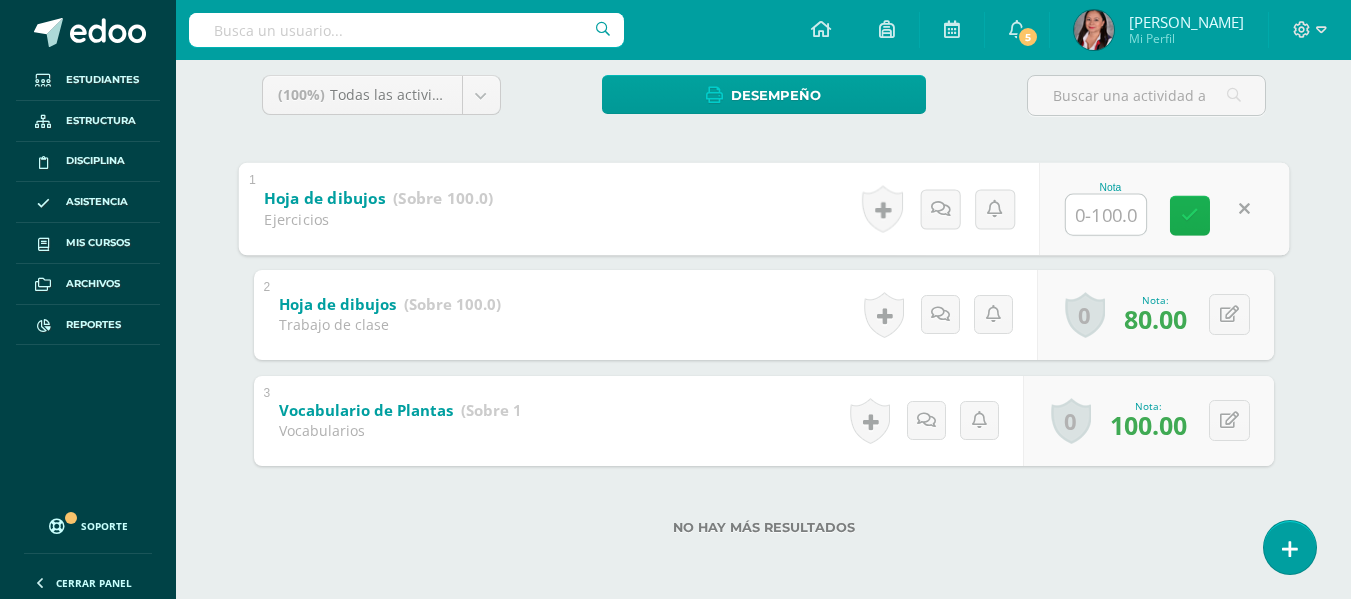 click at bounding box center [1190, 215] 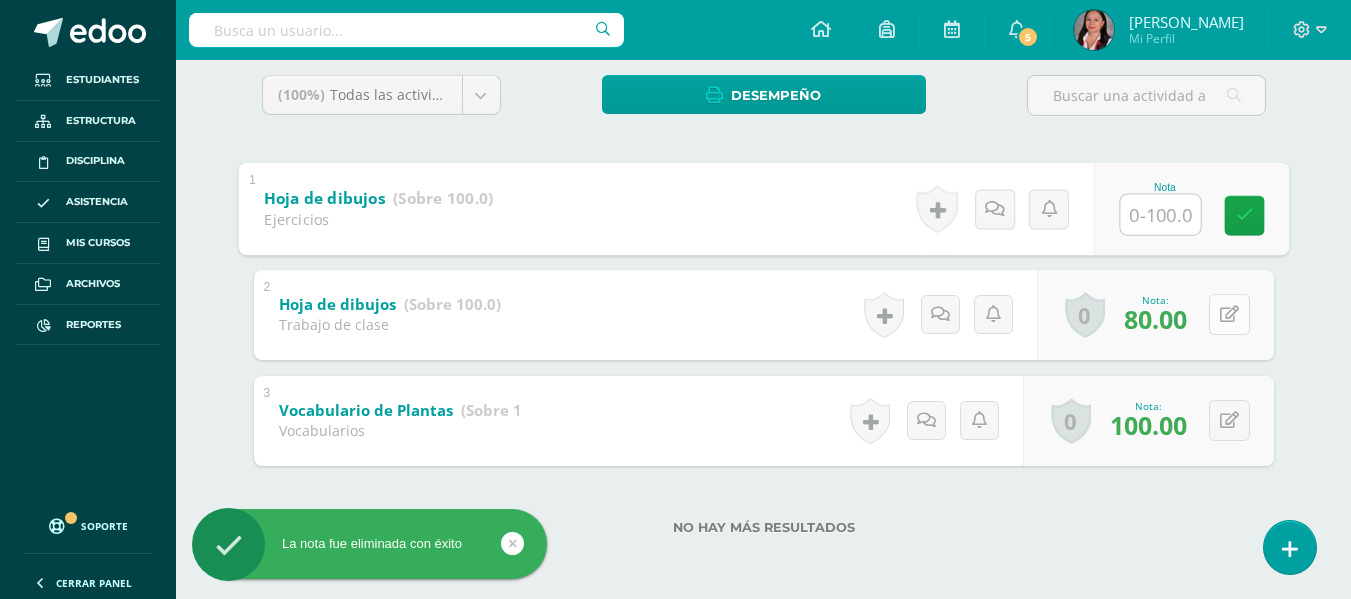 type 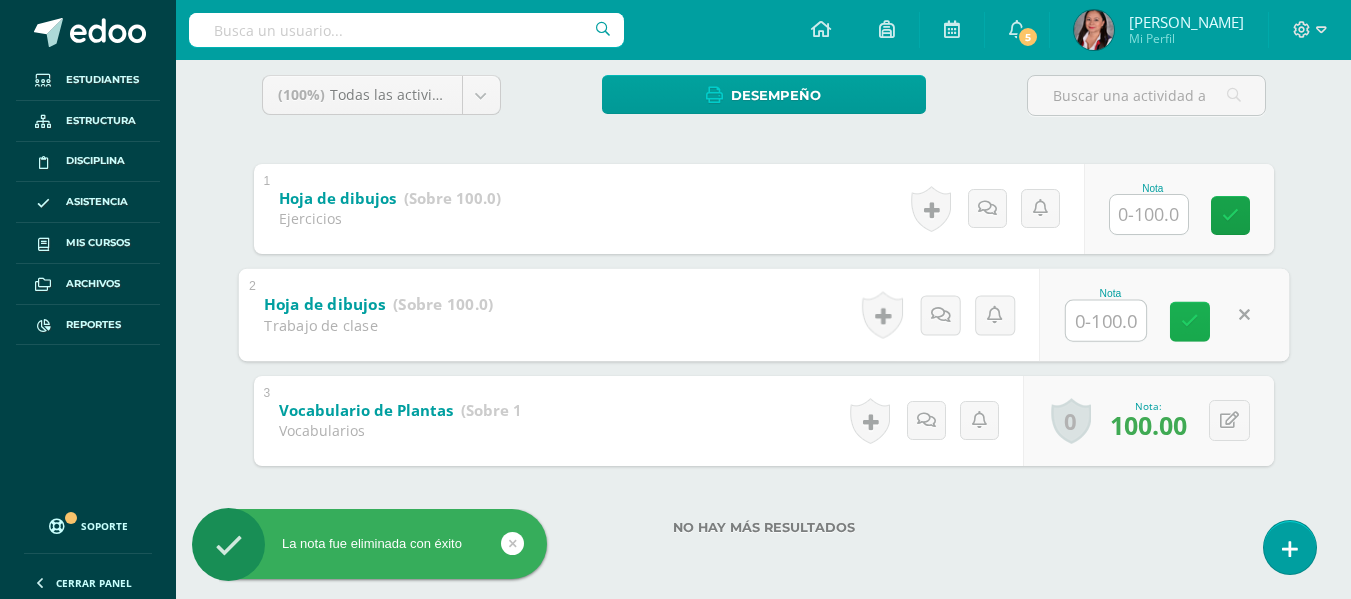 click at bounding box center (1190, 321) 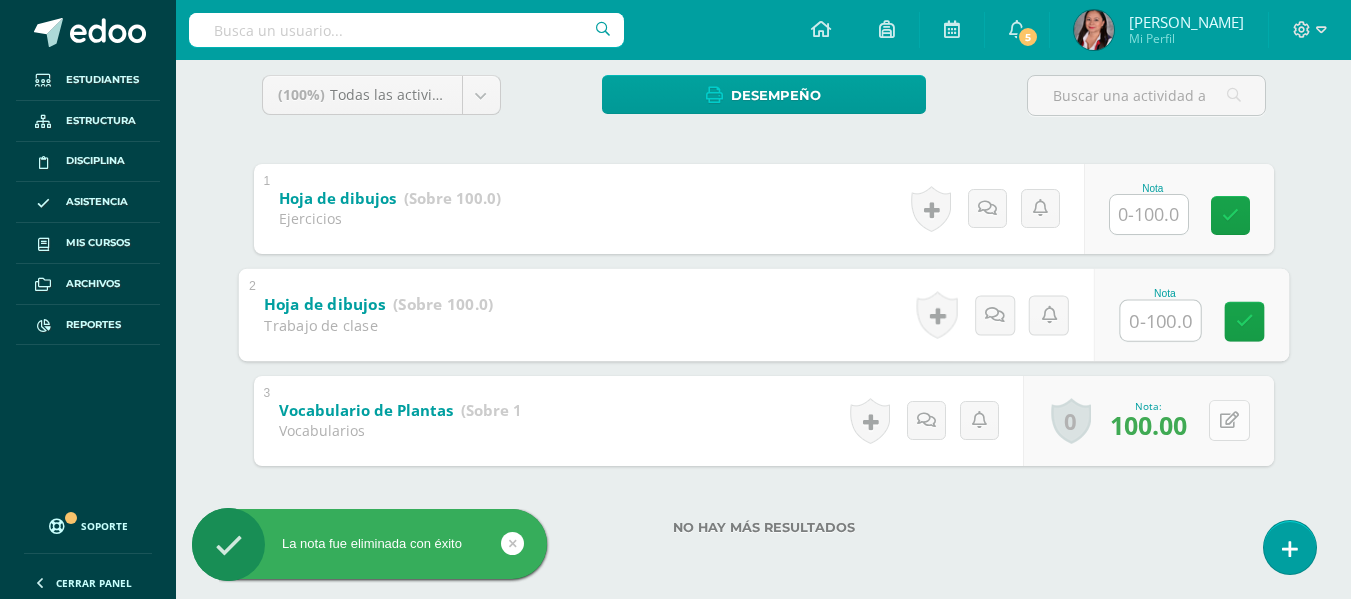 type 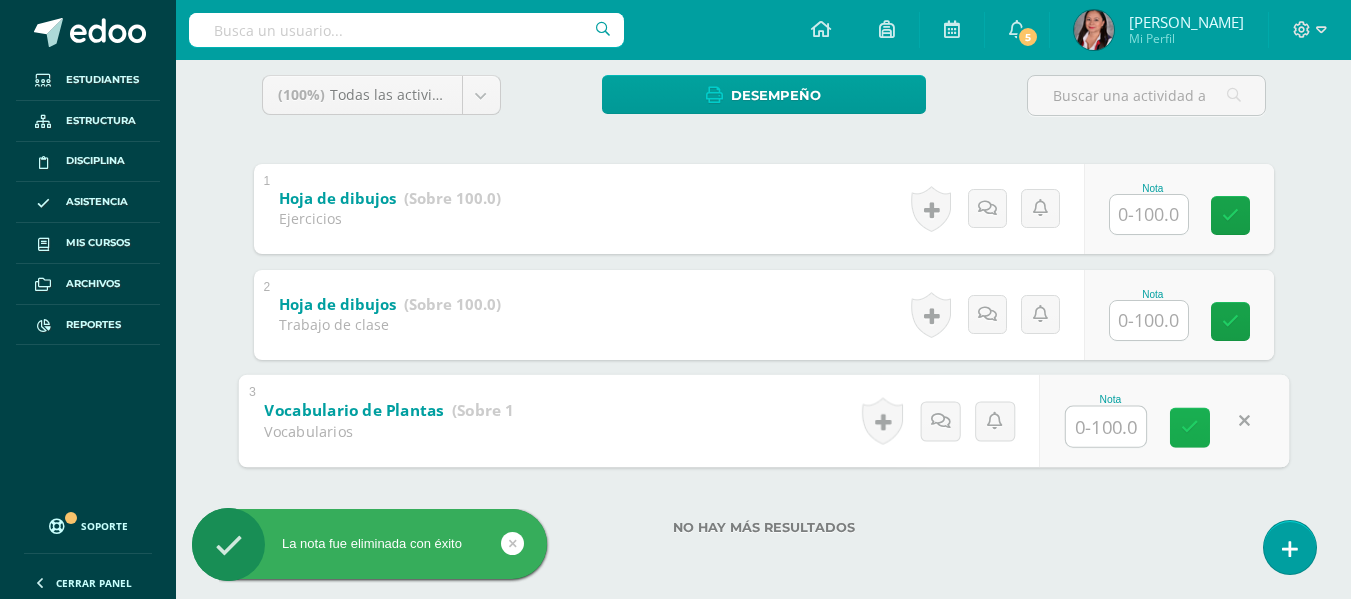 click at bounding box center (1190, 427) 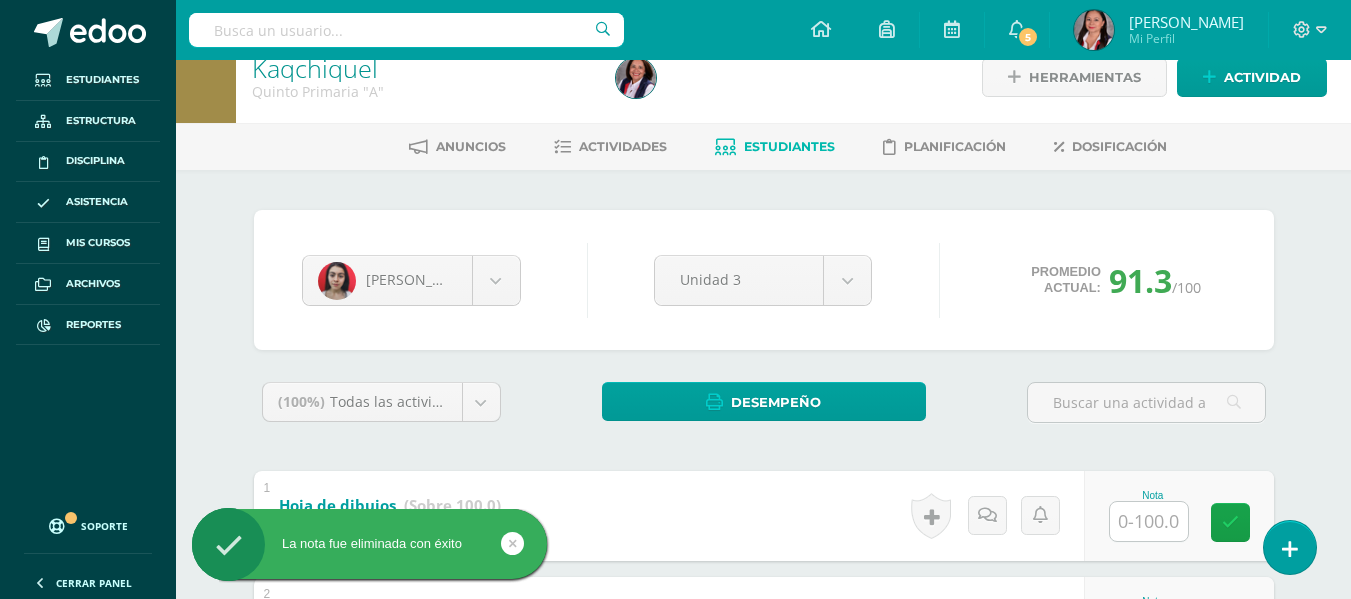 scroll, scrollTop: 0, scrollLeft: 0, axis: both 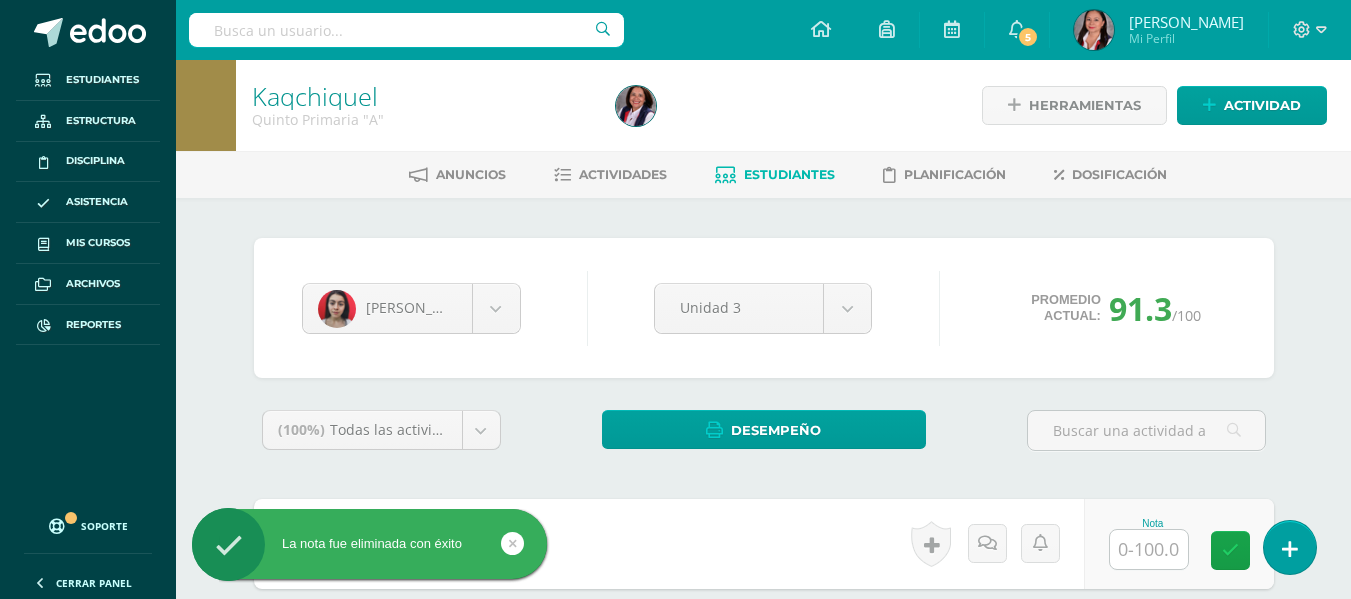 type 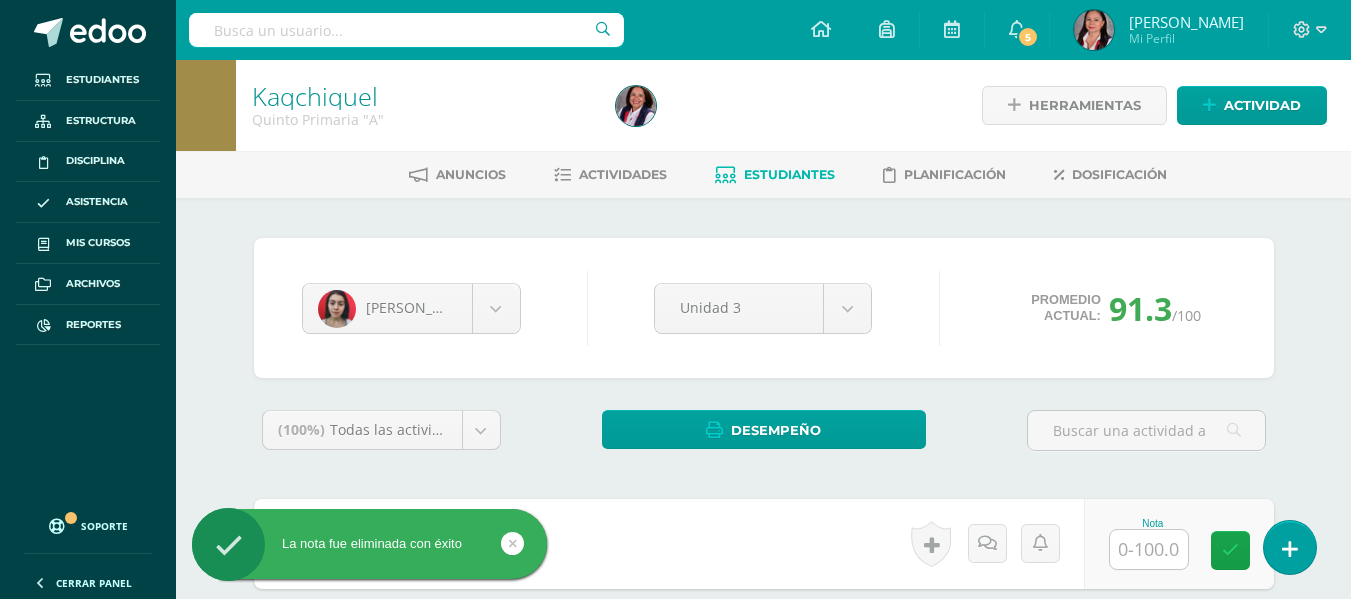 click at bounding box center (406, 30) 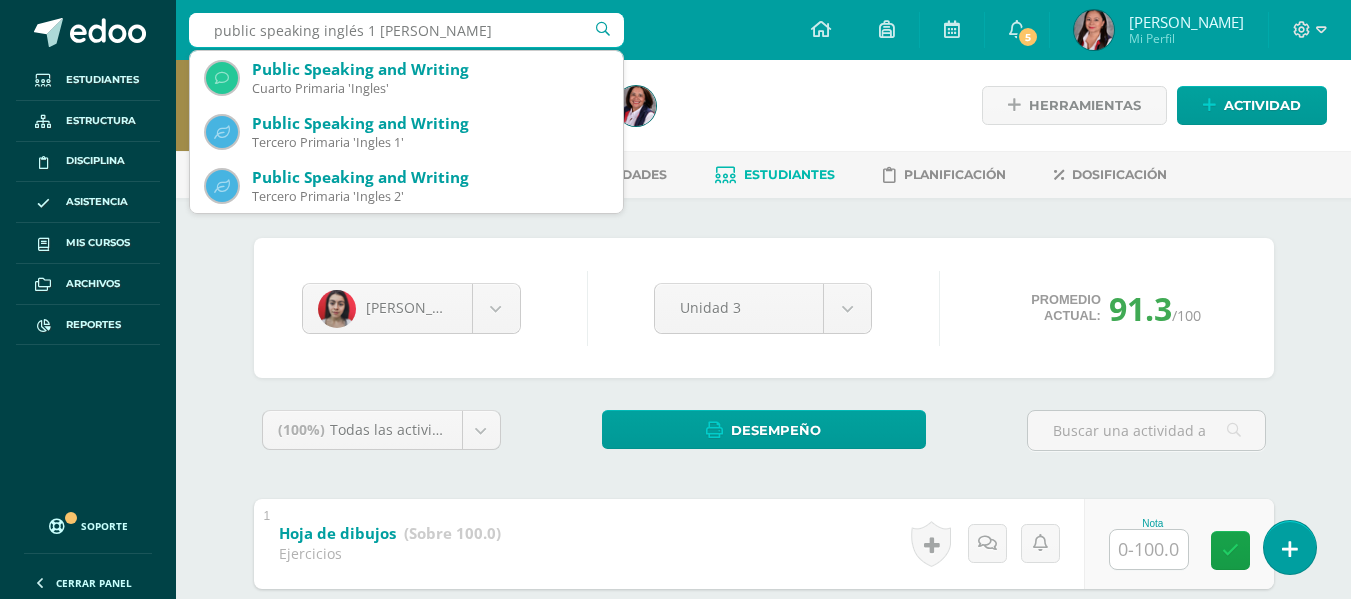 type on "public speaking inglés 1 quinto" 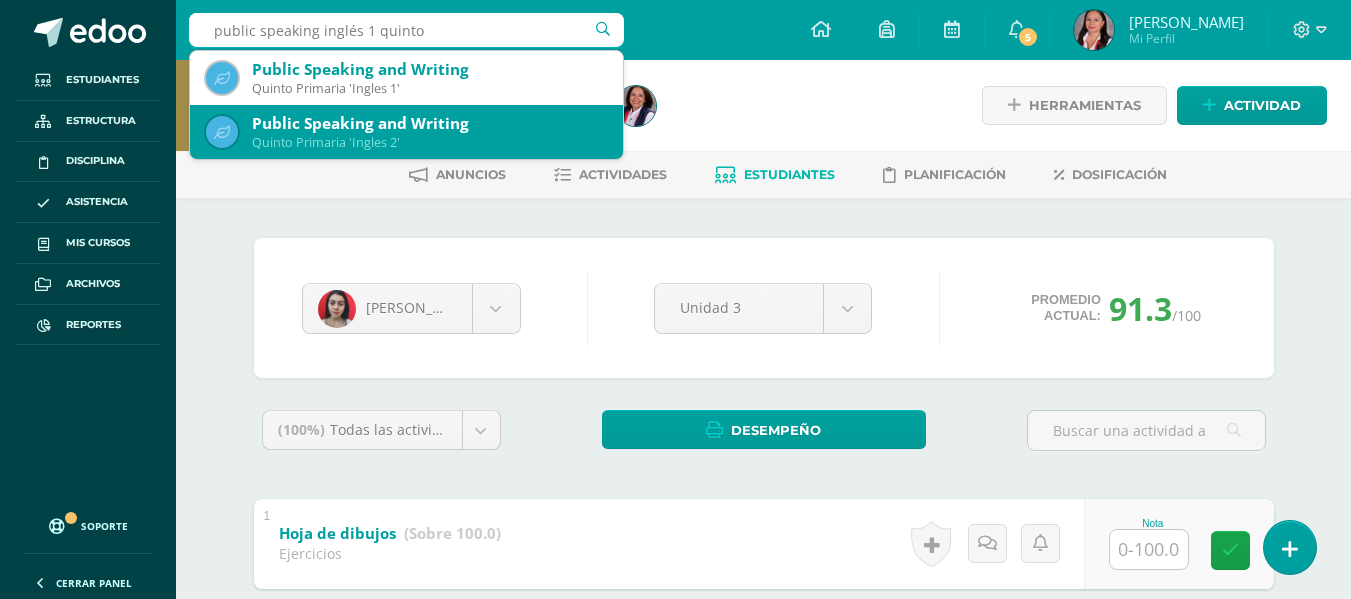 click on "Public Speaking and Writing" at bounding box center [429, 123] 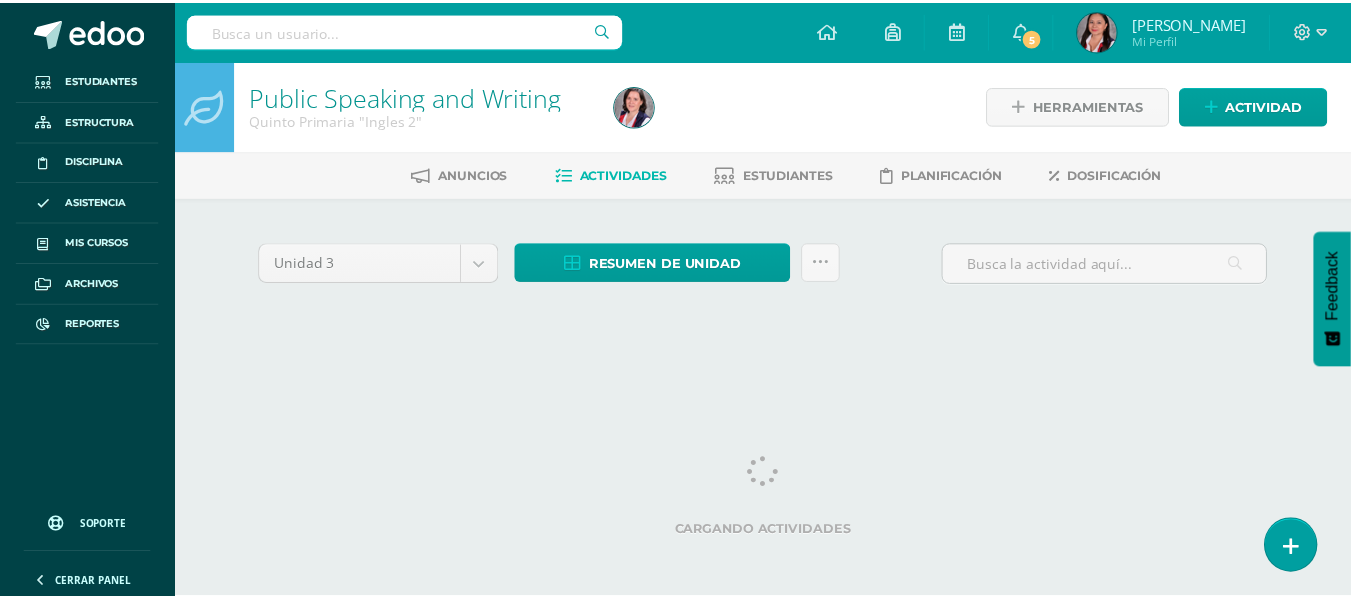 scroll, scrollTop: 0, scrollLeft: 0, axis: both 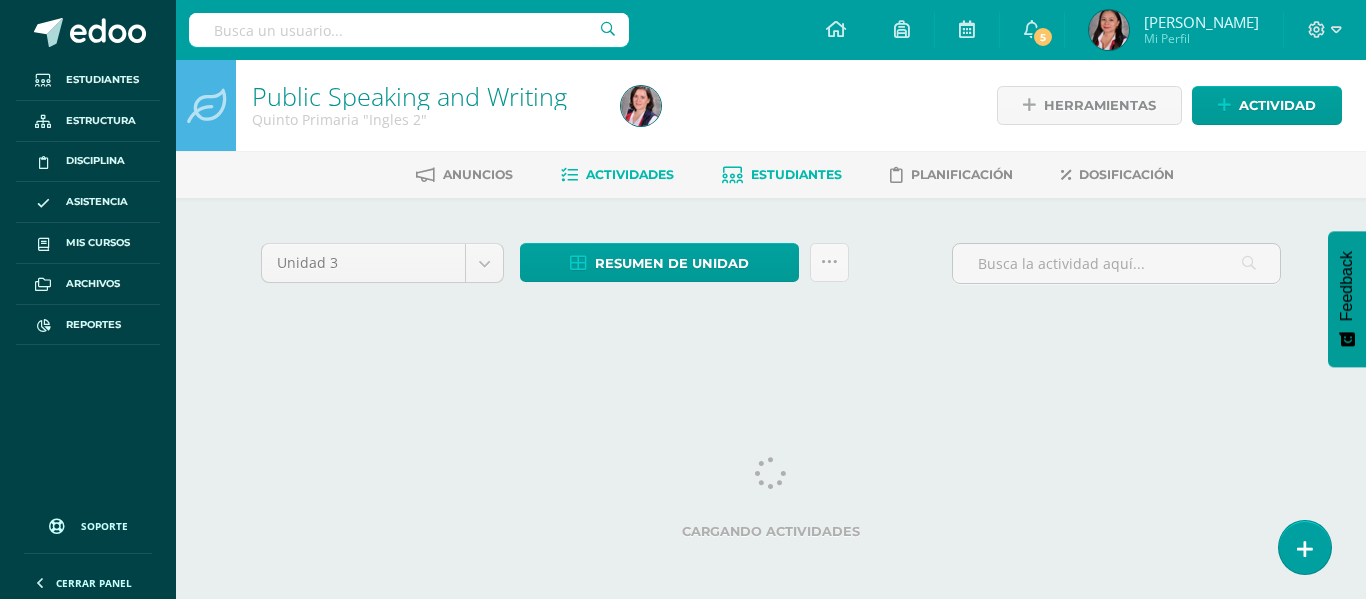 click on "Estudiantes" at bounding box center (796, 174) 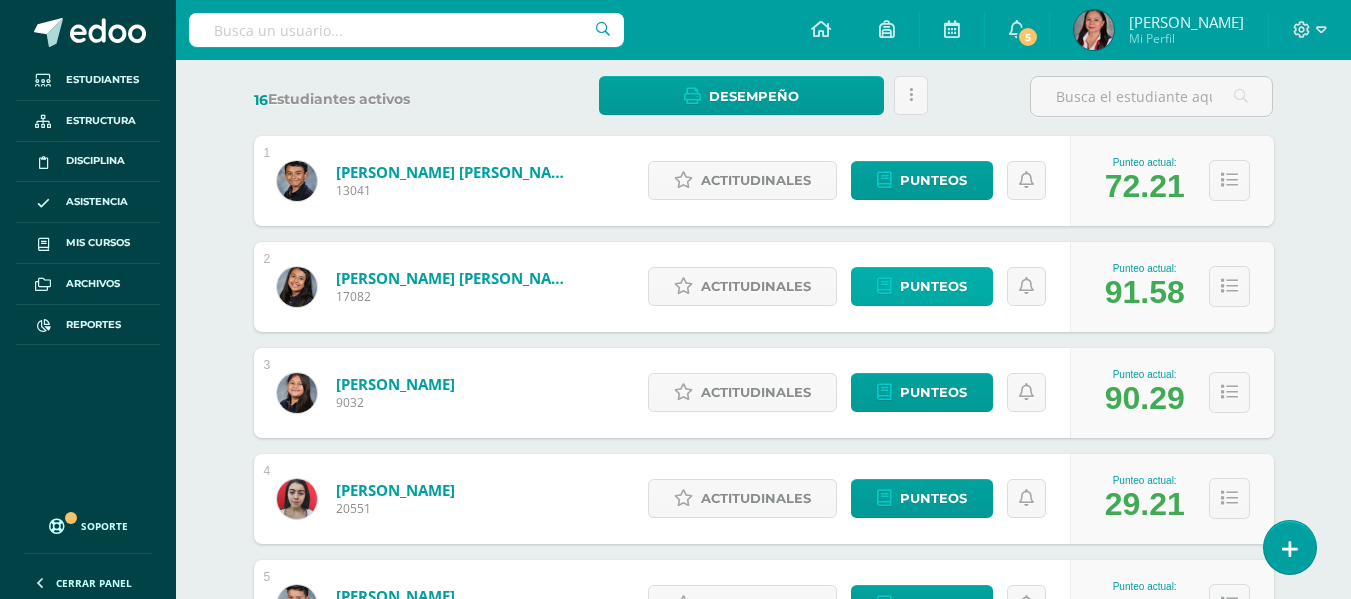 scroll, scrollTop: 300, scrollLeft: 0, axis: vertical 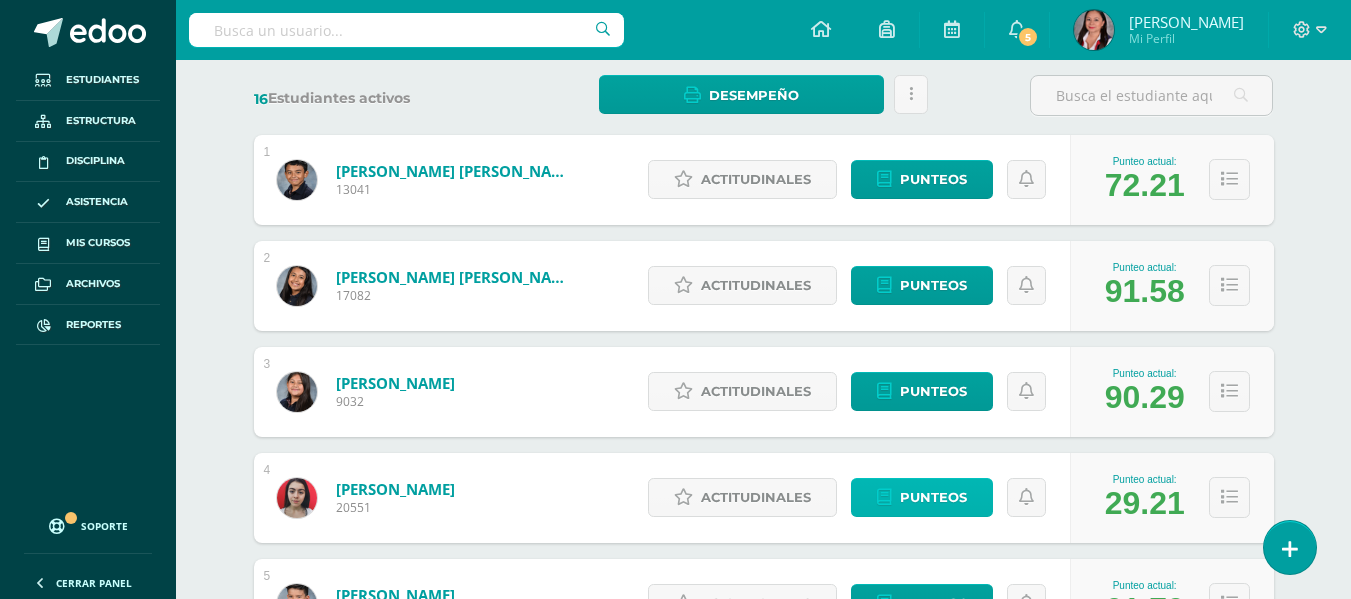 click on "Punteos" at bounding box center (933, 497) 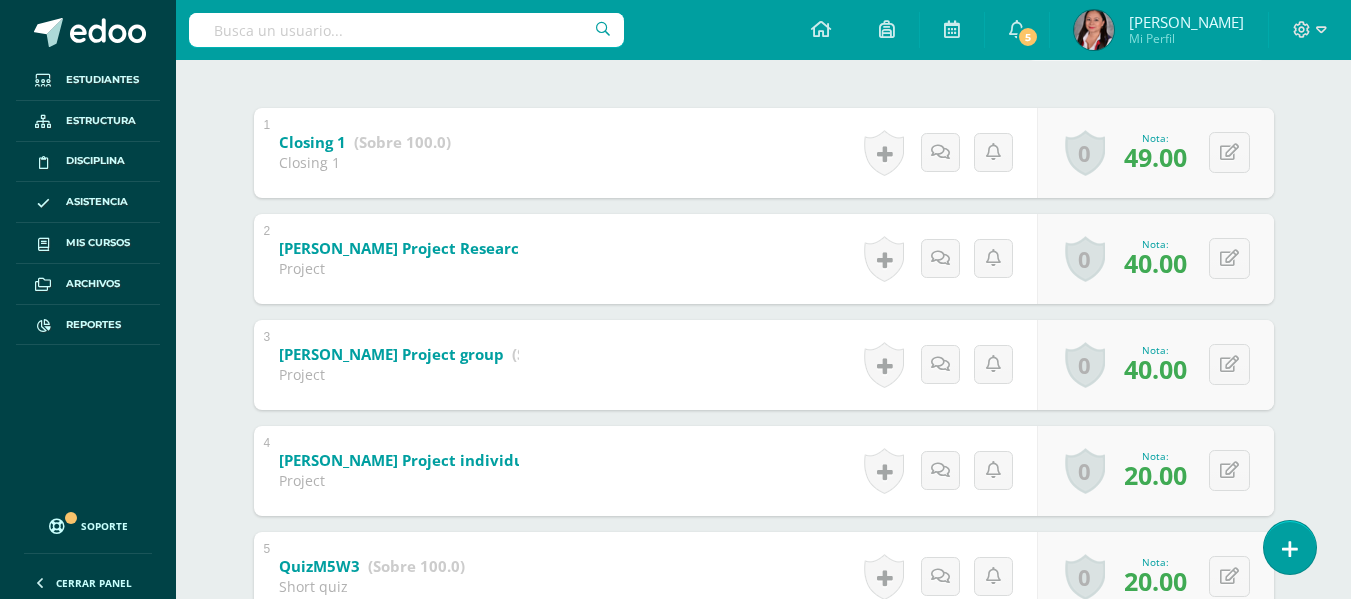 scroll, scrollTop: 400, scrollLeft: 0, axis: vertical 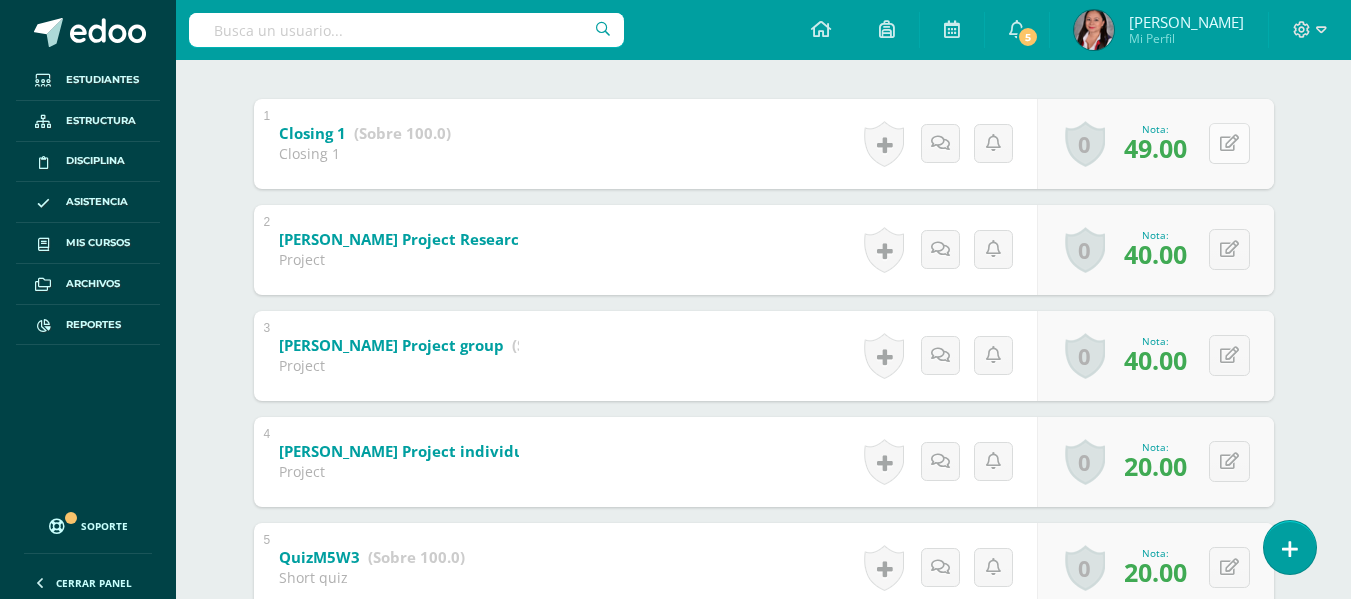click at bounding box center [1229, 143] 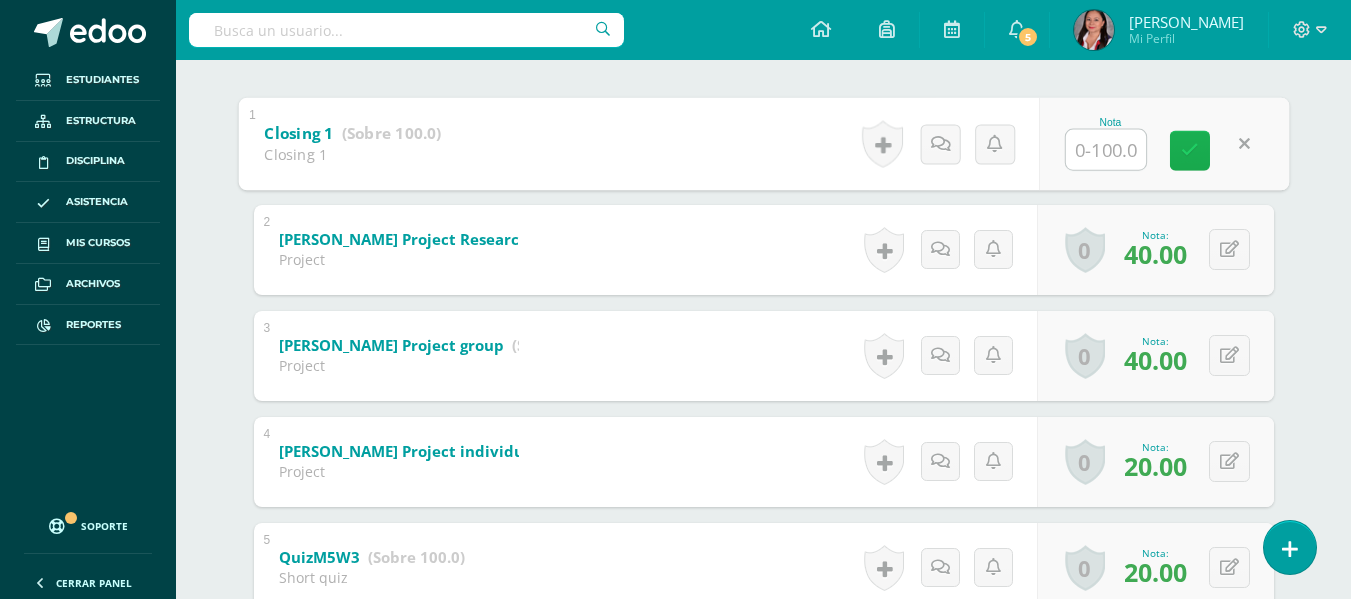 click at bounding box center [1190, 150] 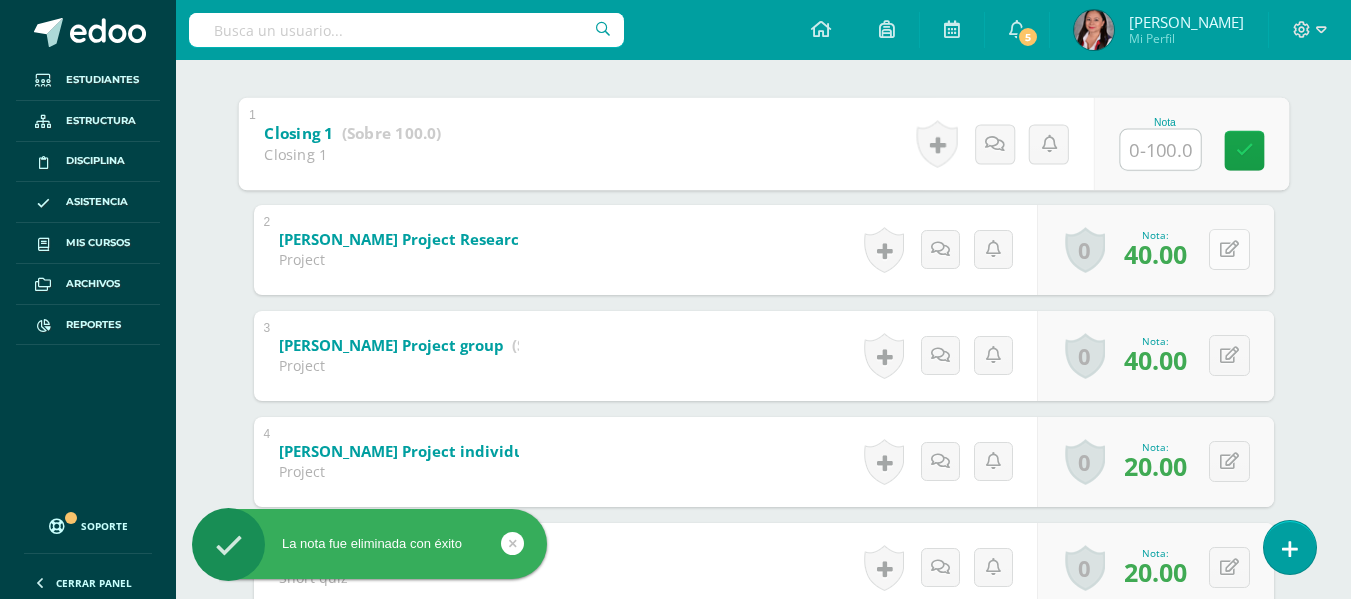 type 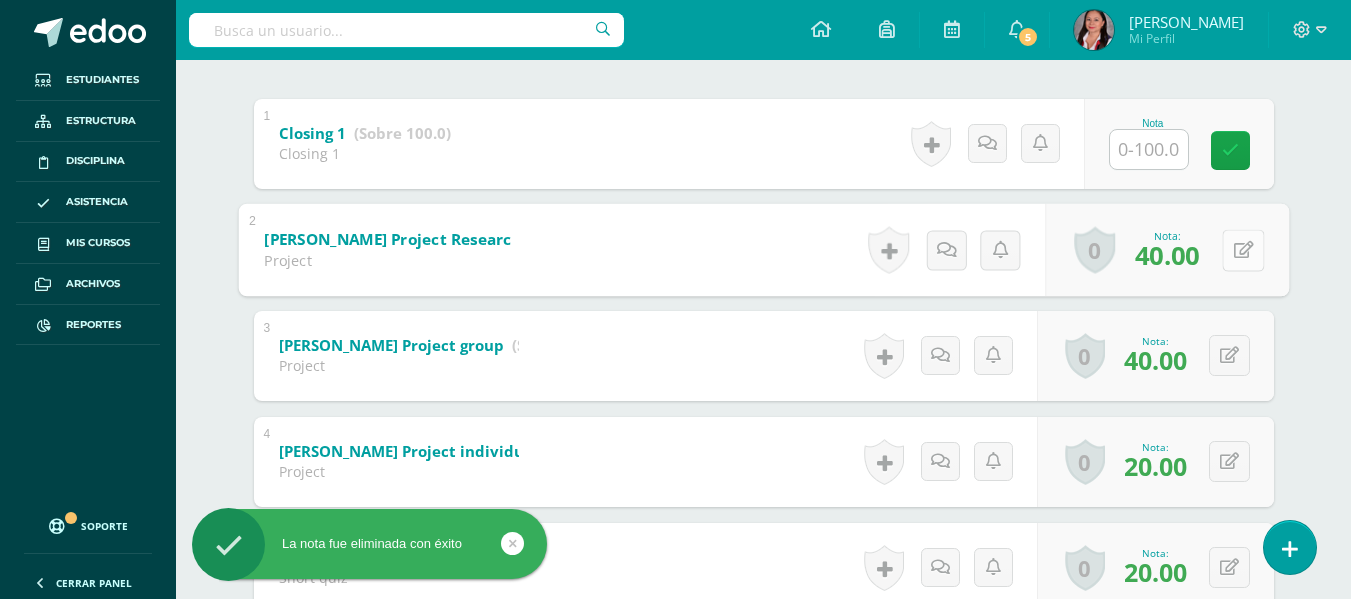 click at bounding box center (1243, 250) 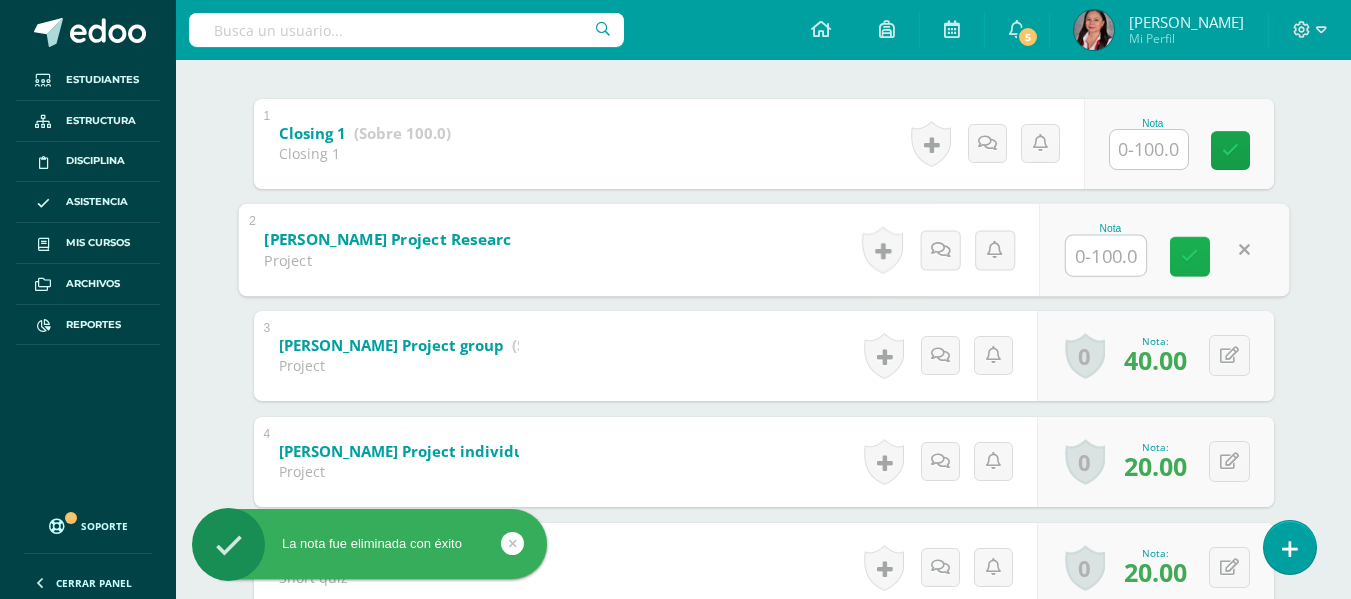 click at bounding box center (1190, 256) 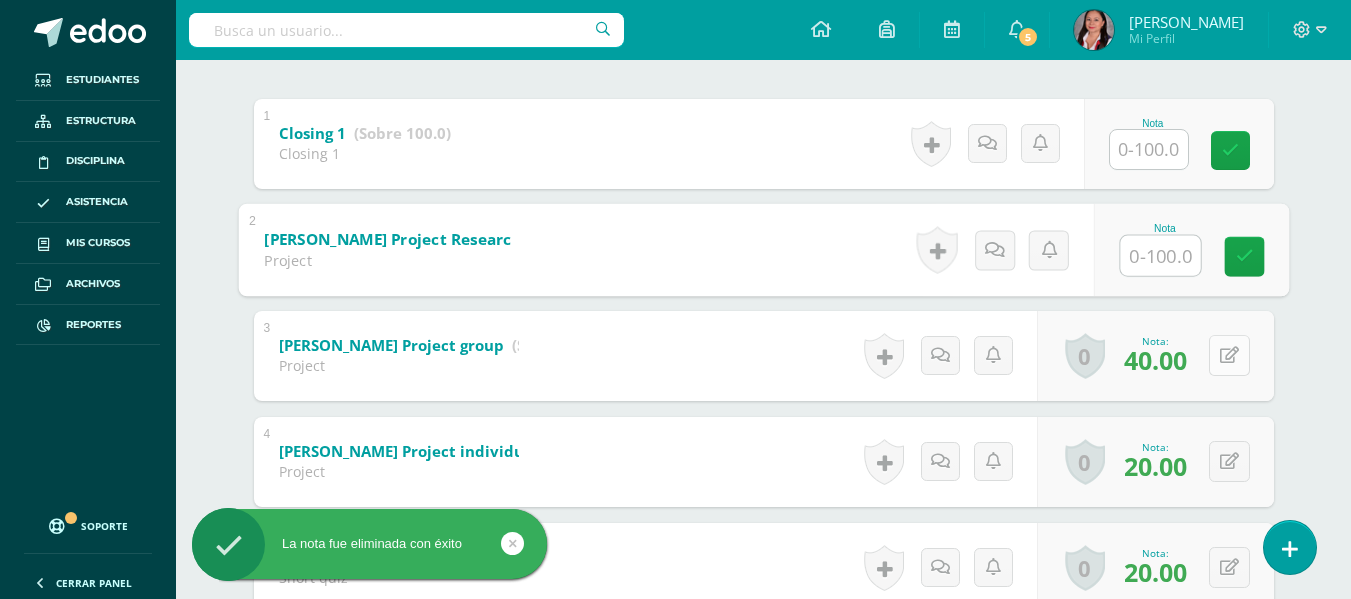 type 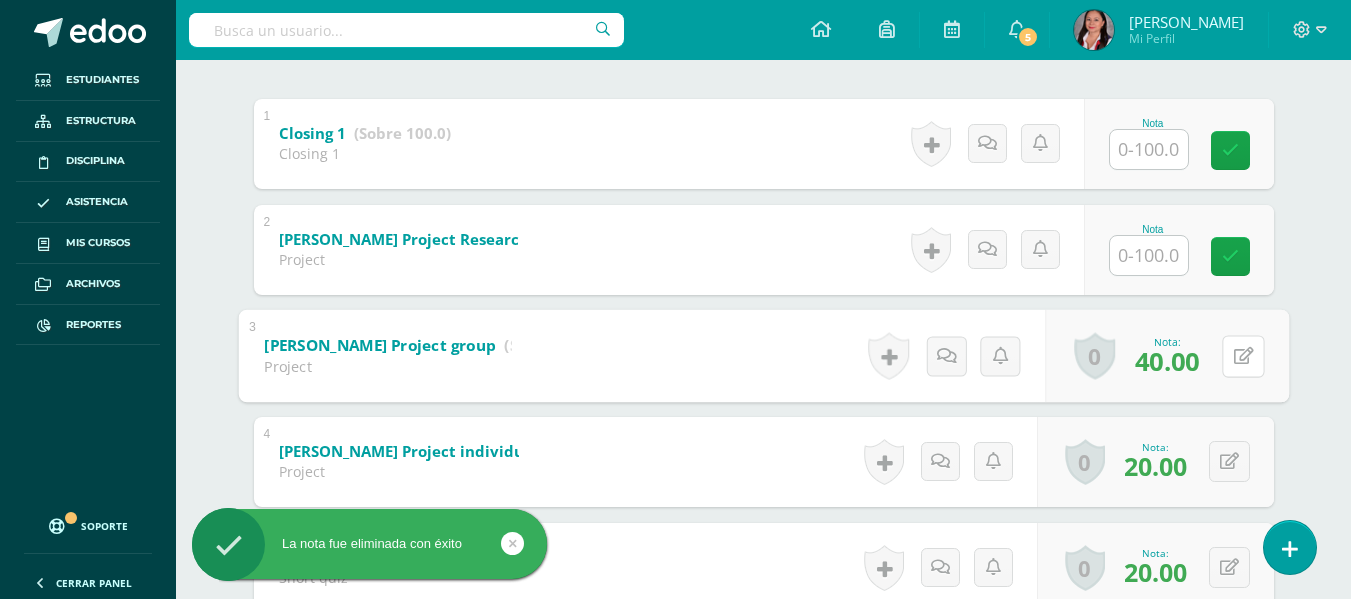 type 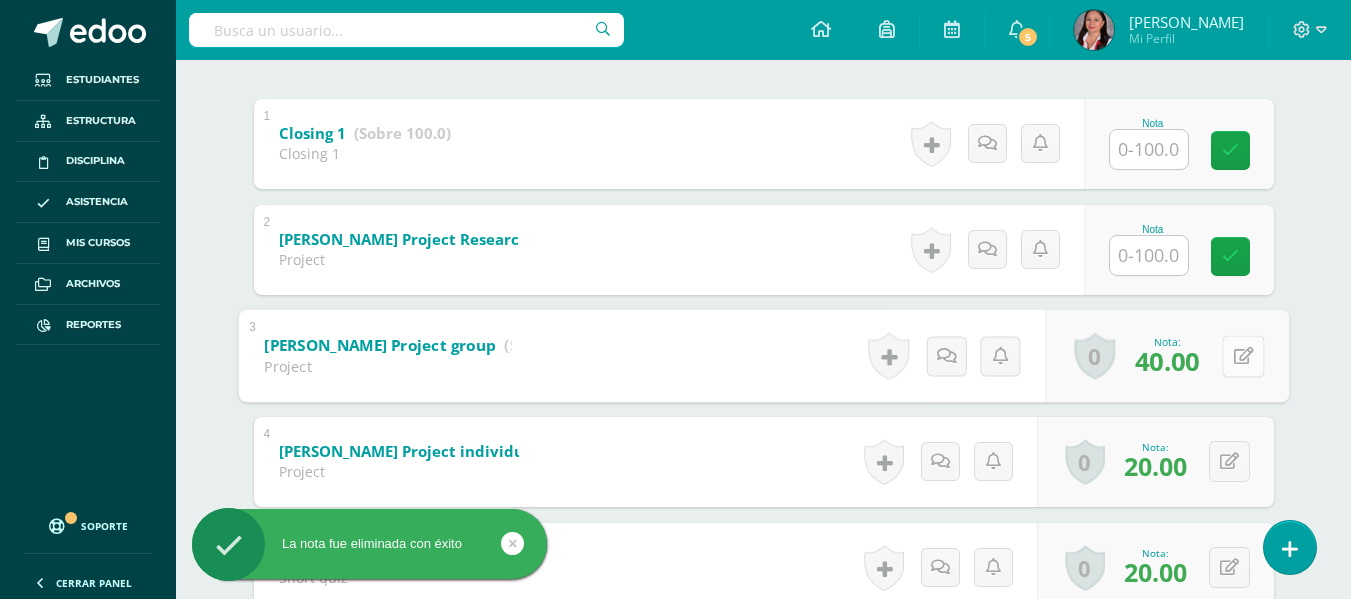 click at bounding box center (1243, 355) 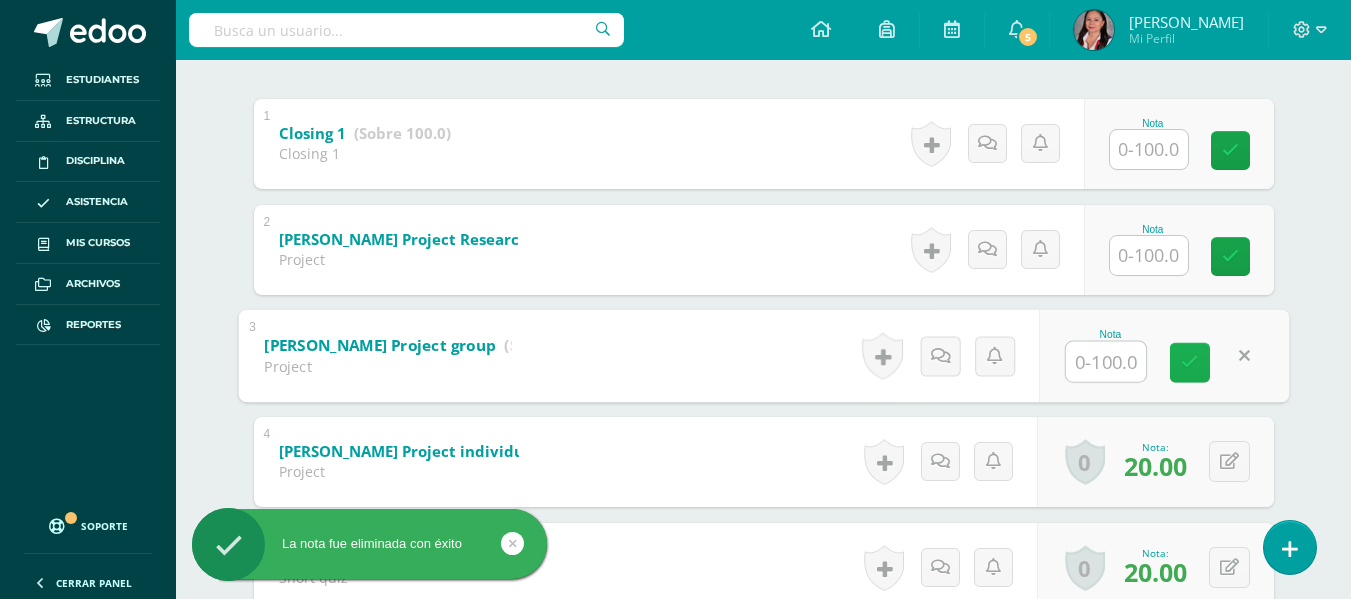 click at bounding box center (1190, 362) 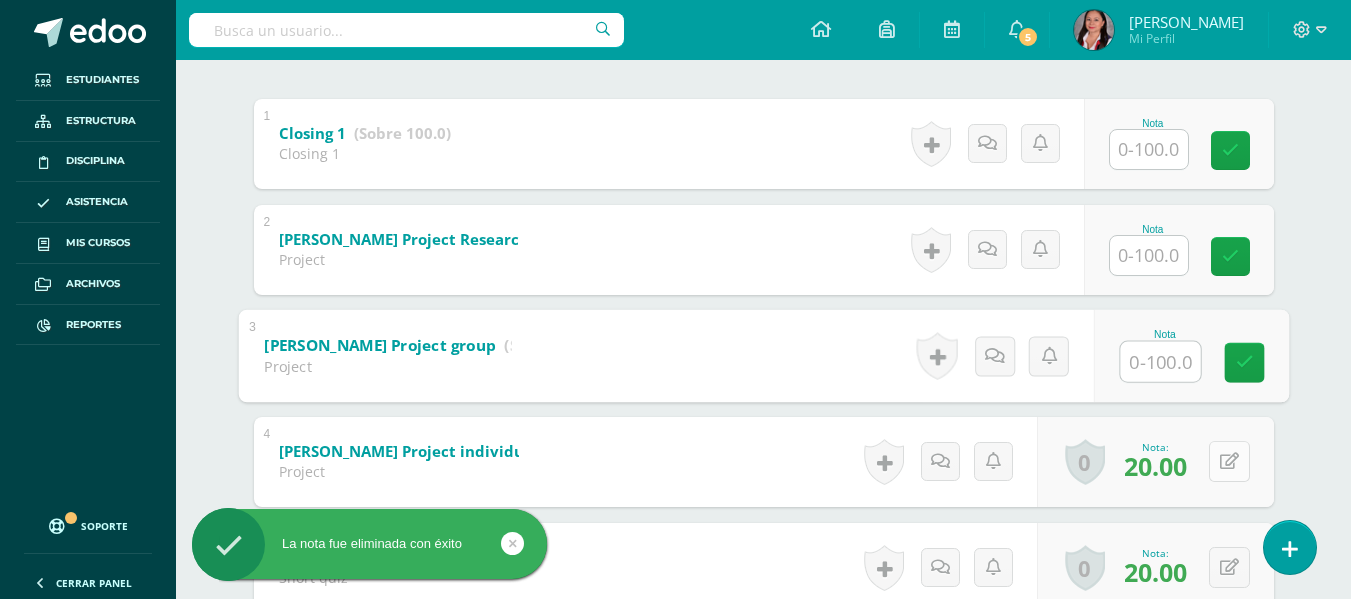 type 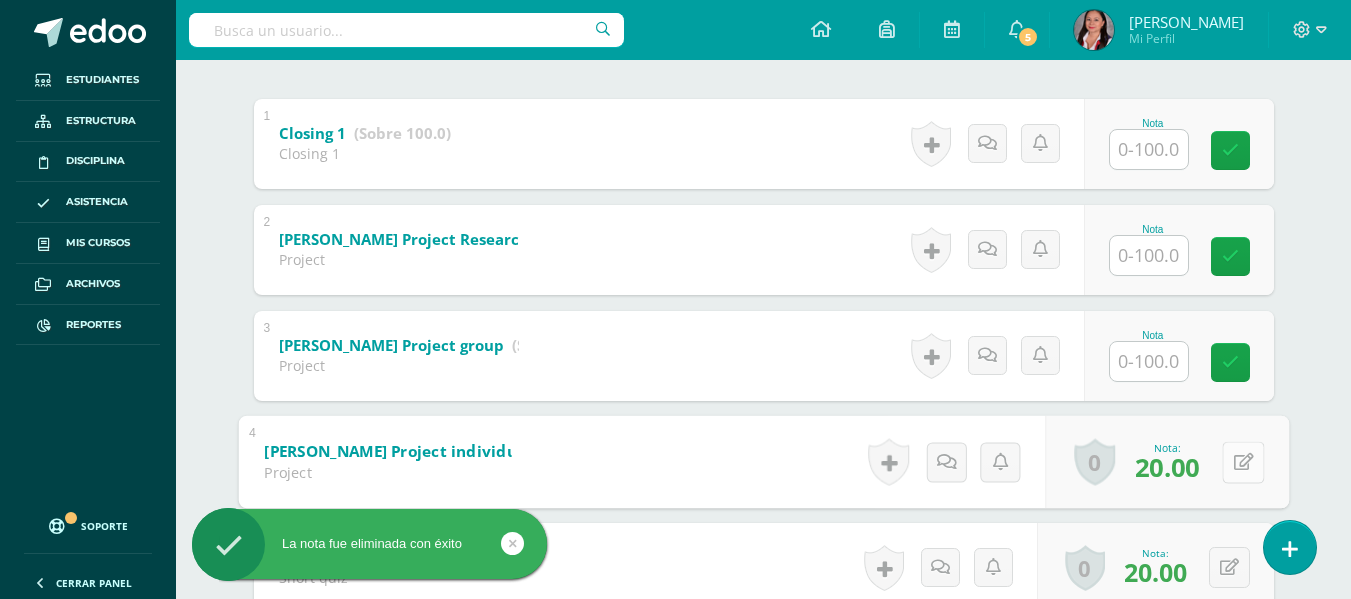 click at bounding box center (1243, 462) 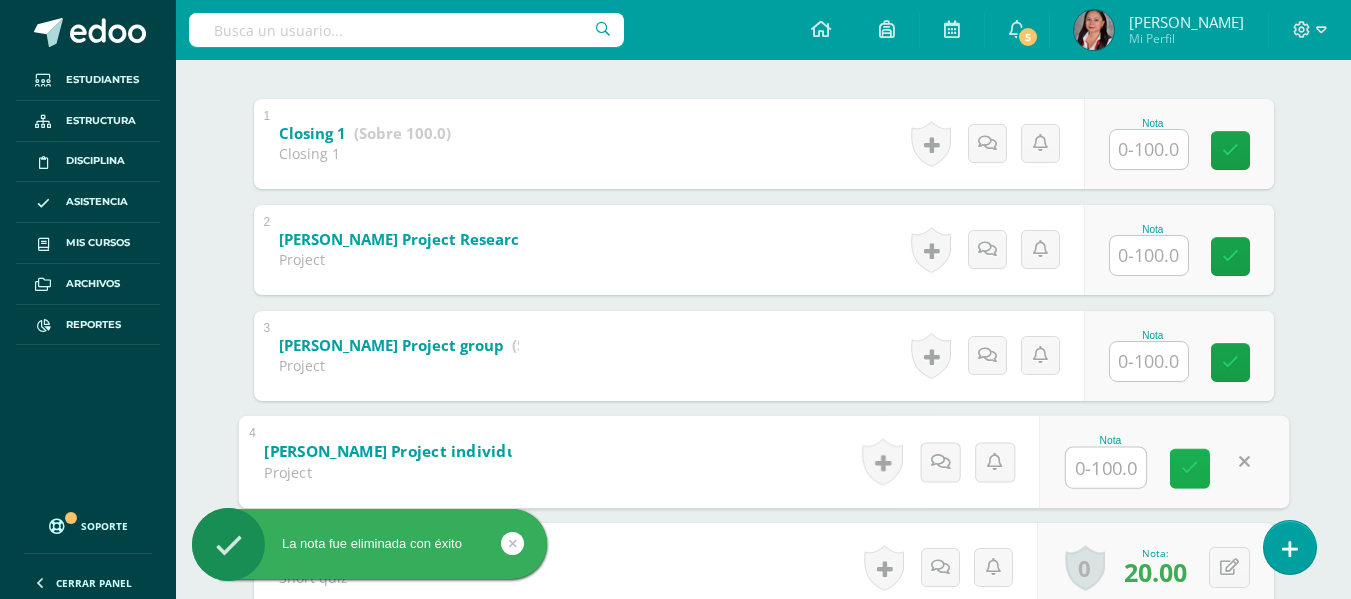 click at bounding box center (1190, 468) 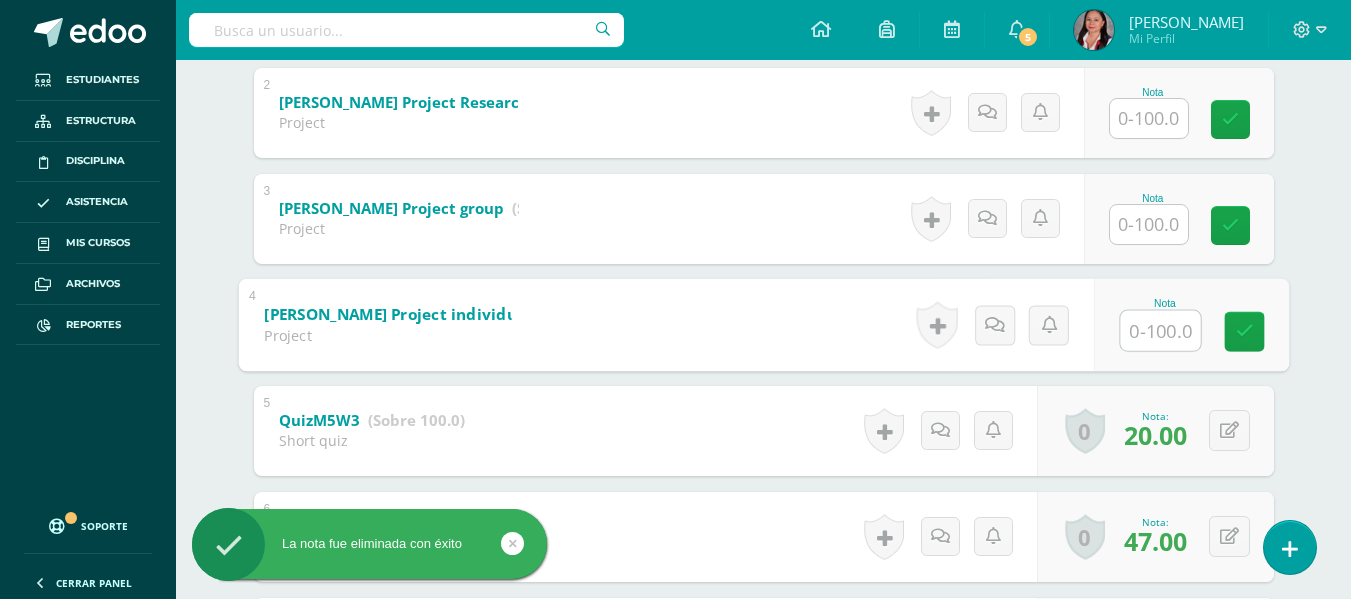 scroll, scrollTop: 600, scrollLeft: 0, axis: vertical 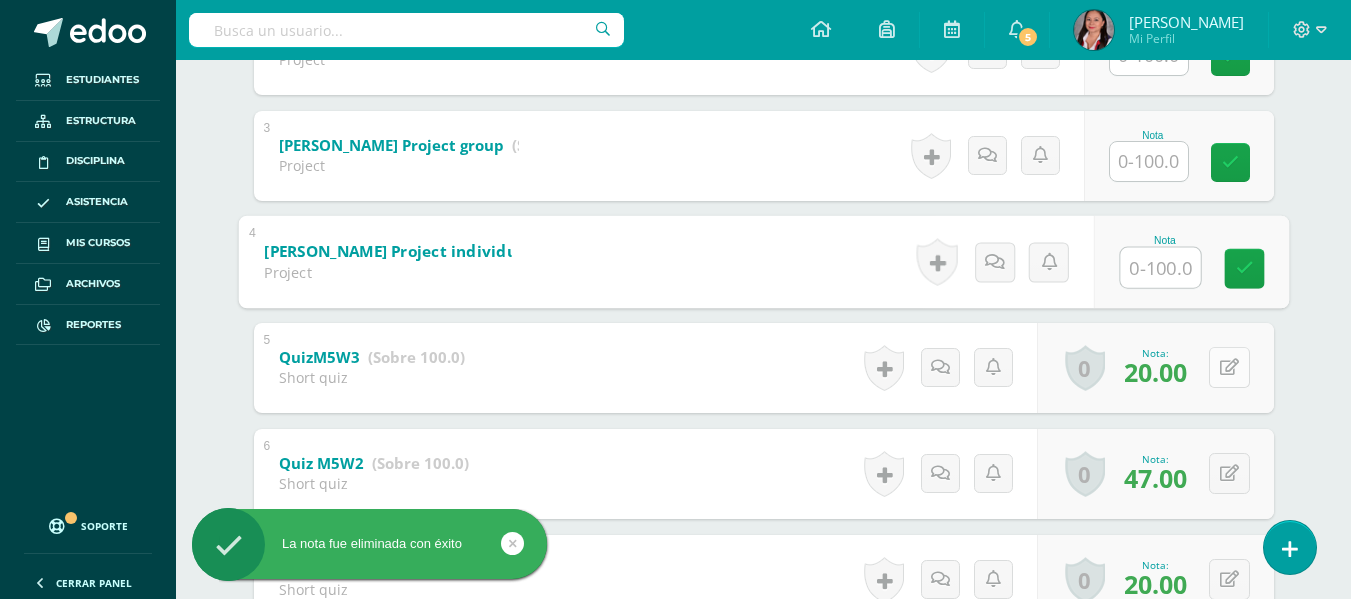 type 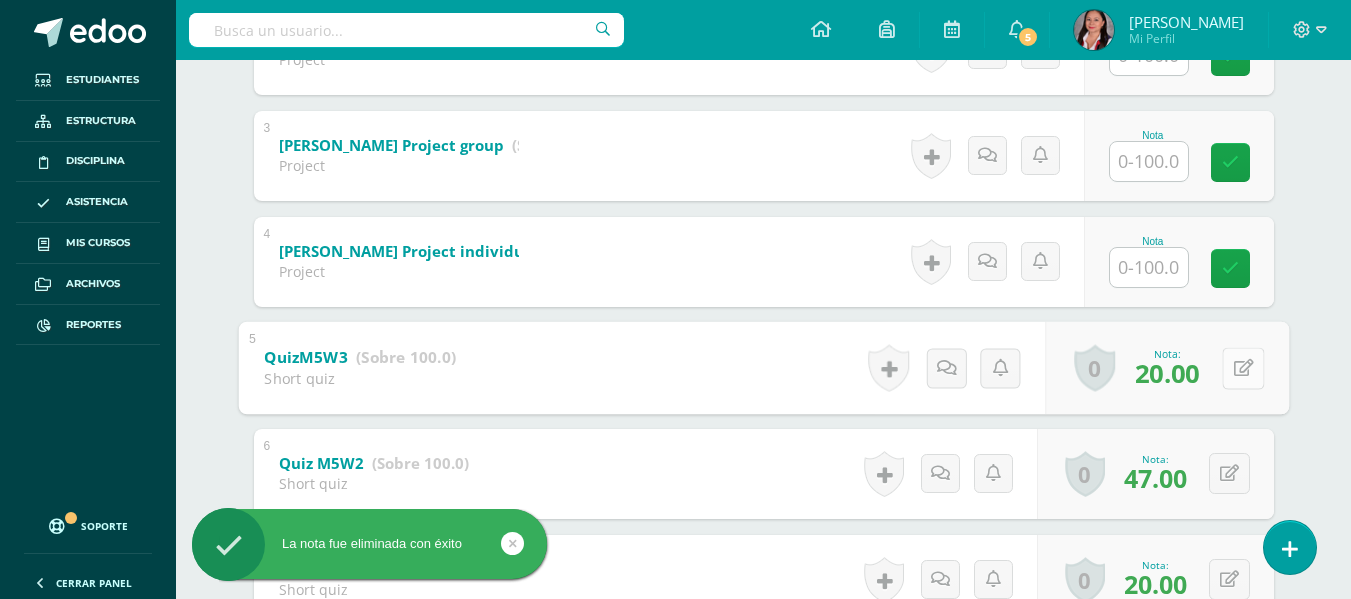 click at bounding box center [1243, 368] 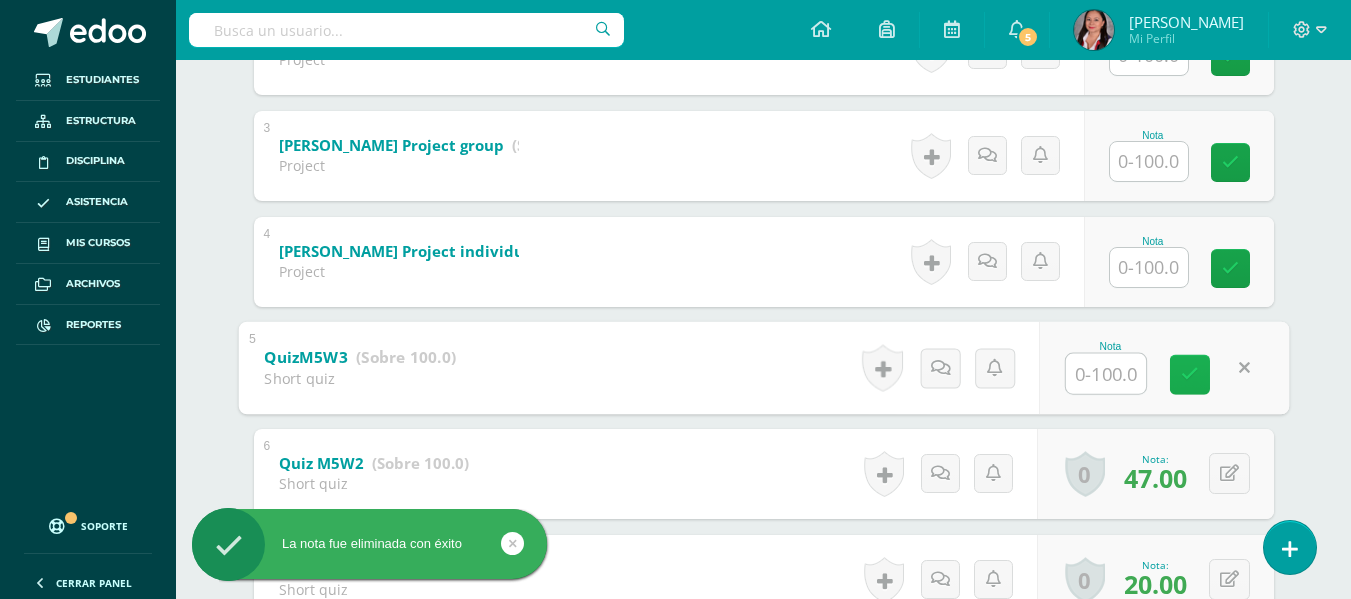 click at bounding box center [1190, 374] 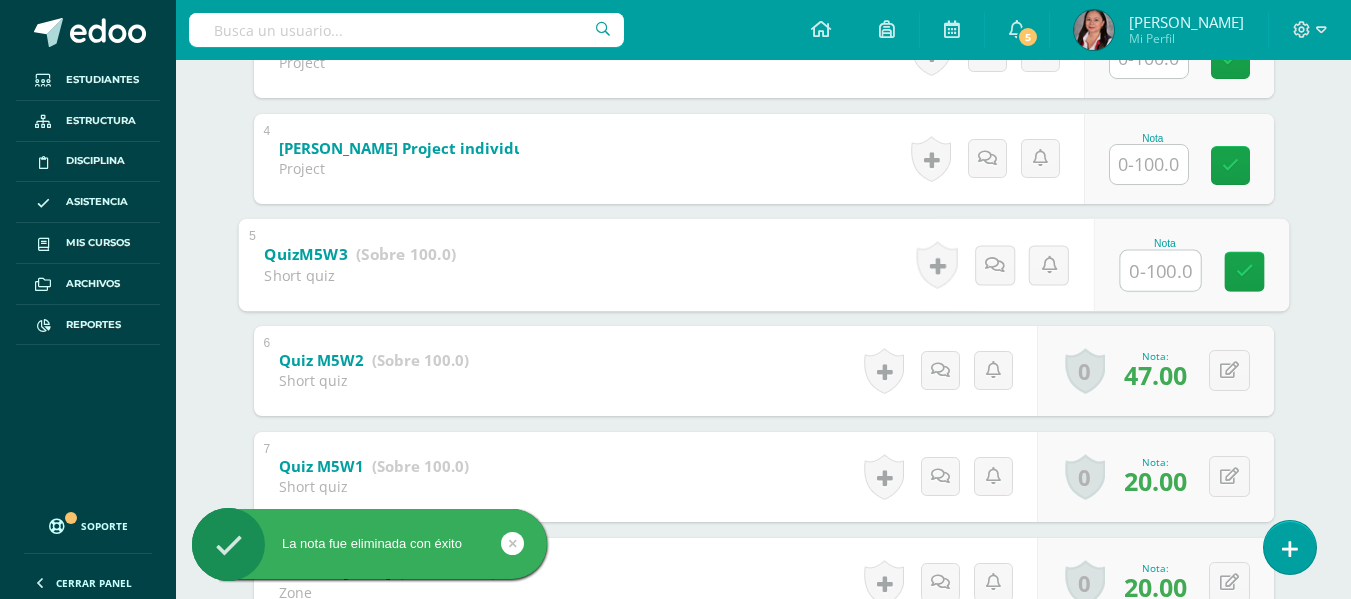 scroll, scrollTop: 800, scrollLeft: 0, axis: vertical 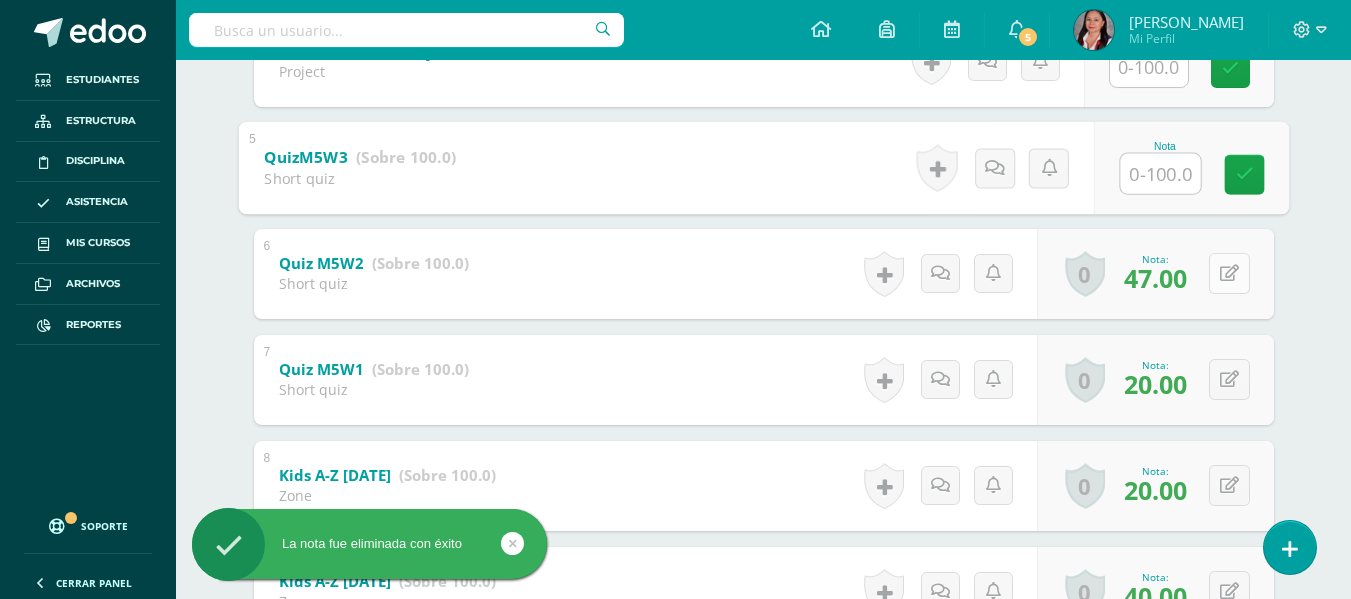 type 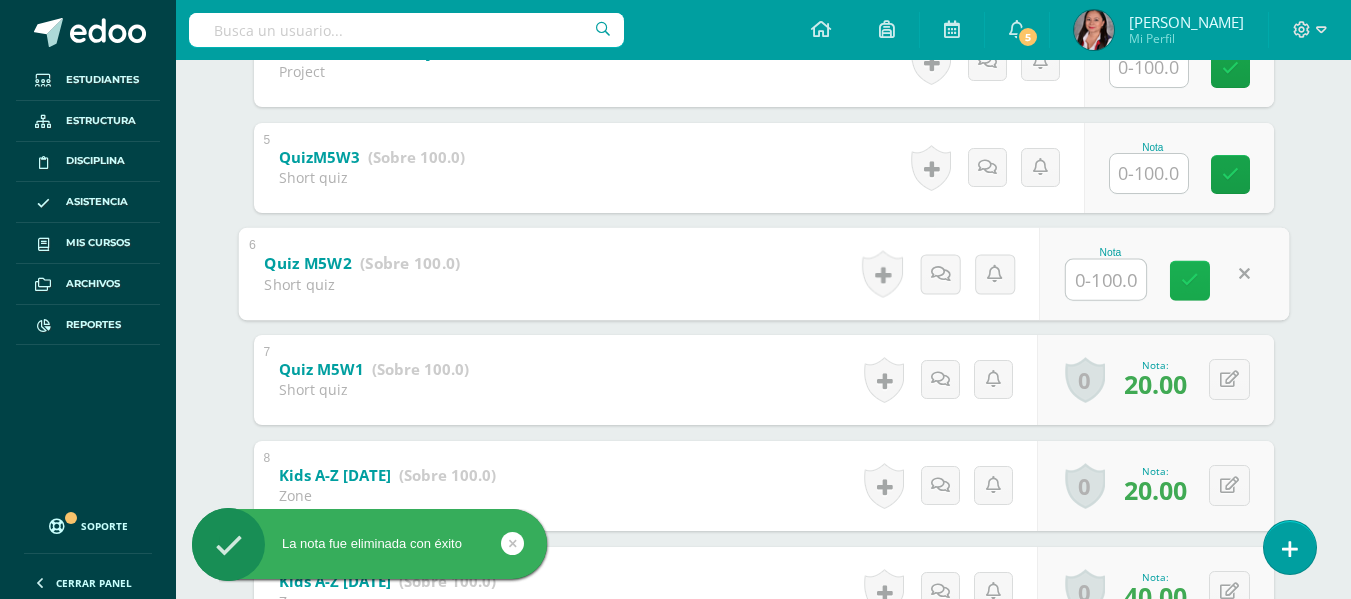 click at bounding box center [1190, 280] 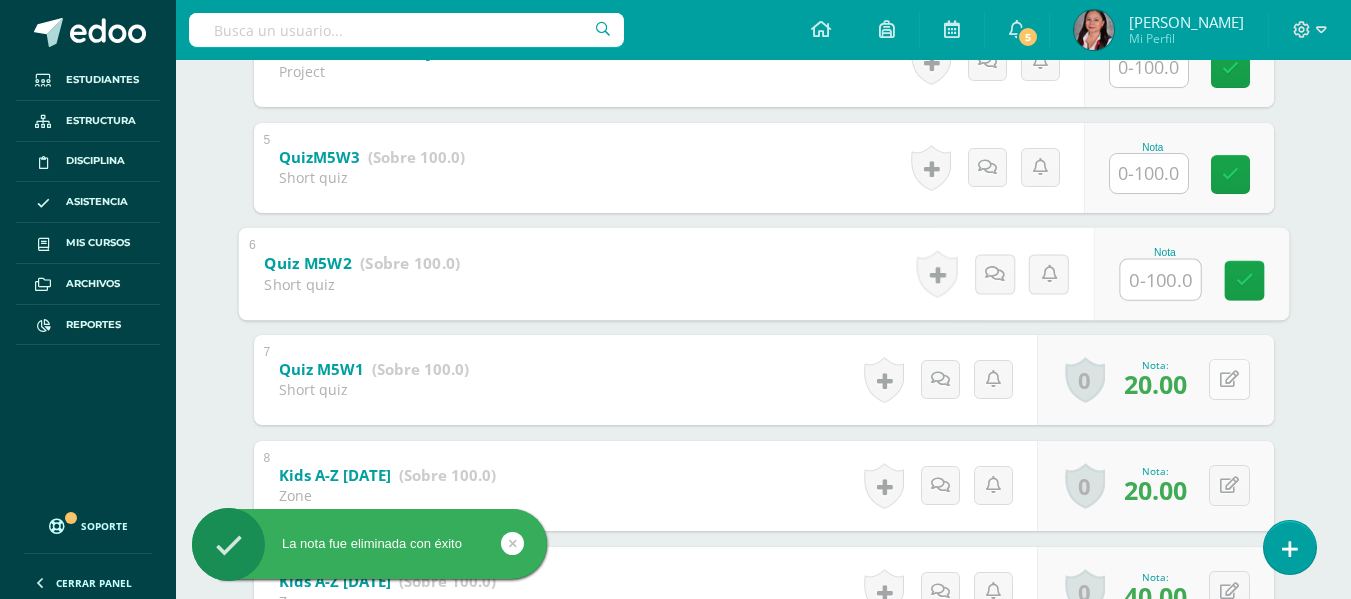 type 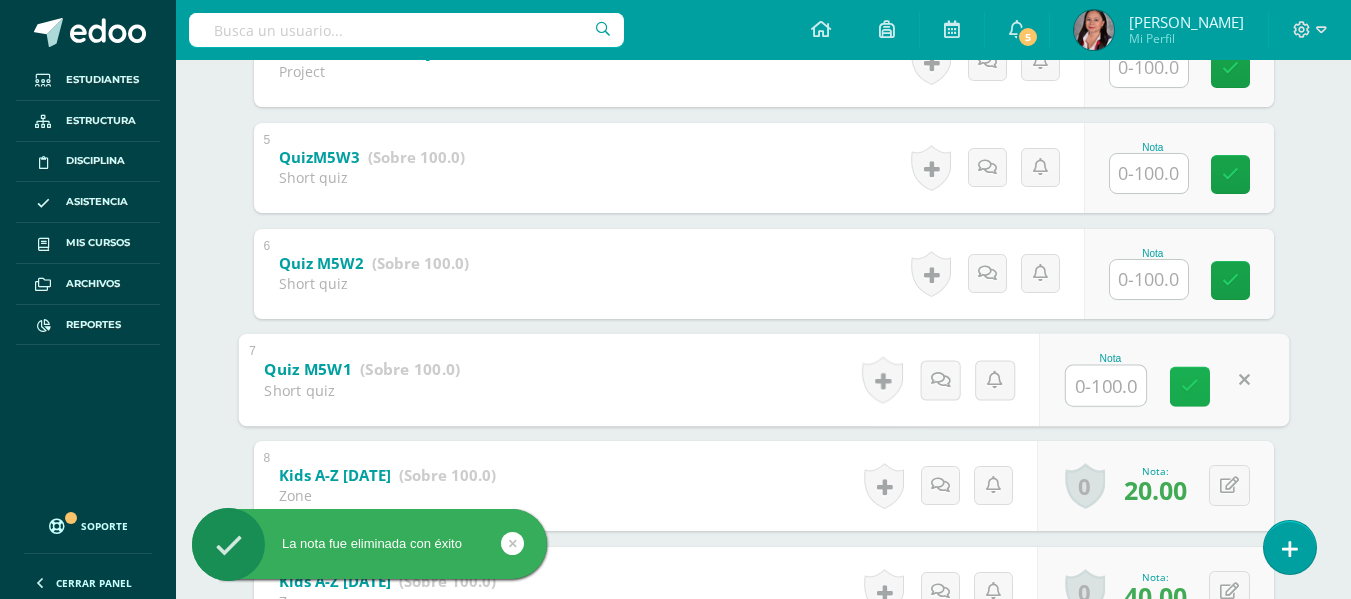 click at bounding box center (1190, 386) 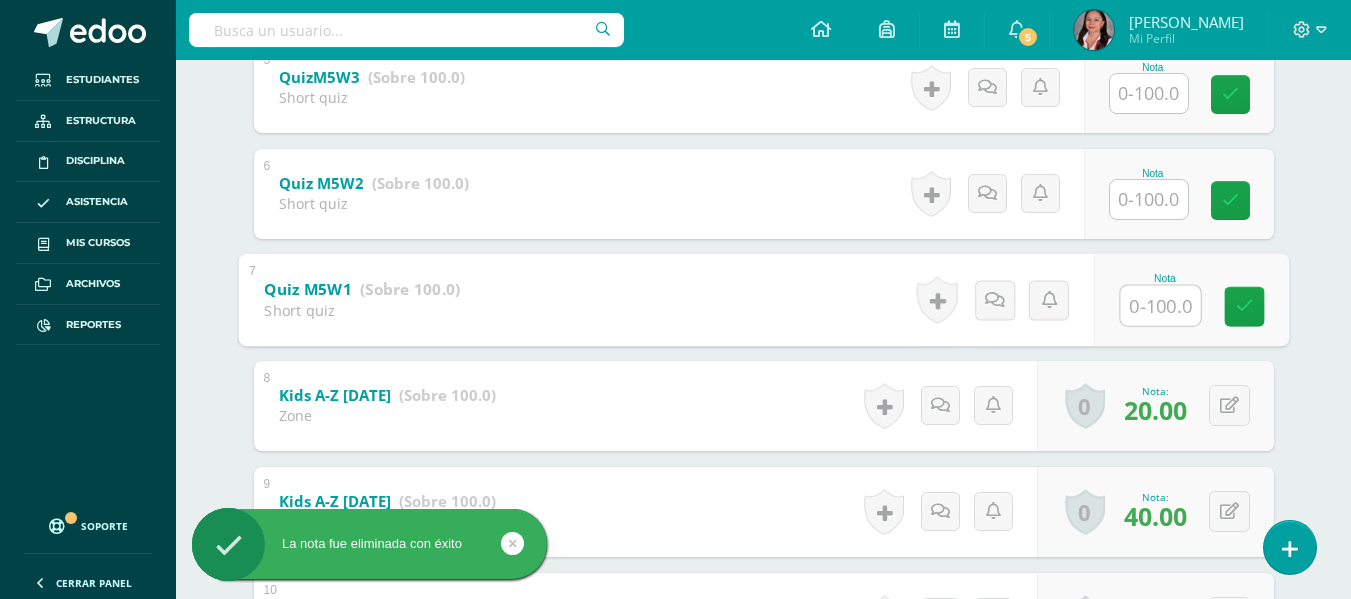 scroll, scrollTop: 1000, scrollLeft: 0, axis: vertical 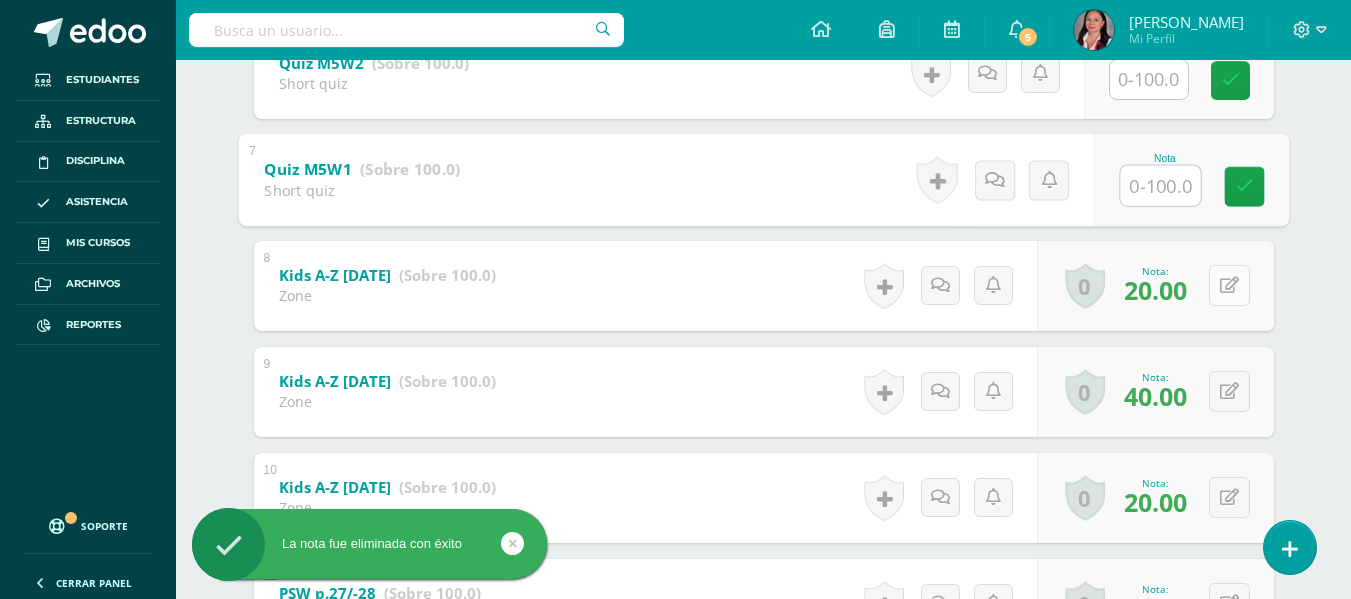 type 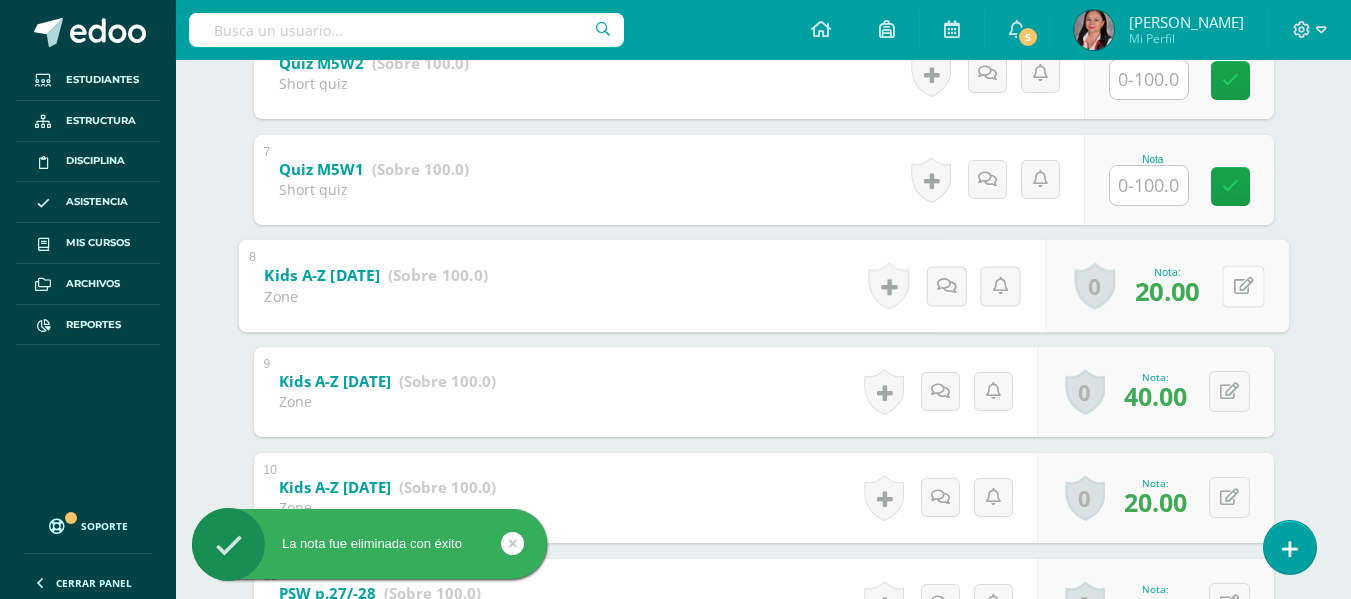 click on "0
Logros
Logros obtenidos
Aún no hay logros agregados
Nota:
20.00" at bounding box center [1167, 285] 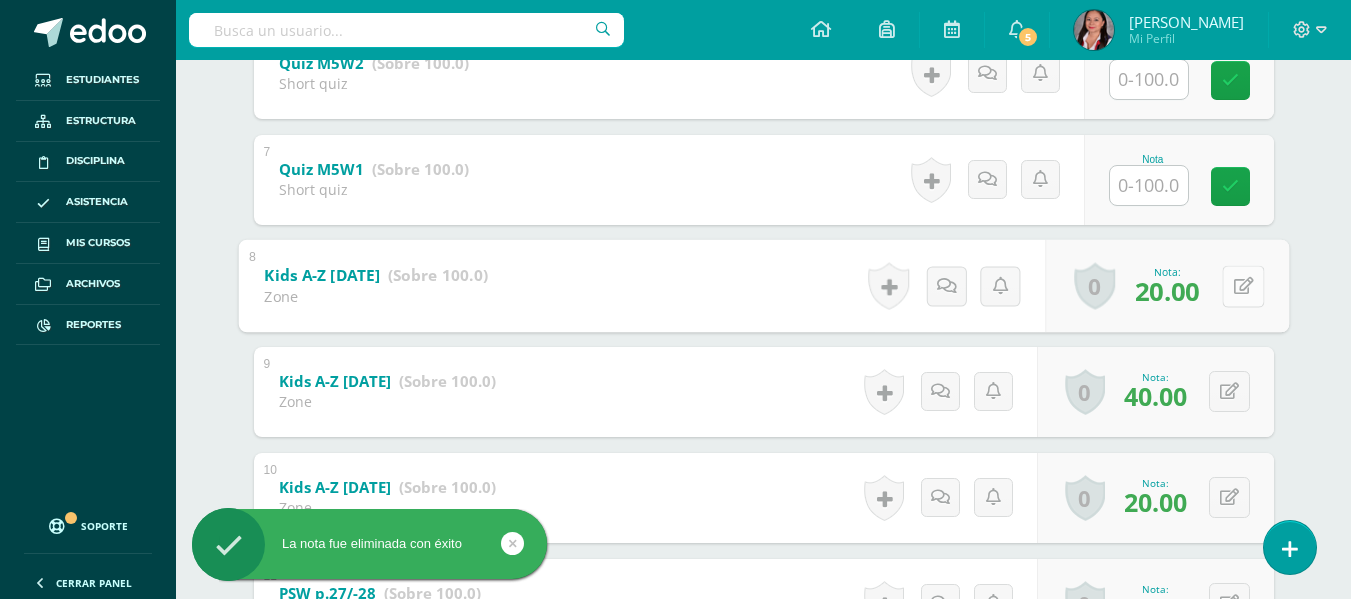 click at bounding box center [1243, 285] 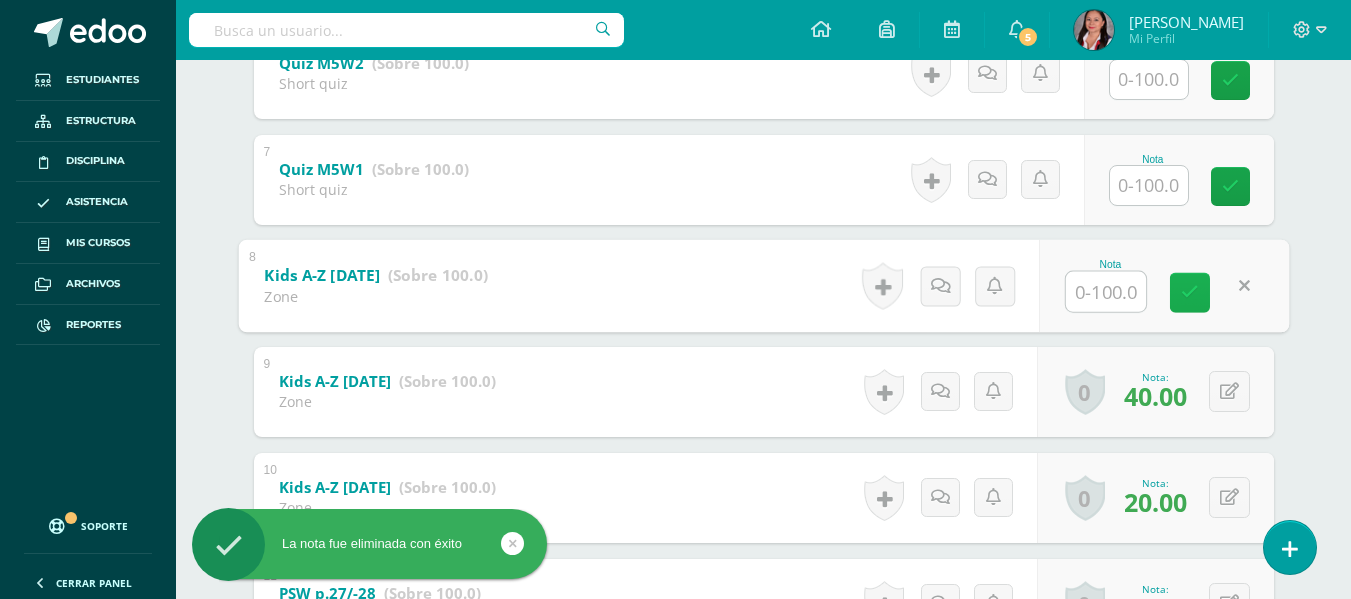 click at bounding box center [1190, 292] 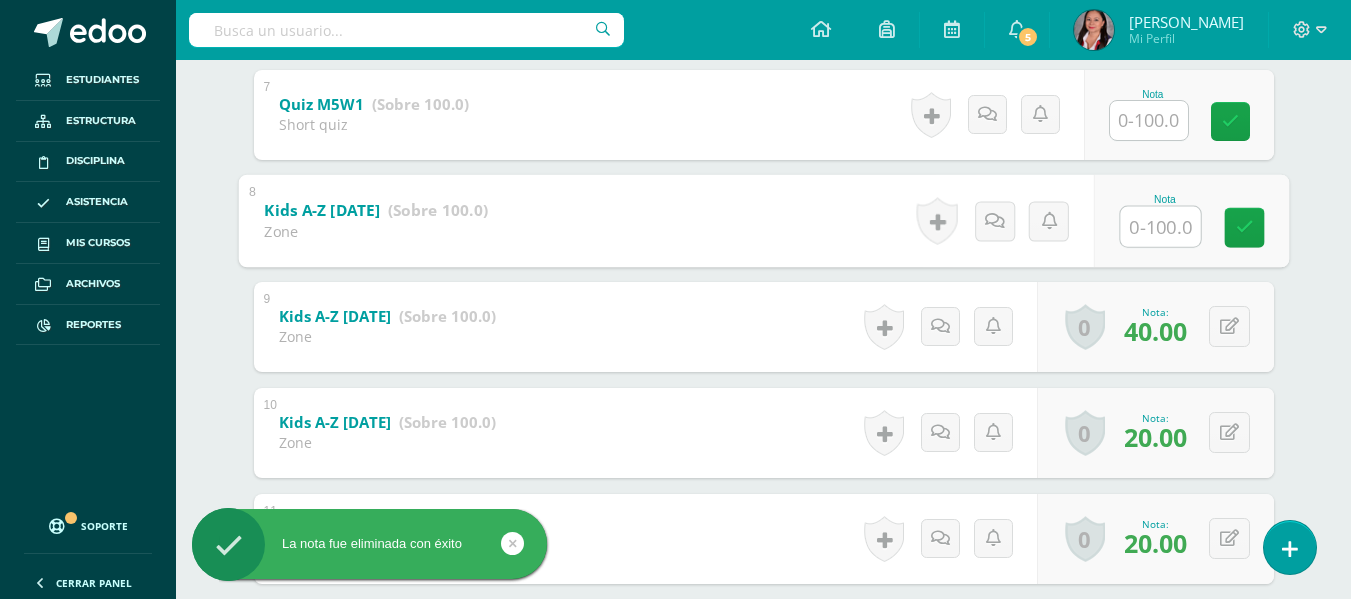 scroll, scrollTop: 1100, scrollLeft: 0, axis: vertical 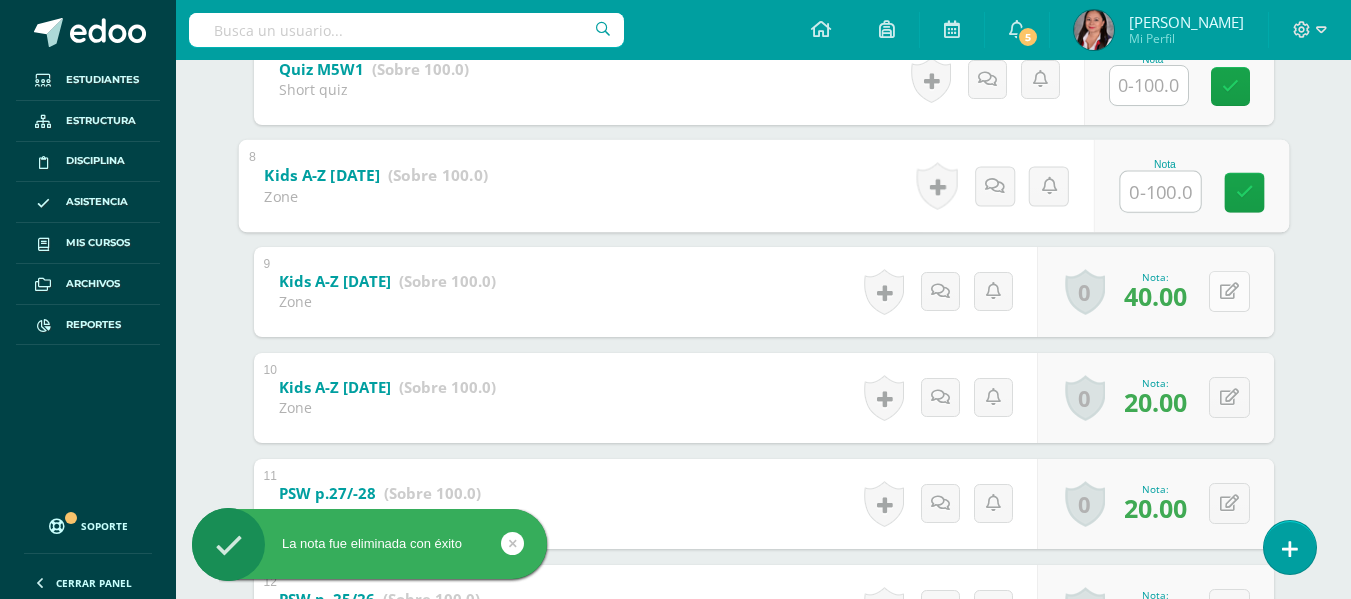 type 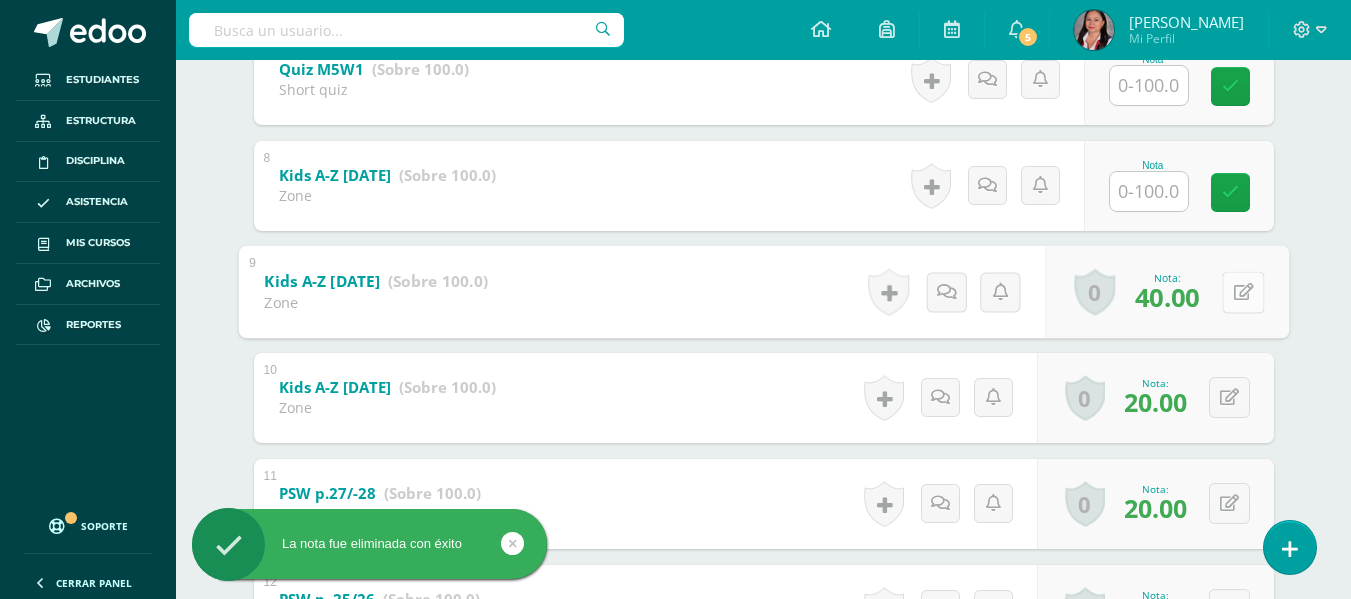 click on "0
Logros
Logros obtenidos
Aún no hay logros agregados
Nota:
40.00" at bounding box center [1167, 291] 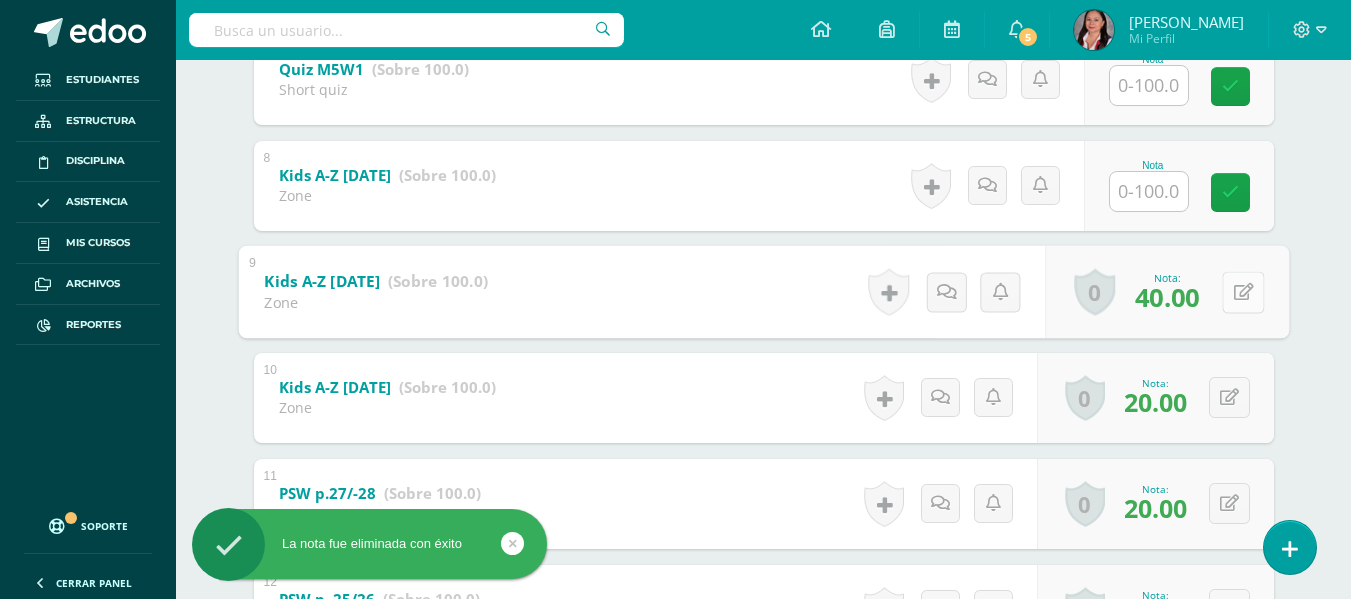 click at bounding box center (1243, 291) 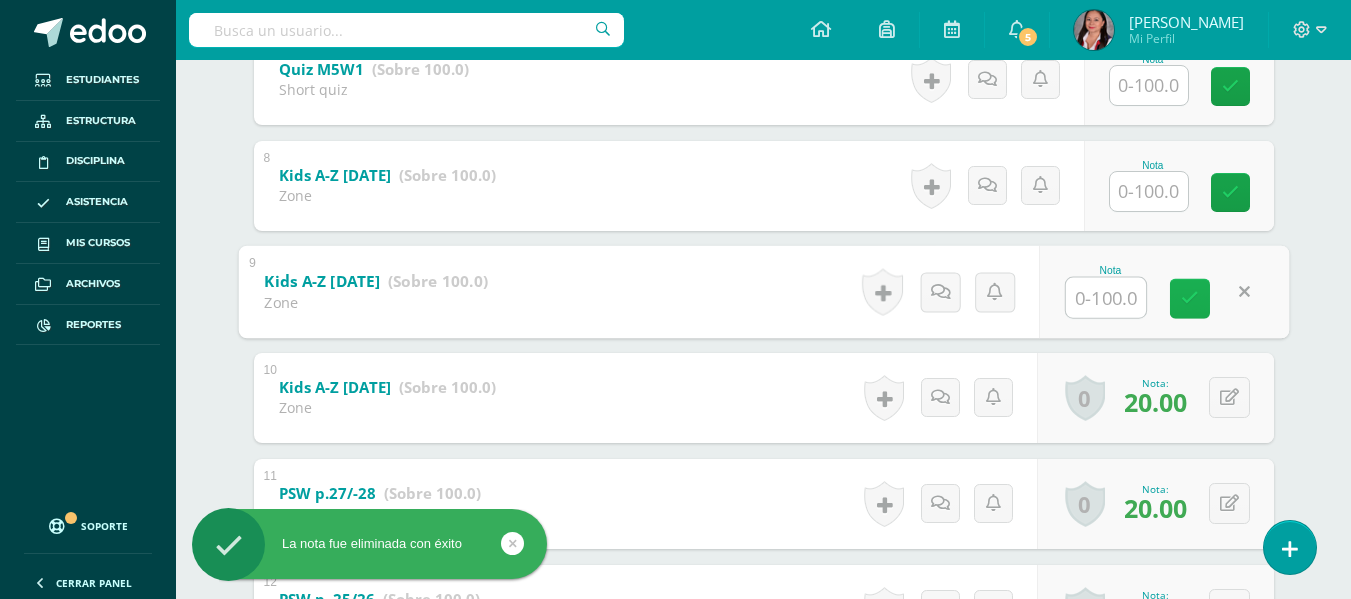 click at bounding box center [1190, 298] 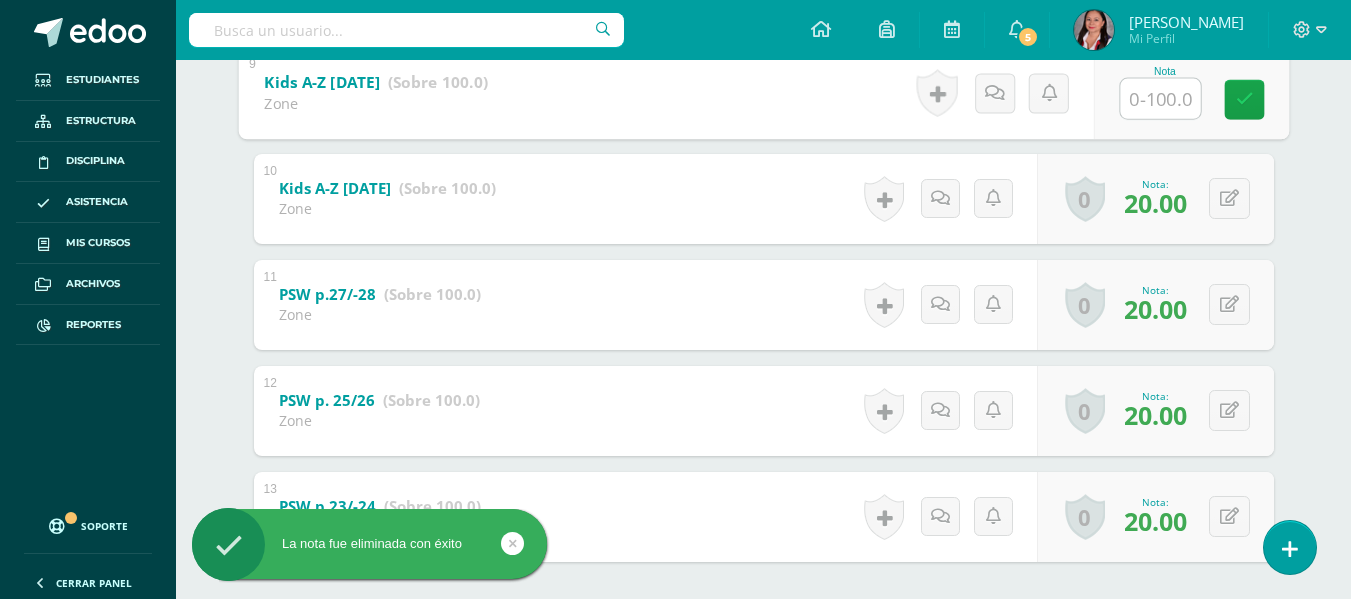 scroll, scrollTop: 1300, scrollLeft: 0, axis: vertical 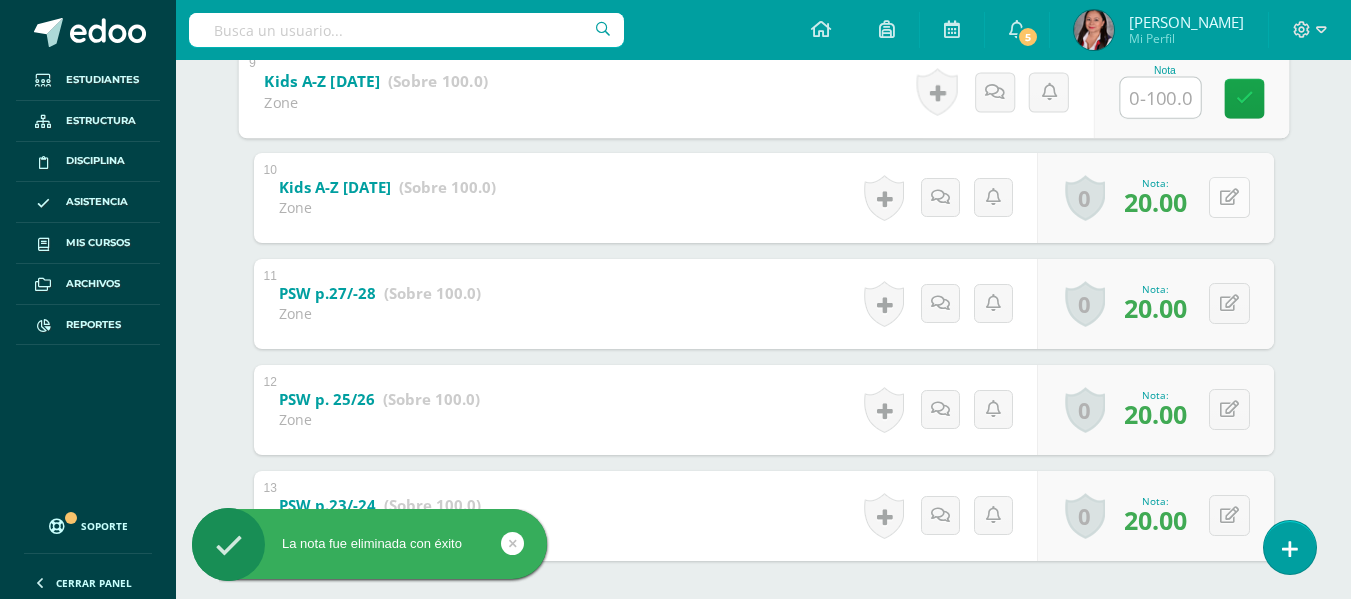 type 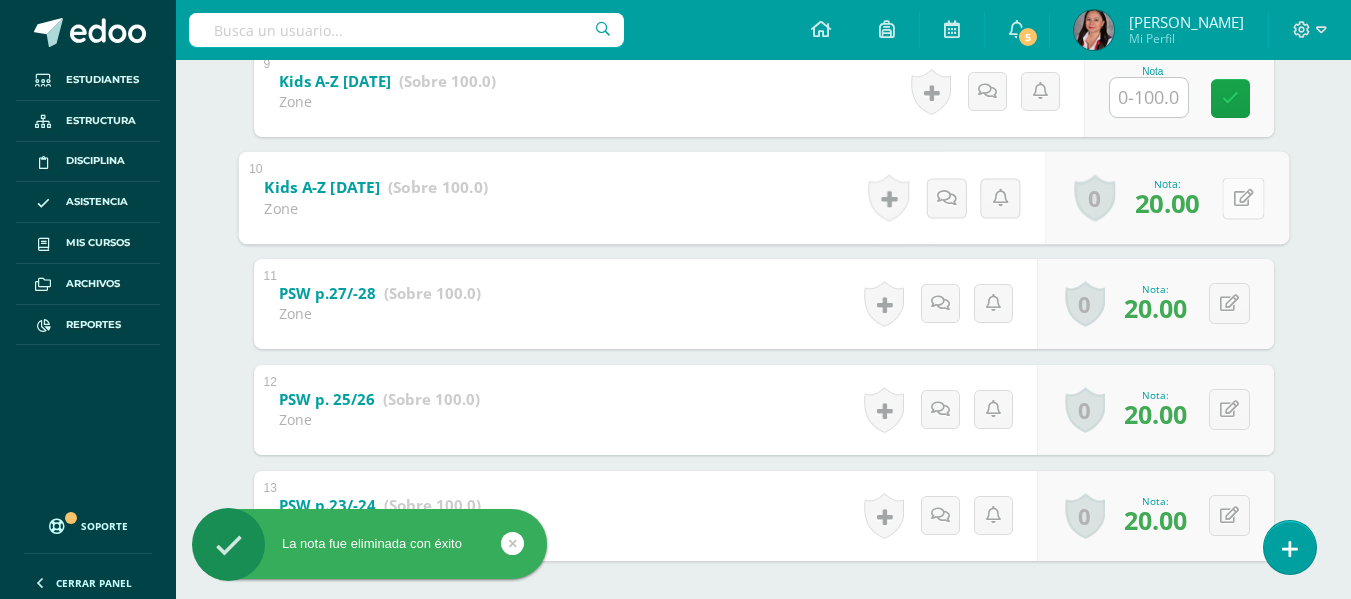click at bounding box center (1243, 198) 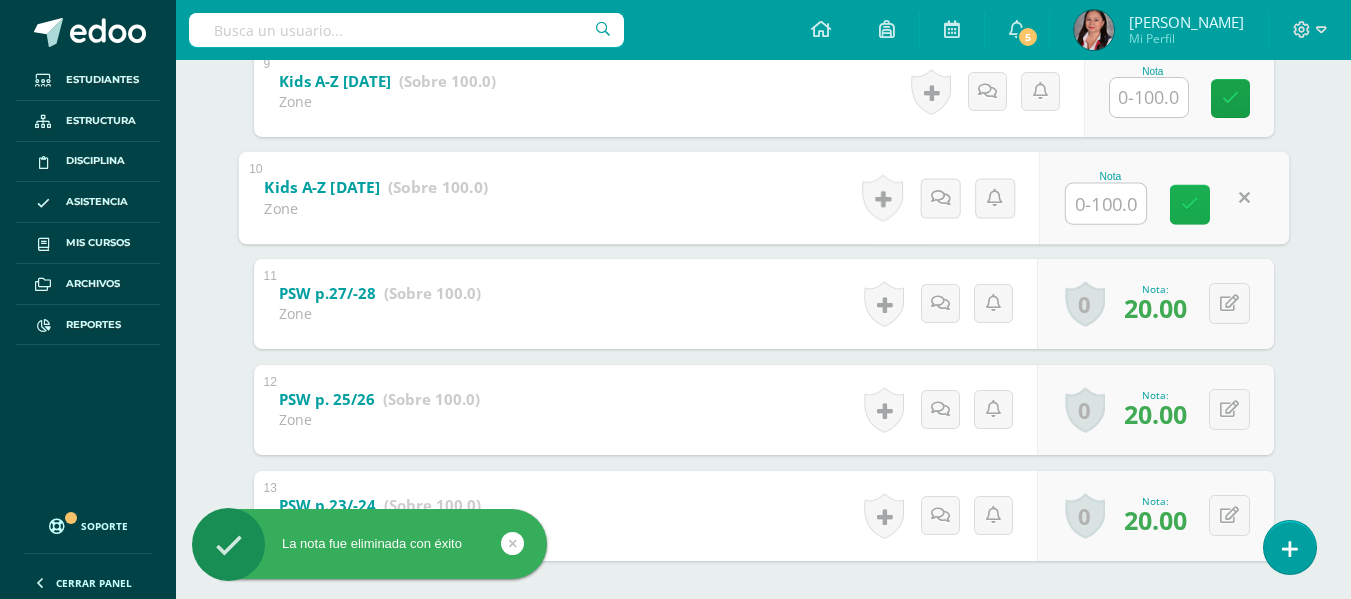 click at bounding box center [1190, 204] 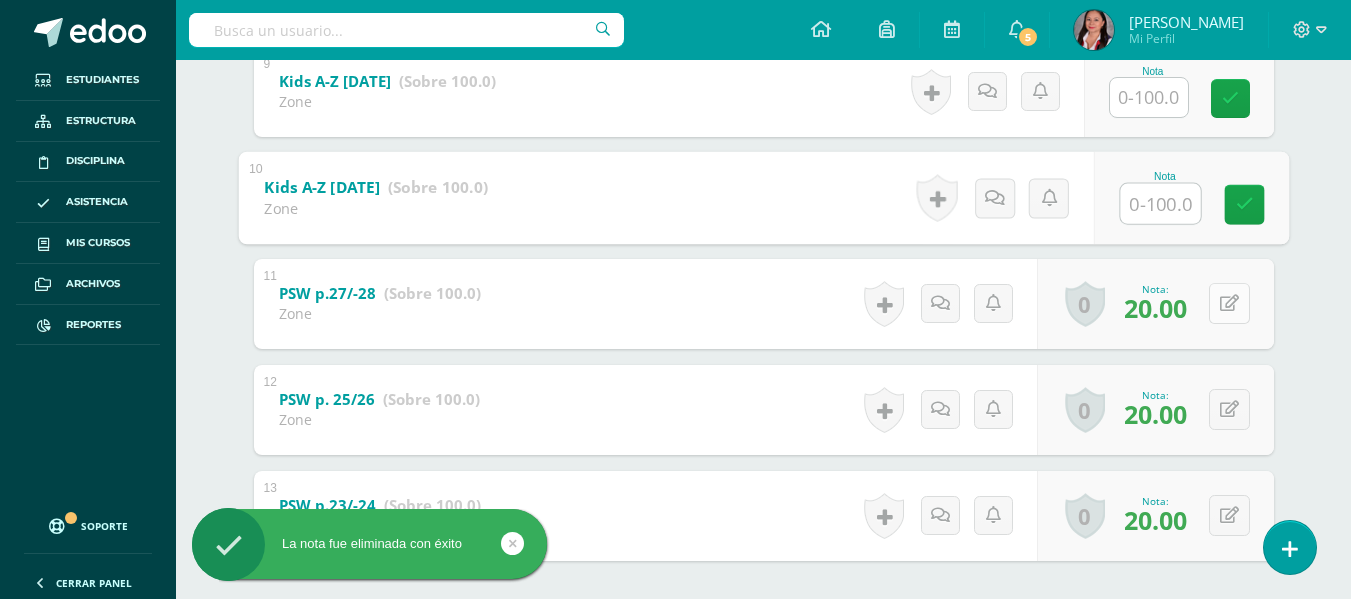 type 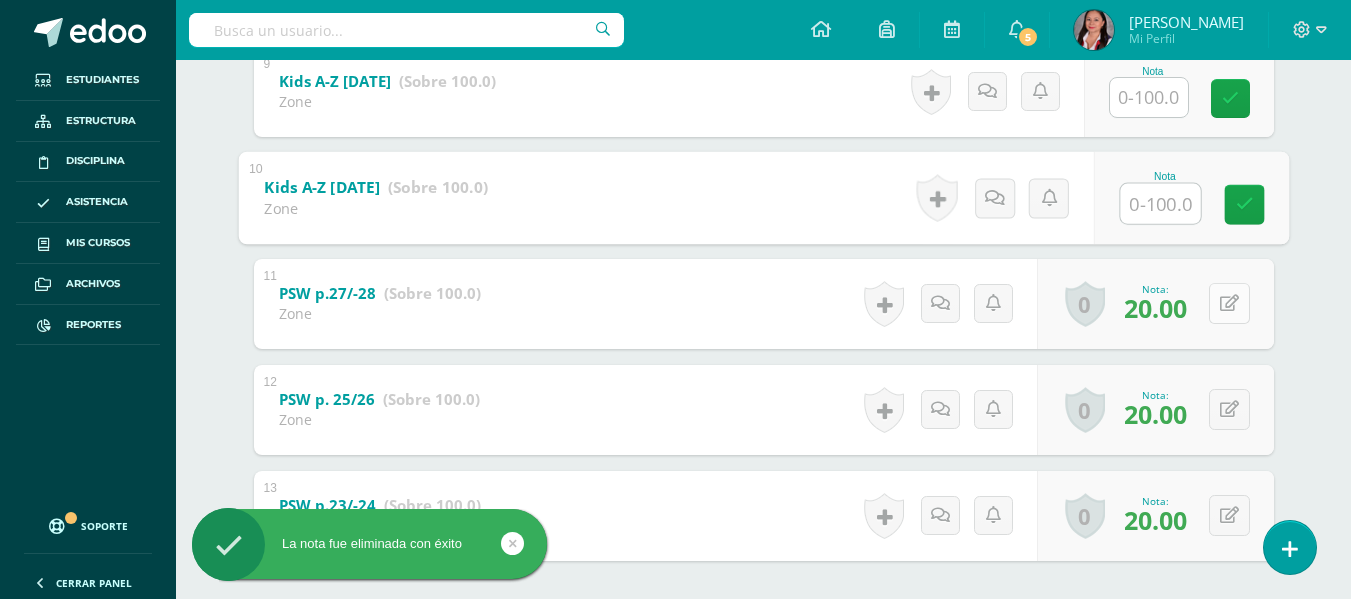 click at bounding box center [1229, 303] 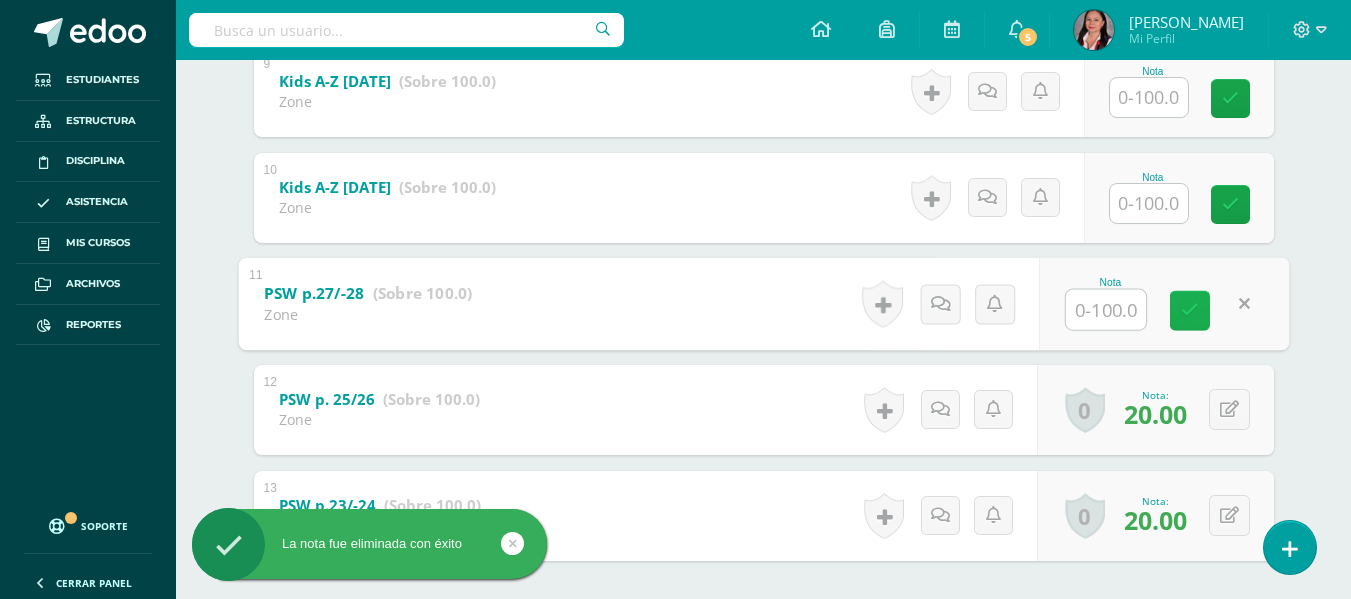 click at bounding box center [1190, 310] 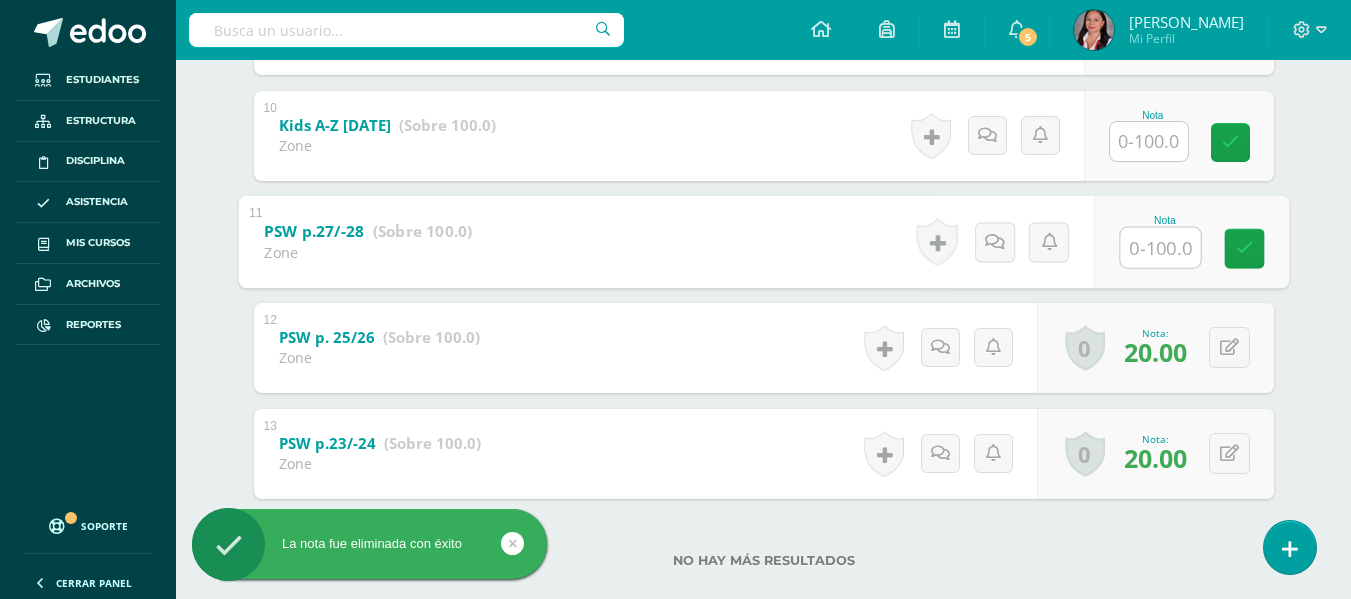 scroll, scrollTop: 1395, scrollLeft: 0, axis: vertical 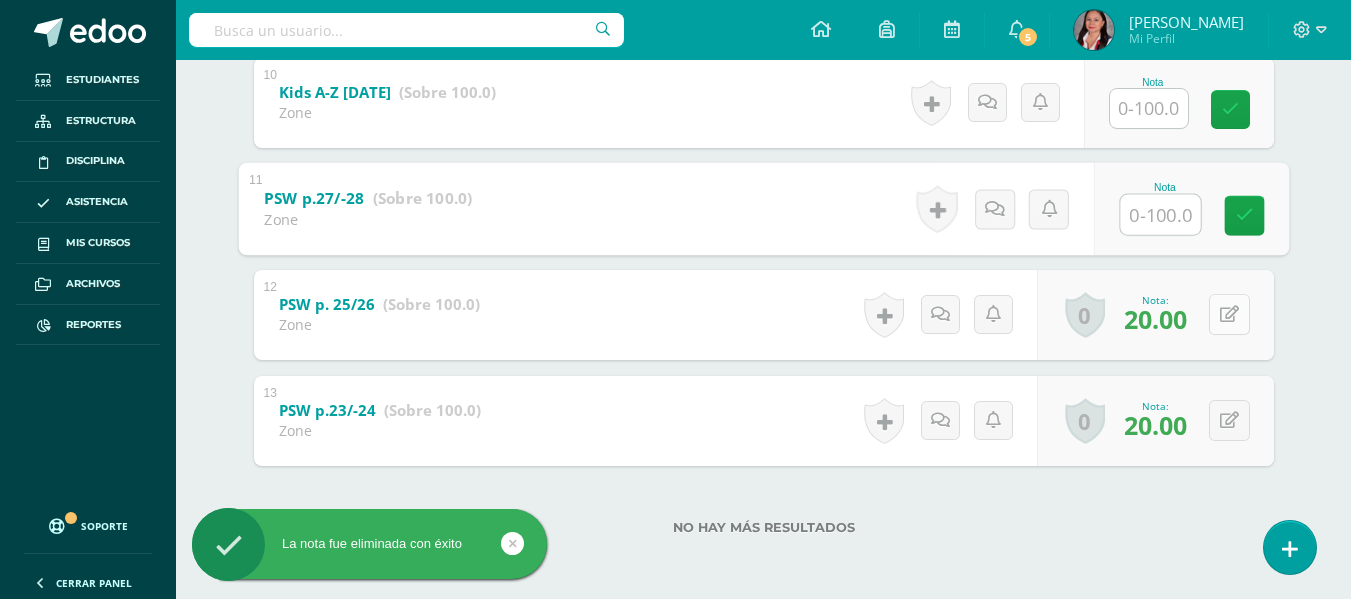 type 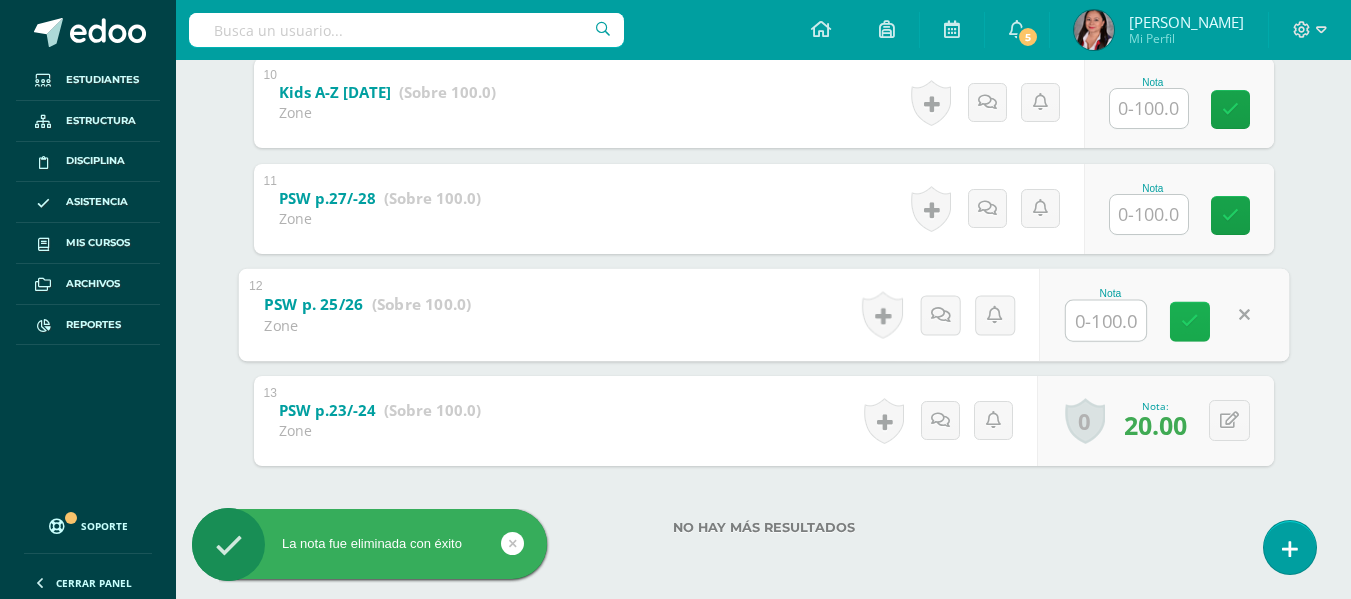click at bounding box center [1190, 321] 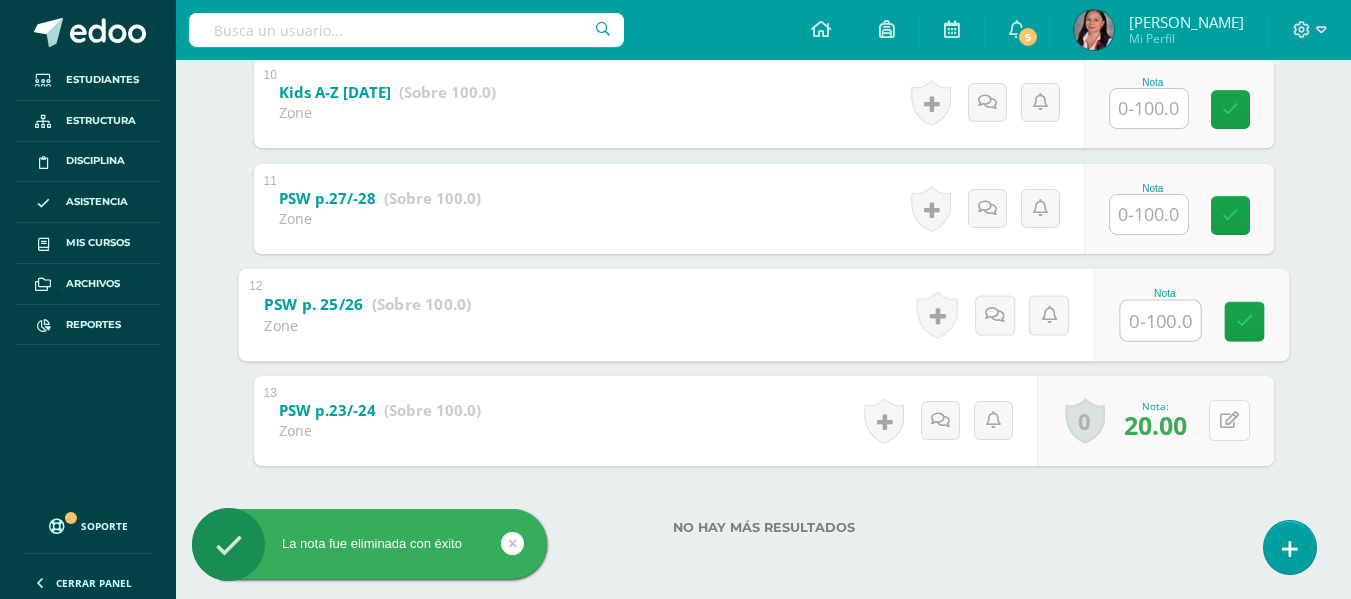 type 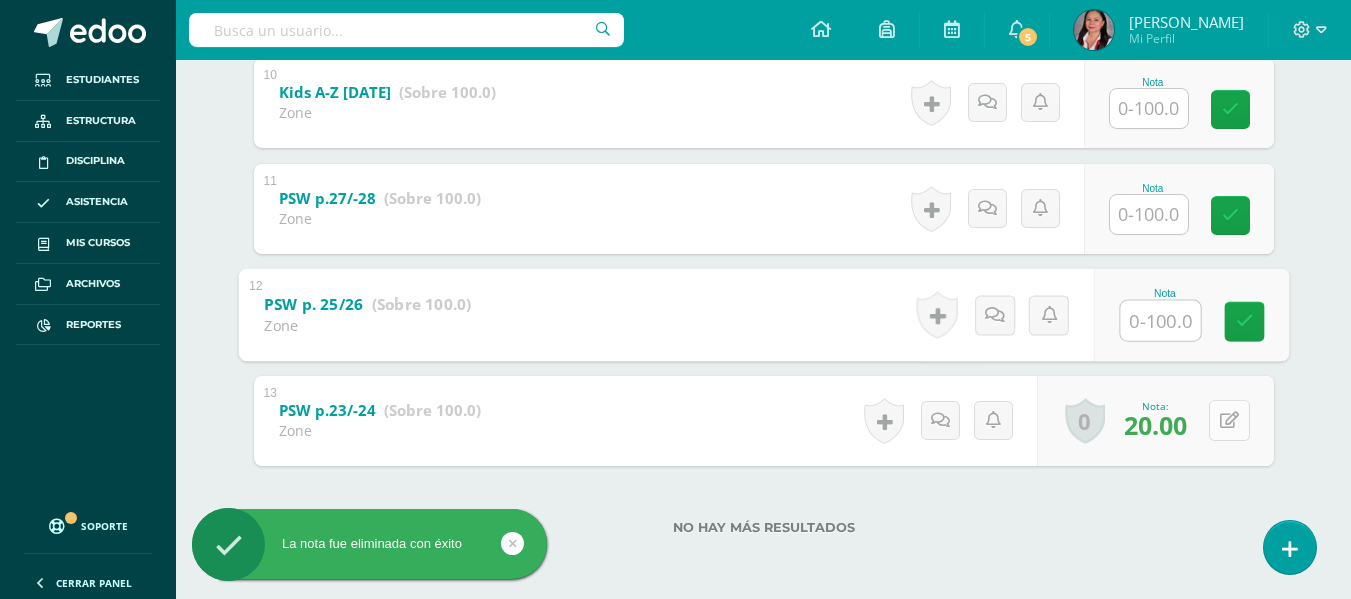 click at bounding box center [1229, 420] 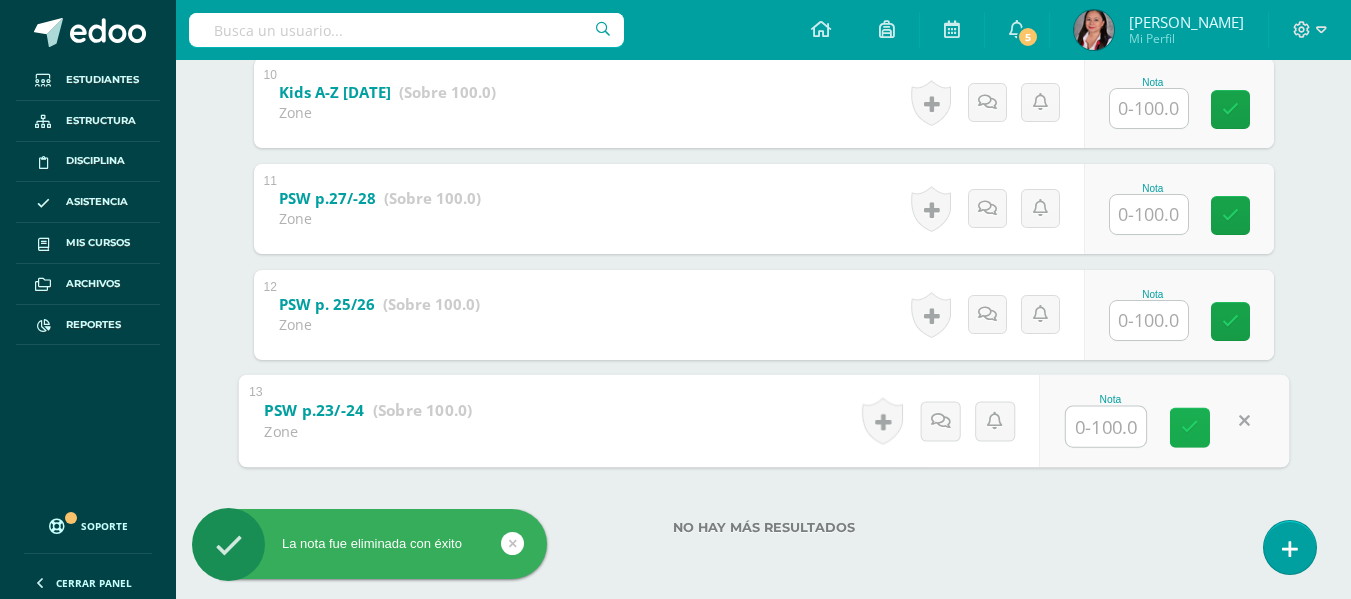 click at bounding box center [1190, 427] 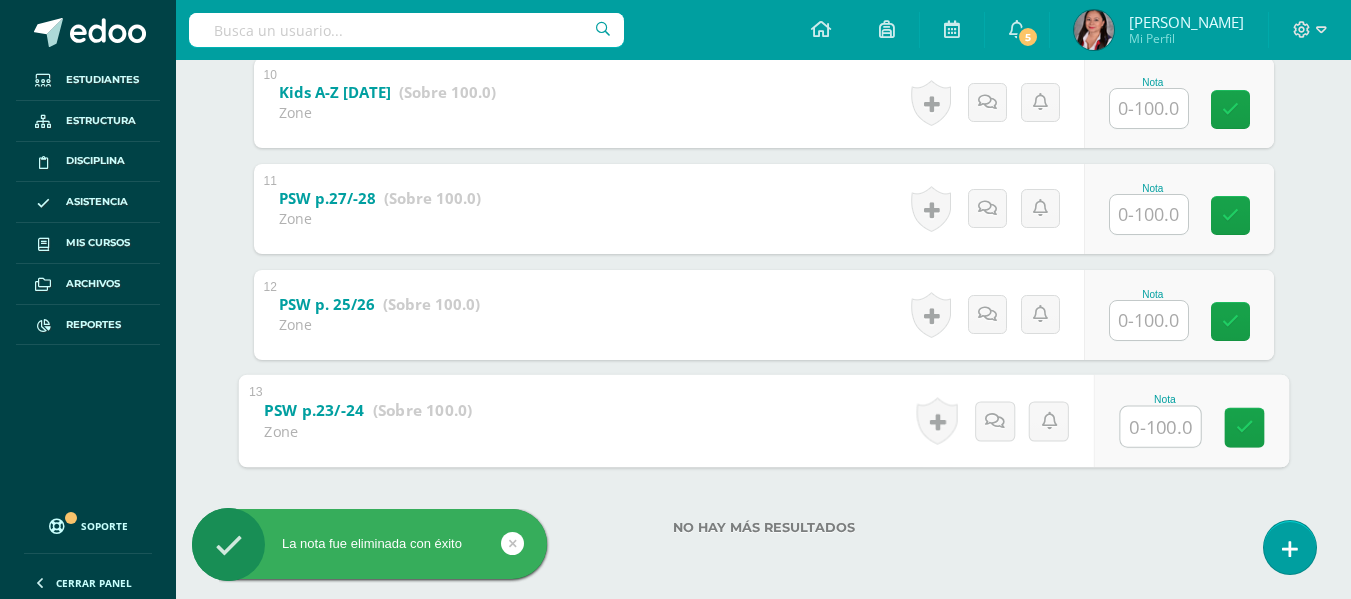 type 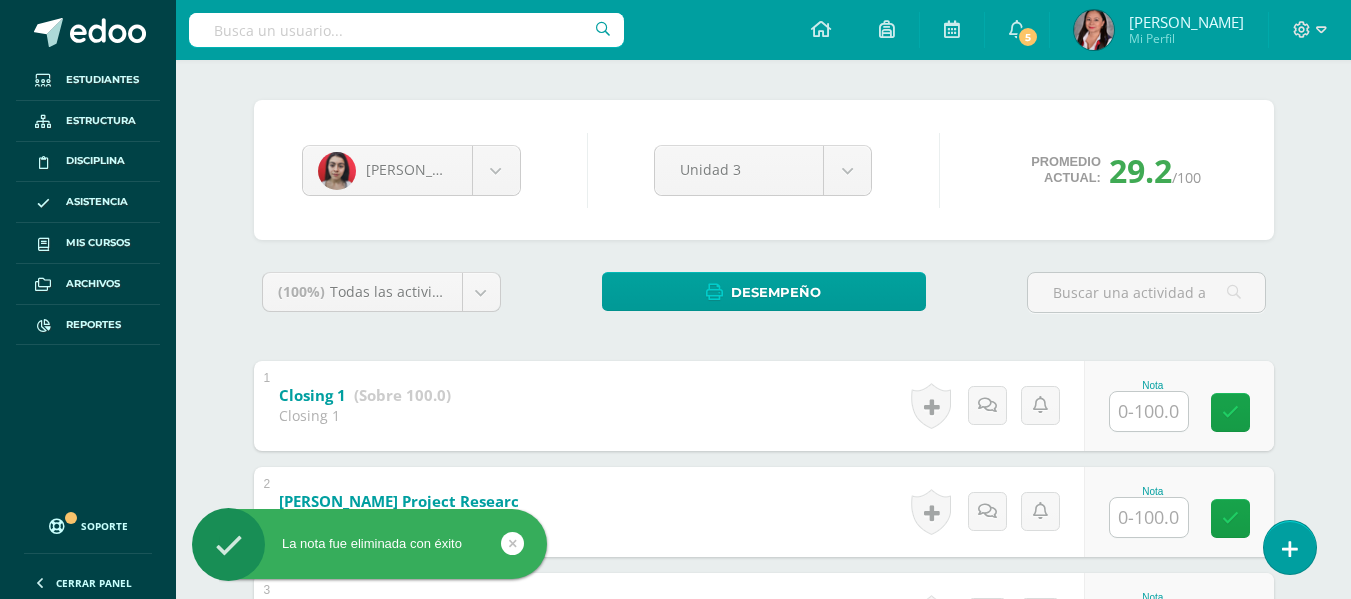 scroll, scrollTop: 0, scrollLeft: 0, axis: both 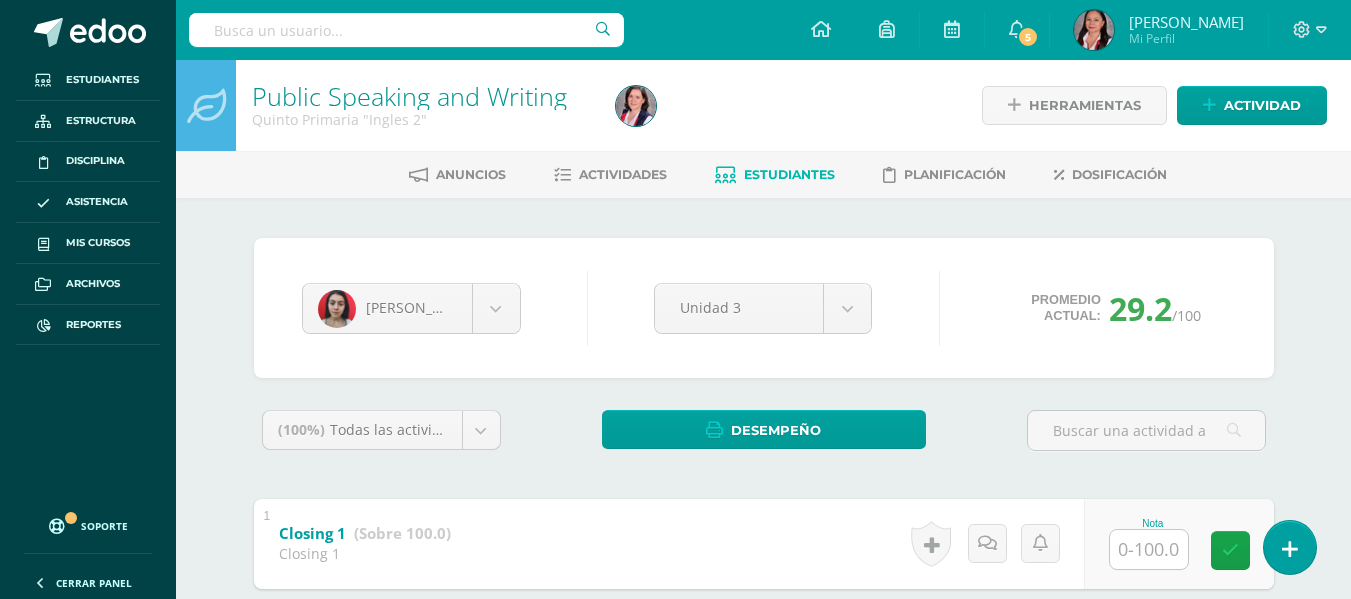 click at bounding box center [406, 30] 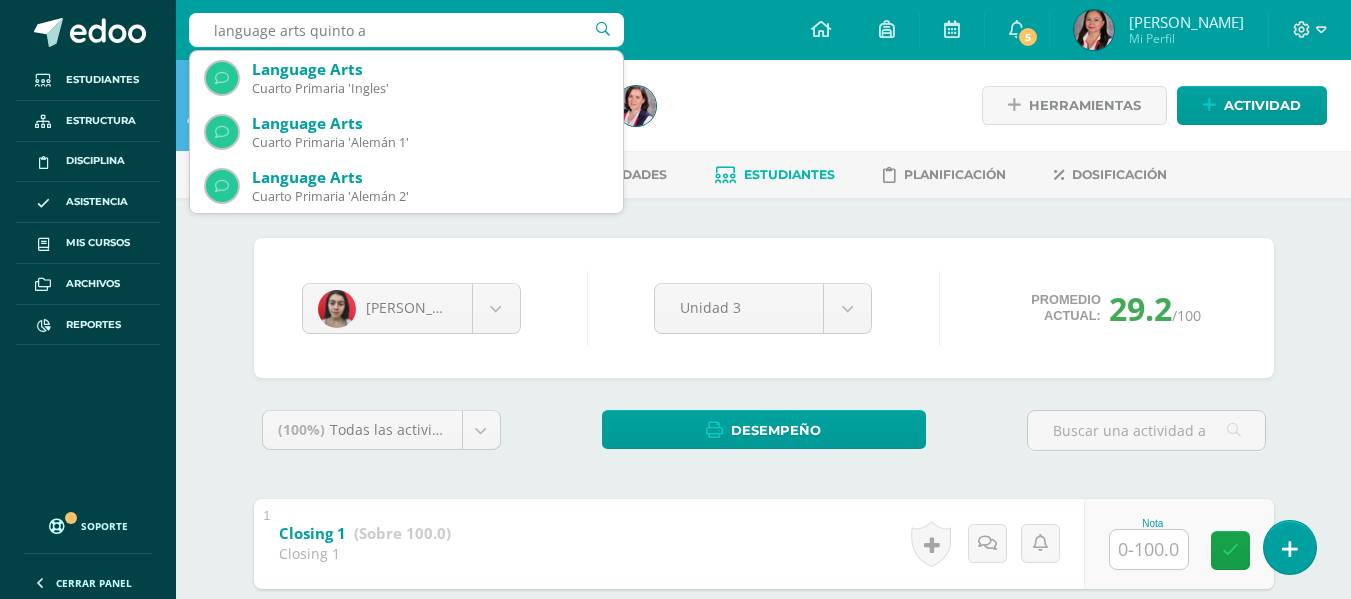 type on "language arts quinto" 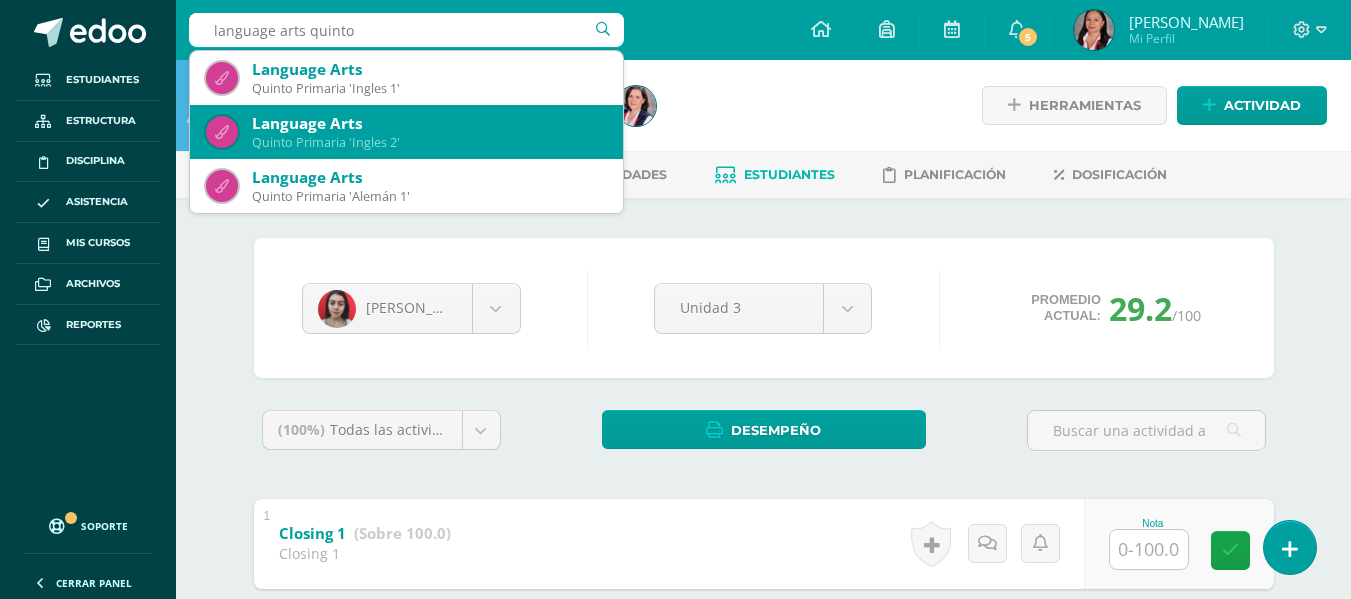 click on "Language Arts" at bounding box center [429, 123] 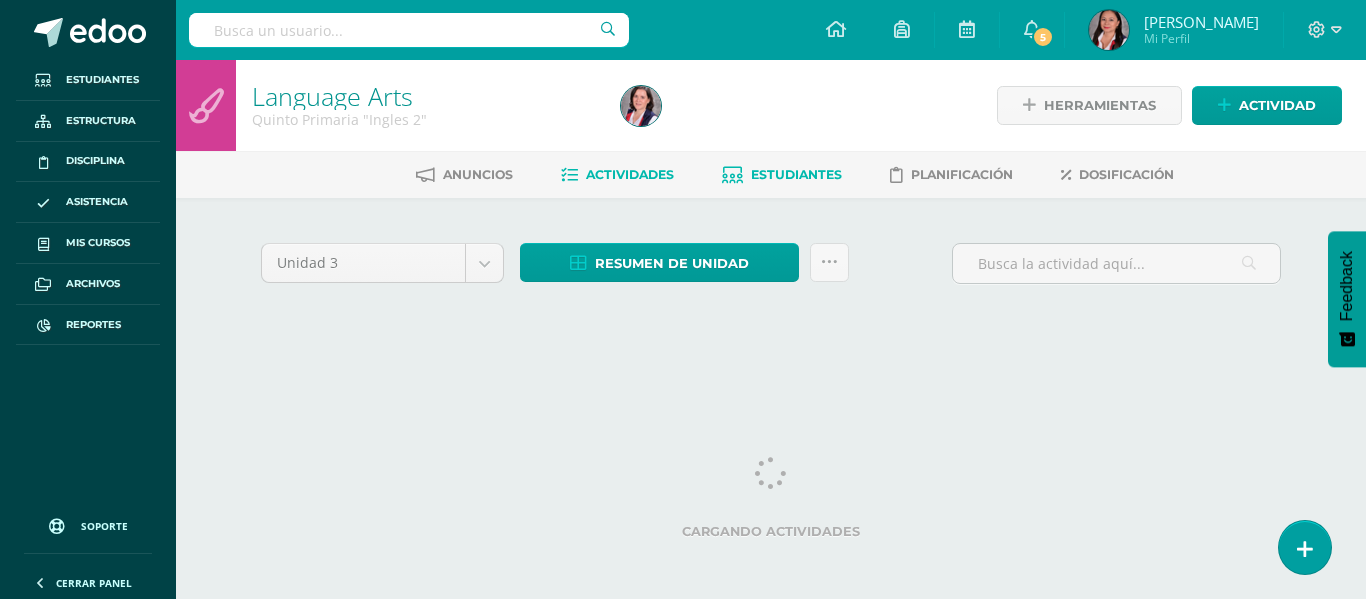 scroll, scrollTop: 0, scrollLeft: 0, axis: both 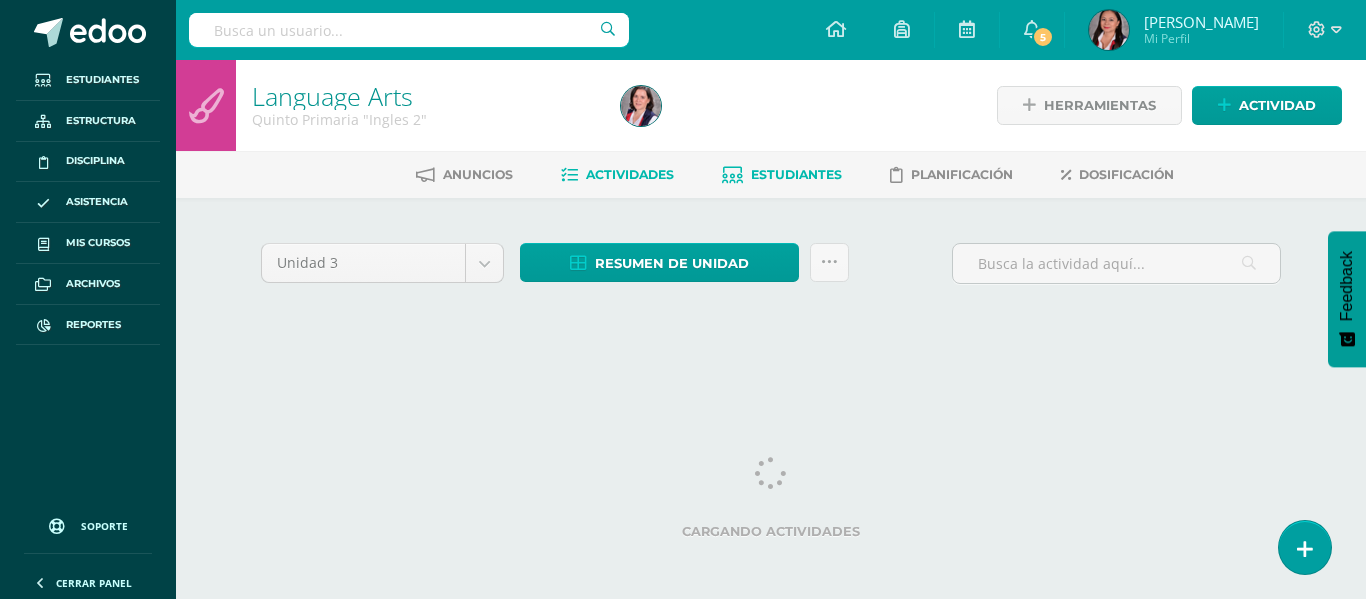 click on "Estudiantes" at bounding box center (782, 175) 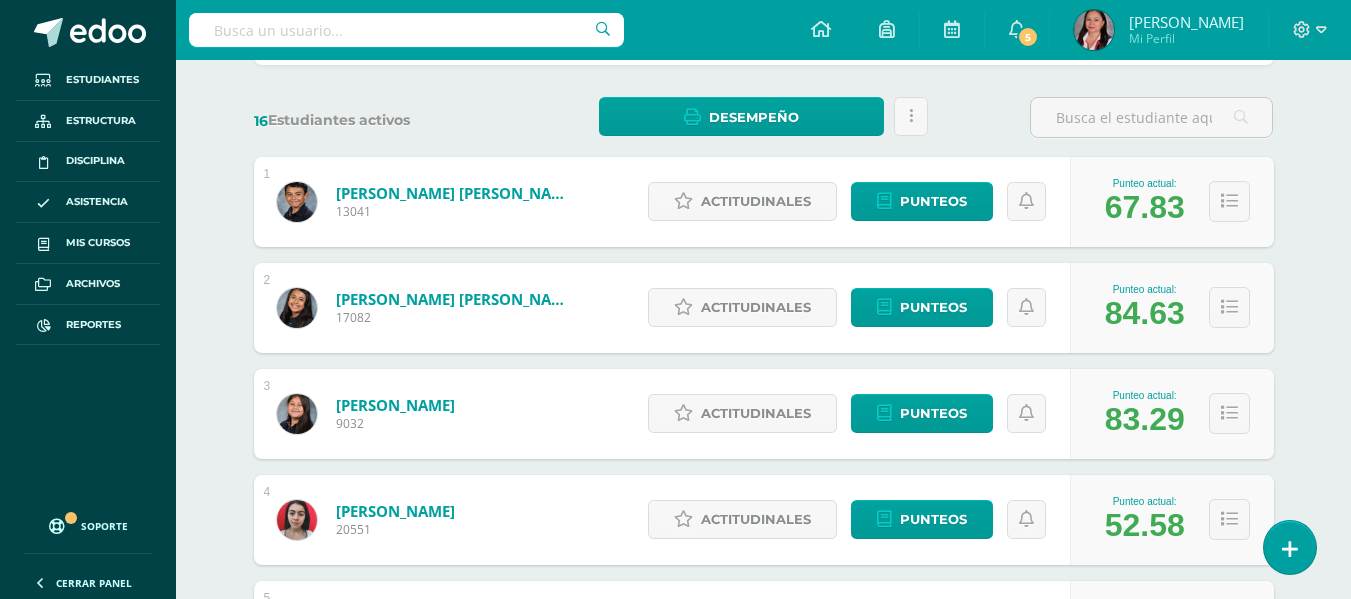 scroll, scrollTop: 300, scrollLeft: 0, axis: vertical 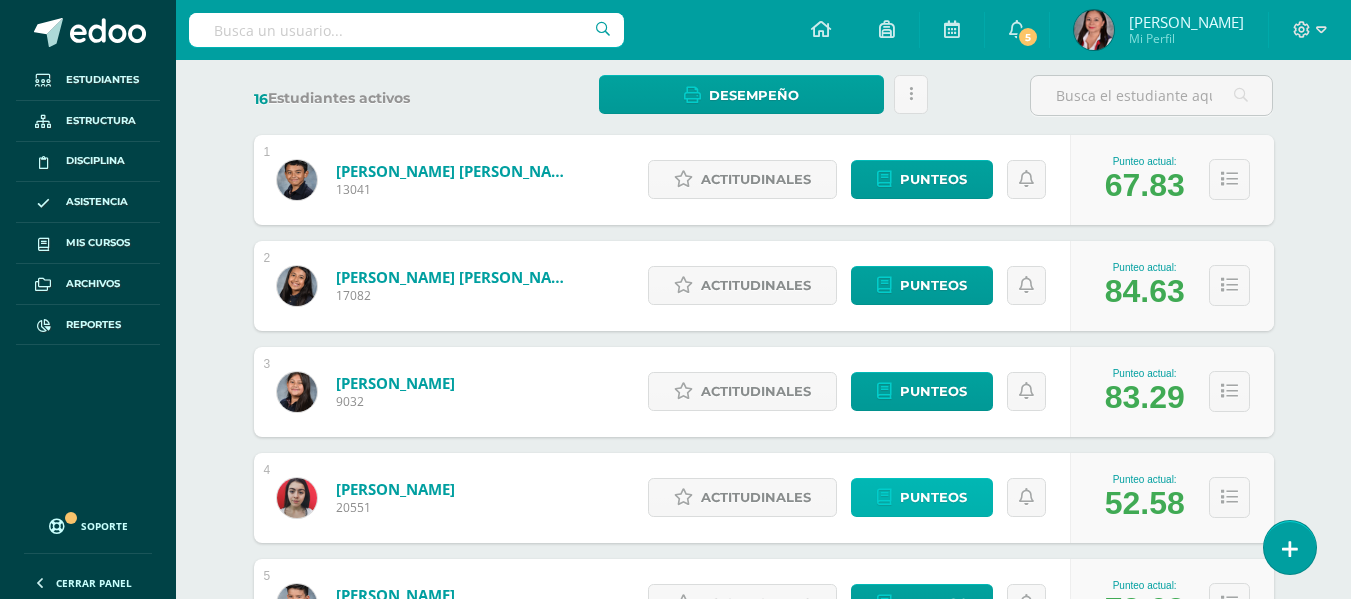 click on "Punteos" at bounding box center [933, 497] 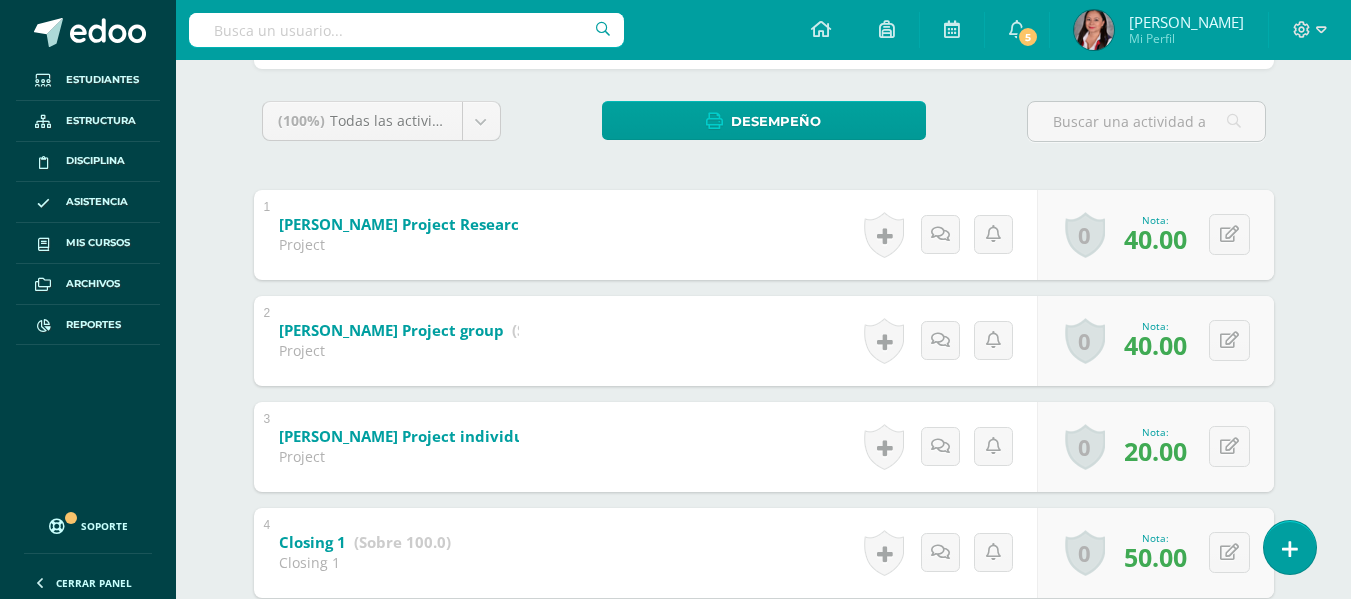 scroll, scrollTop: 310, scrollLeft: 0, axis: vertical 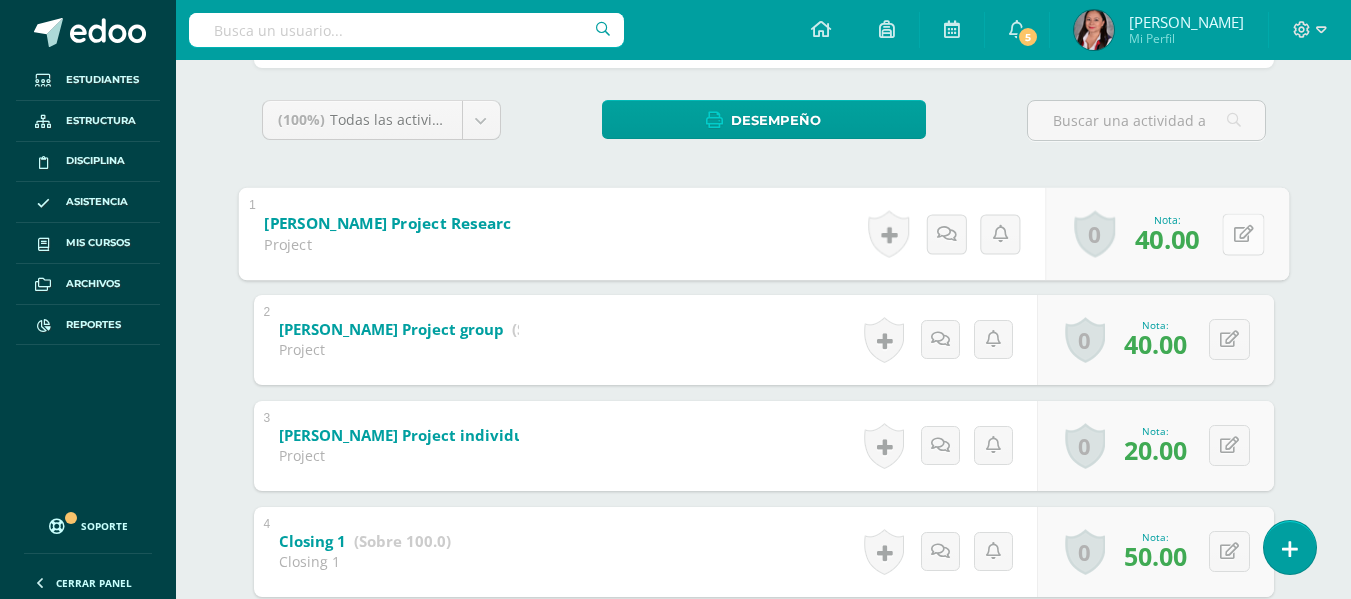 click at bounding box center [1243, 234] 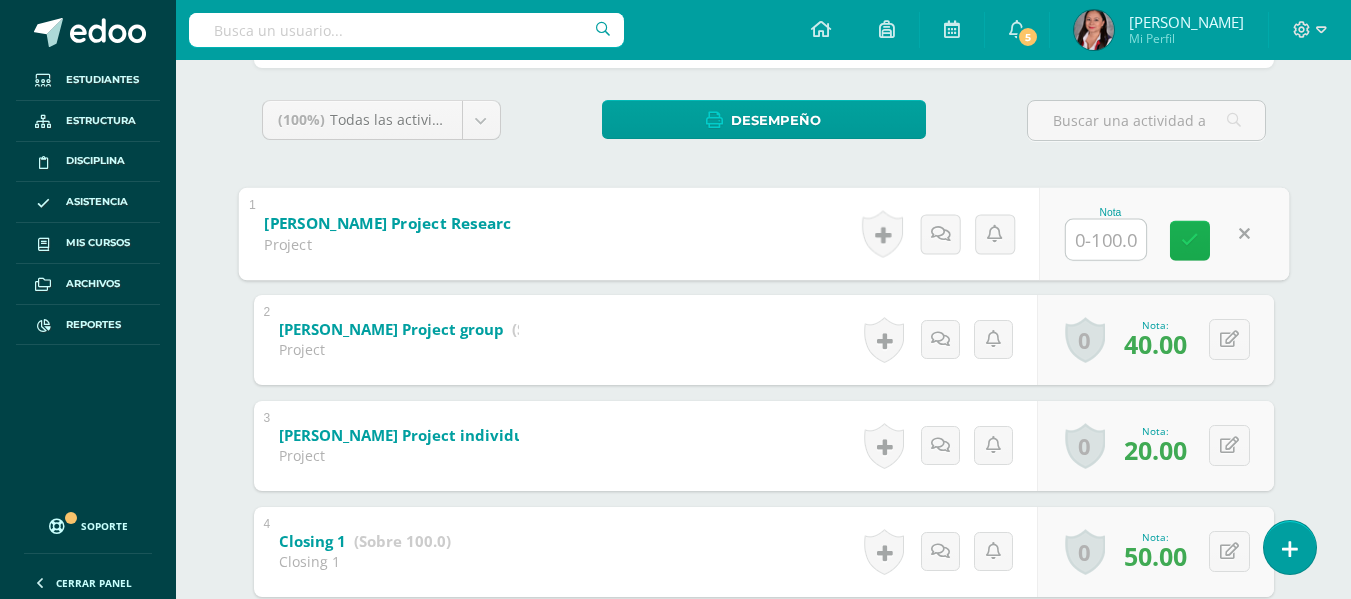 click at bounding box center (1190, 240) 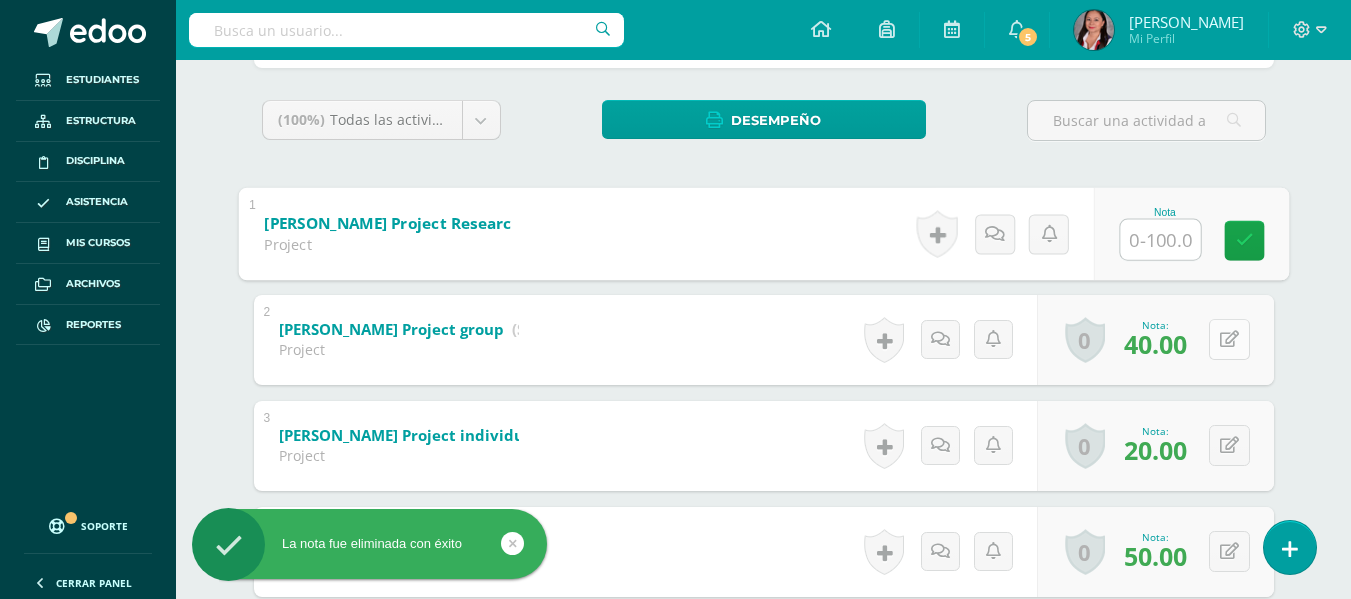 type 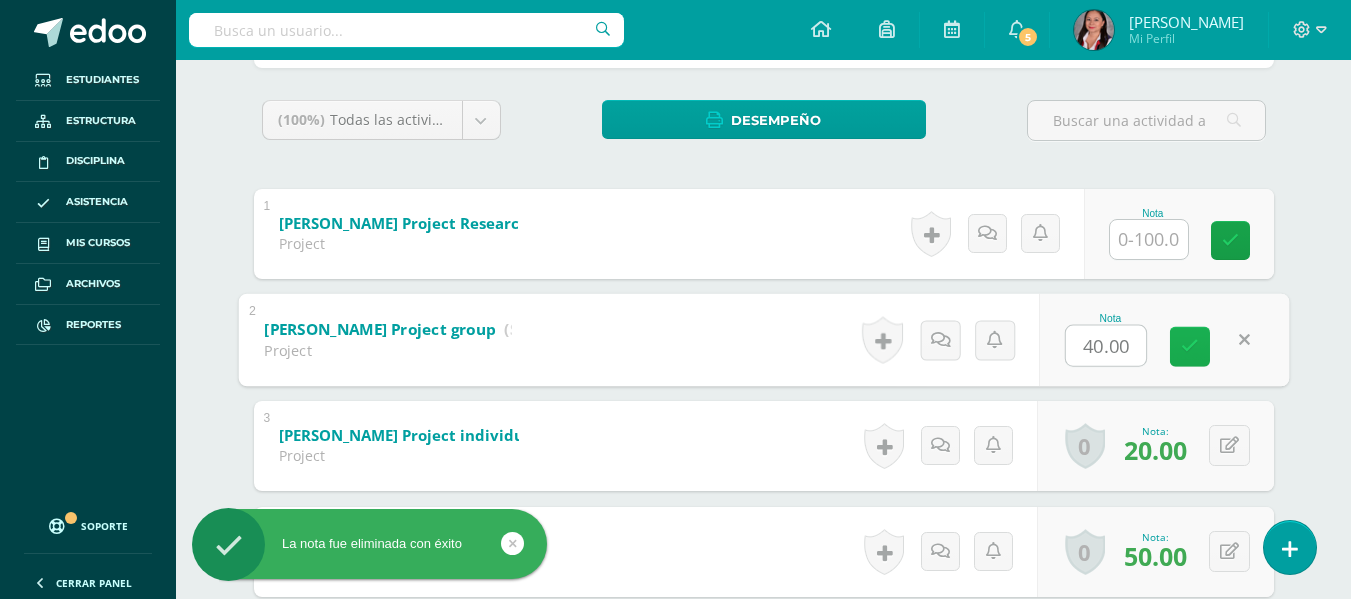 click at bounding box center (1190, 346) 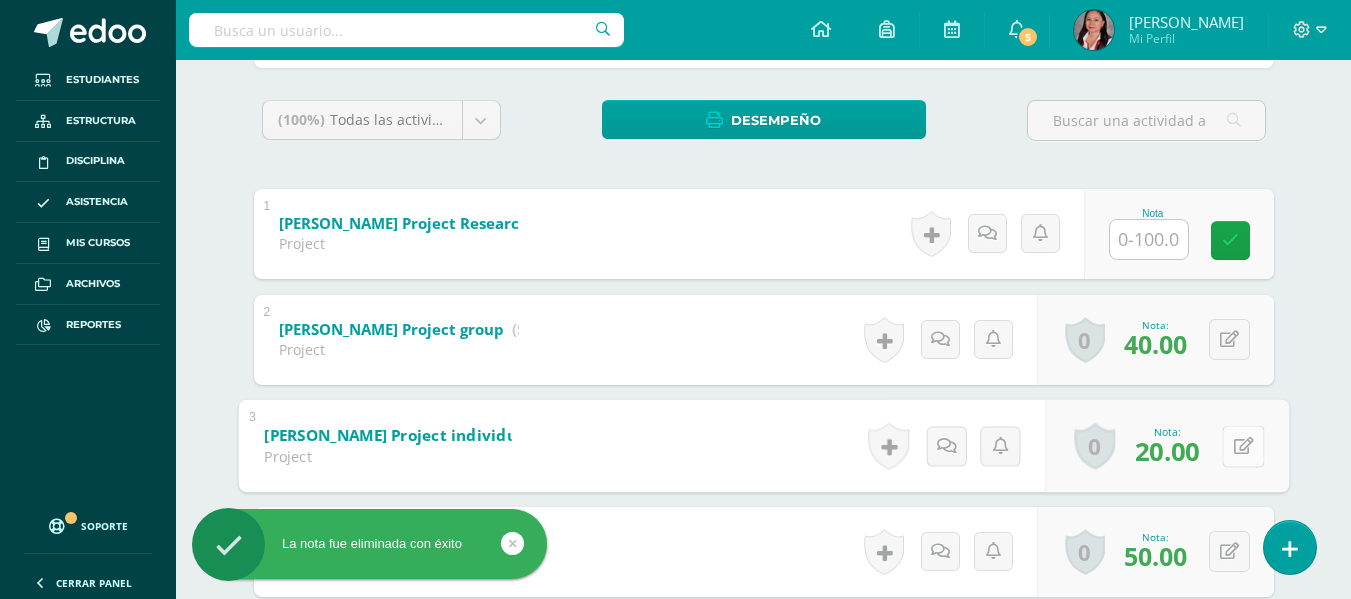 click at bounding box center (1243, 446) 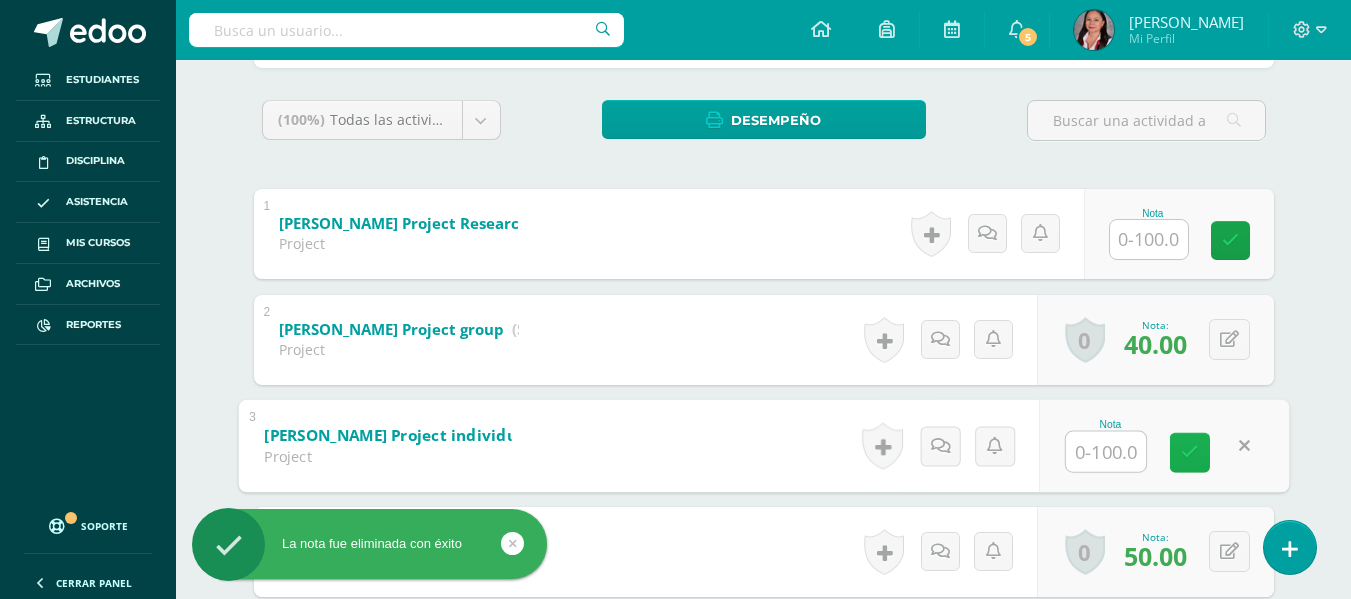click at bounding box center [1190, 452] 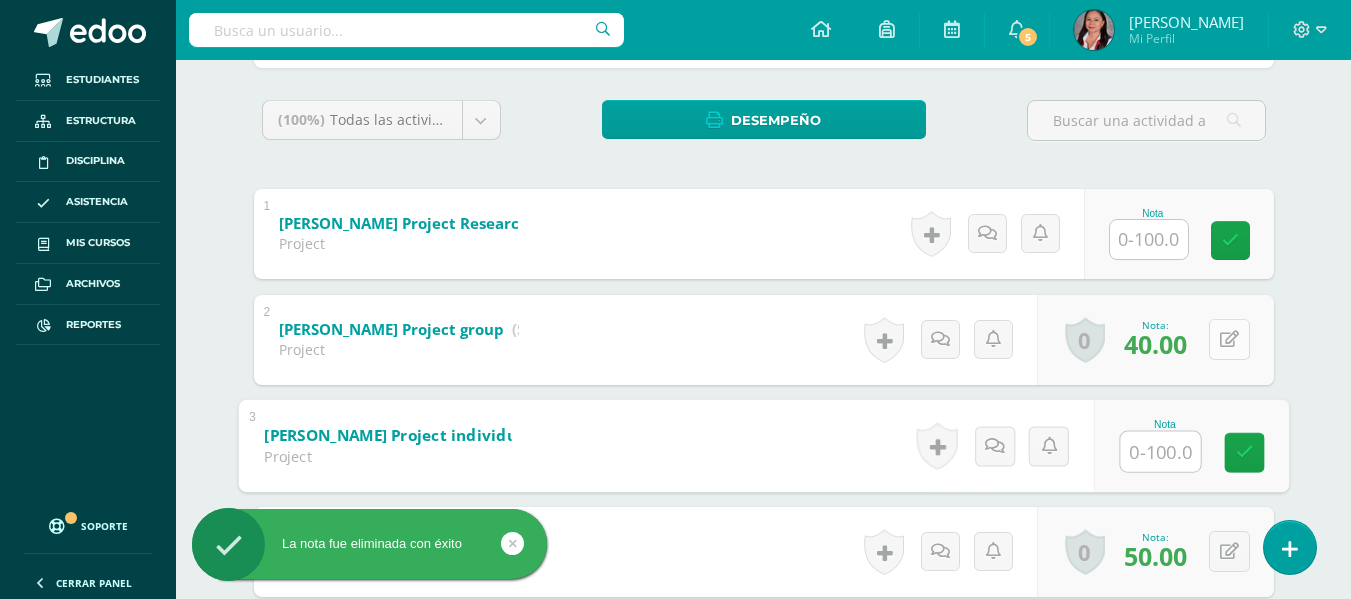 type 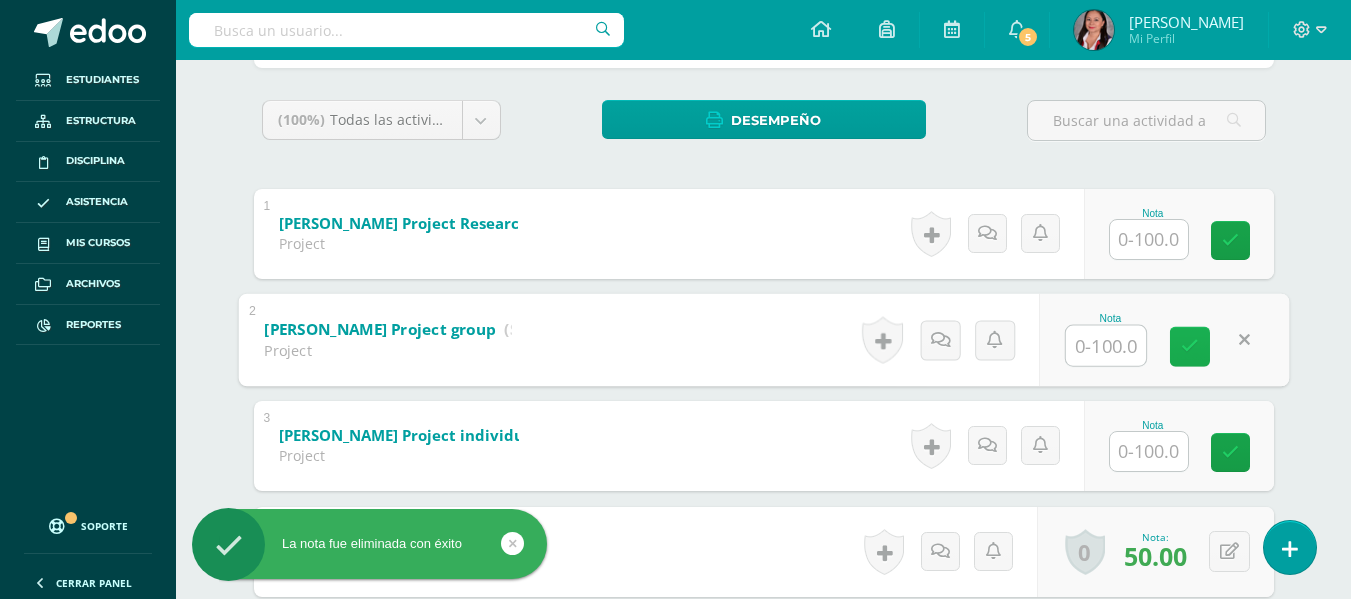 click at bounding box center [1190, 346] 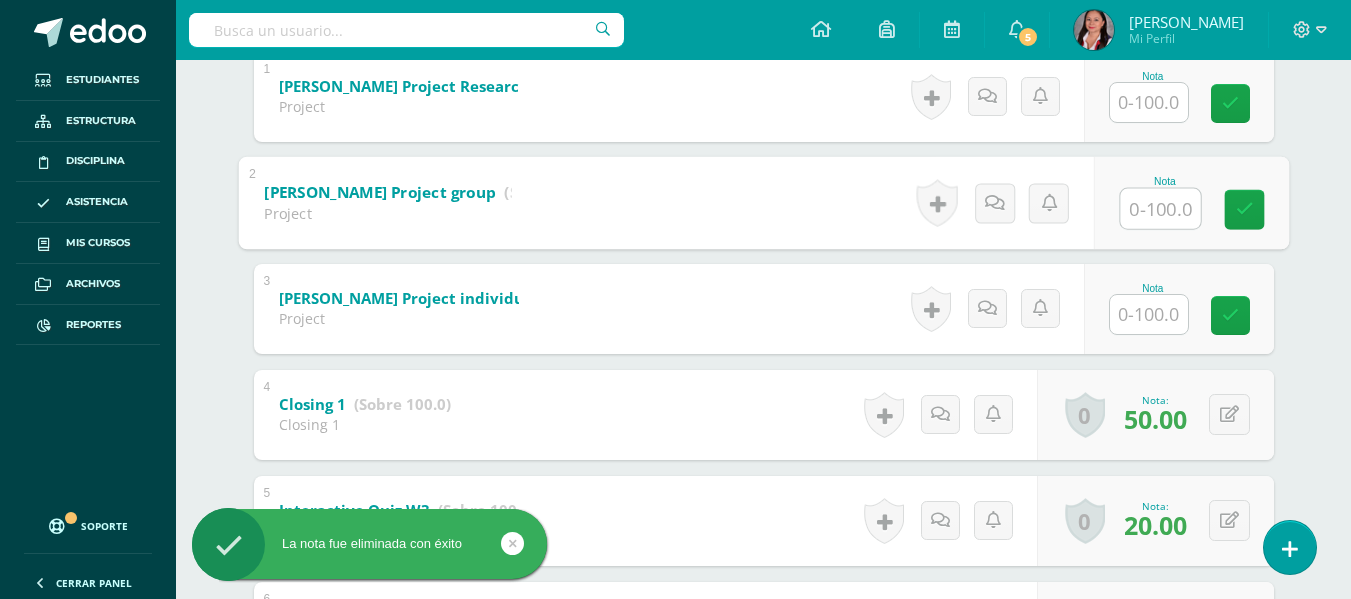 scroll, scrollTop: 510, scrollLeft: 0, axis: vertical 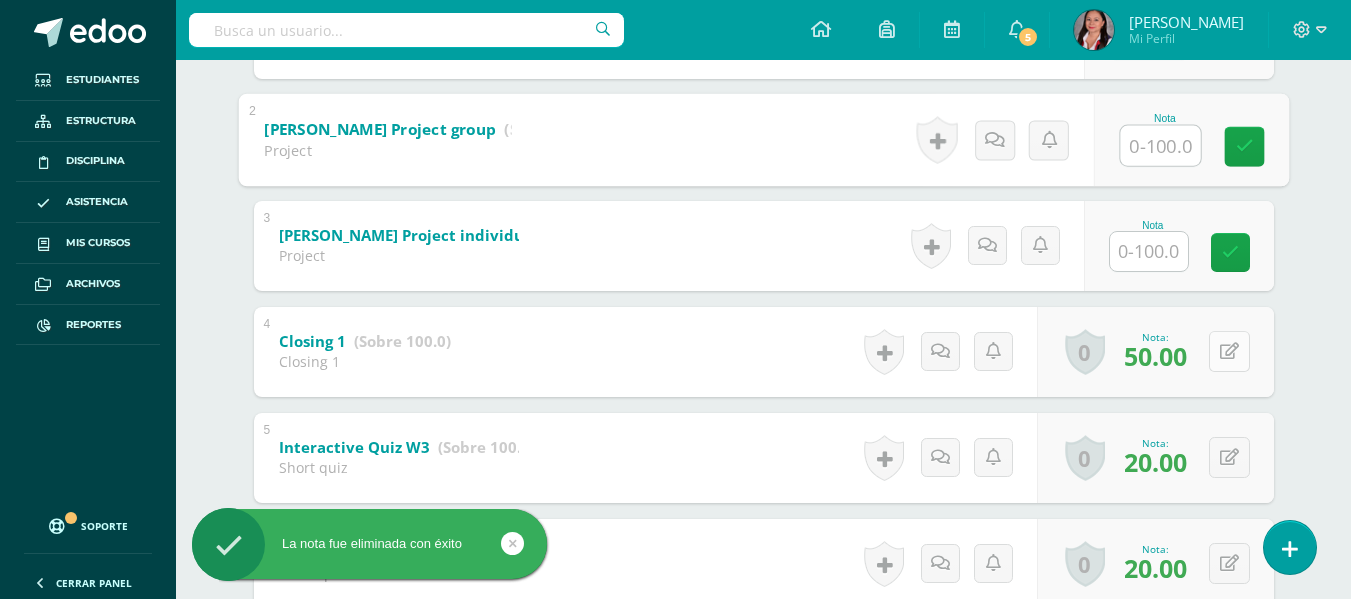 type 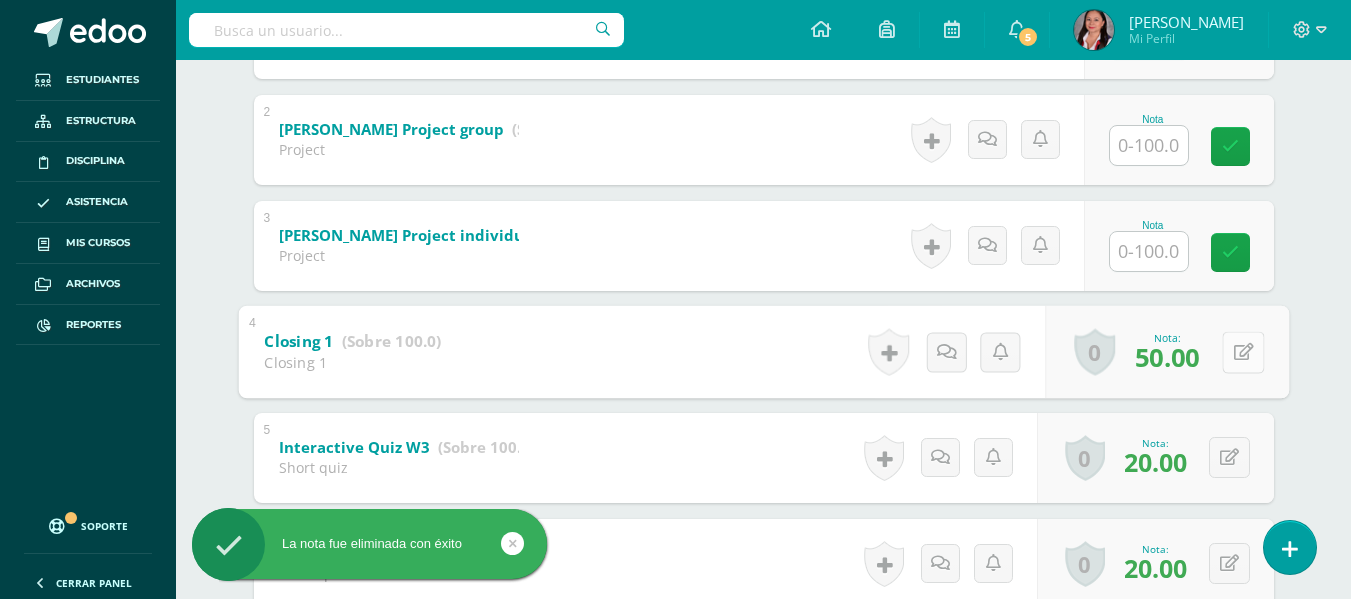 click at bounding box center [1243, 351] 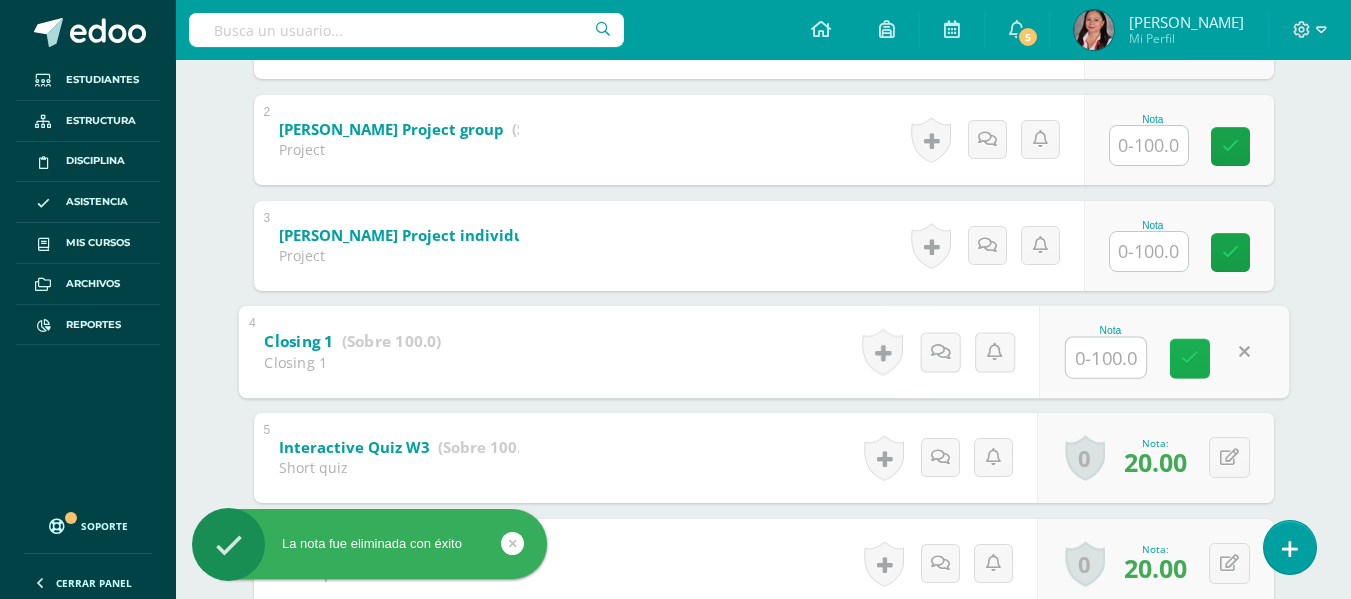 click at bounding box center (1190, 358) 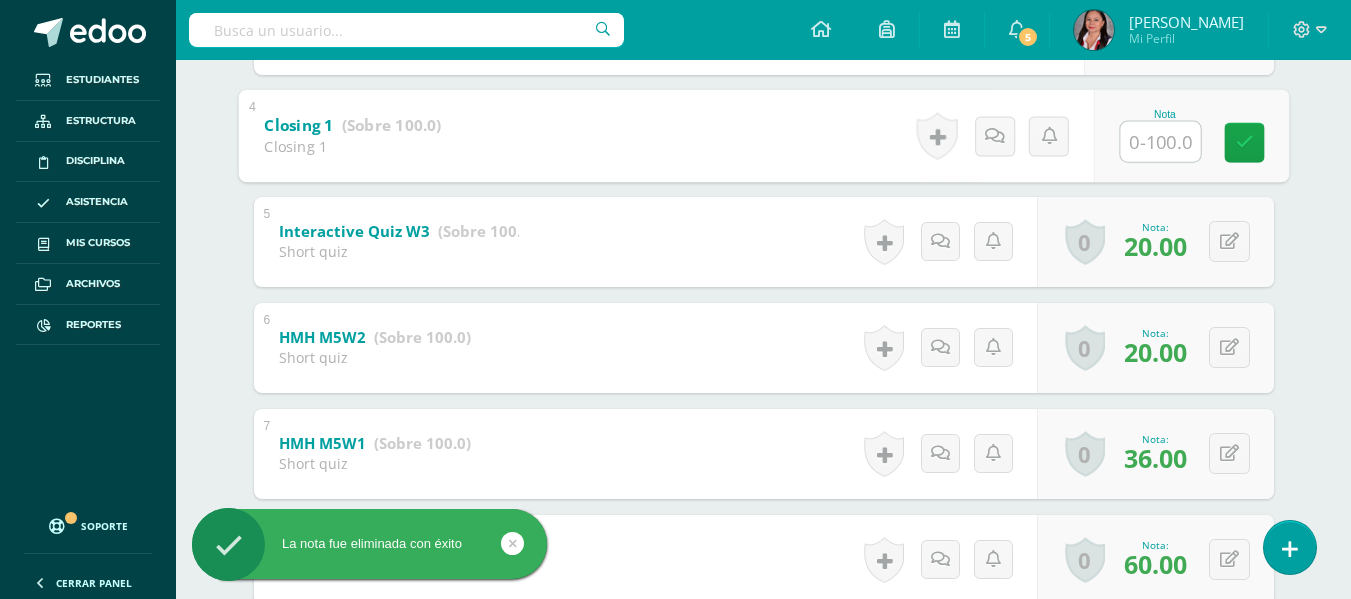 scroll, scrollTop: 710, scrollLeft: 0, axis: vertical 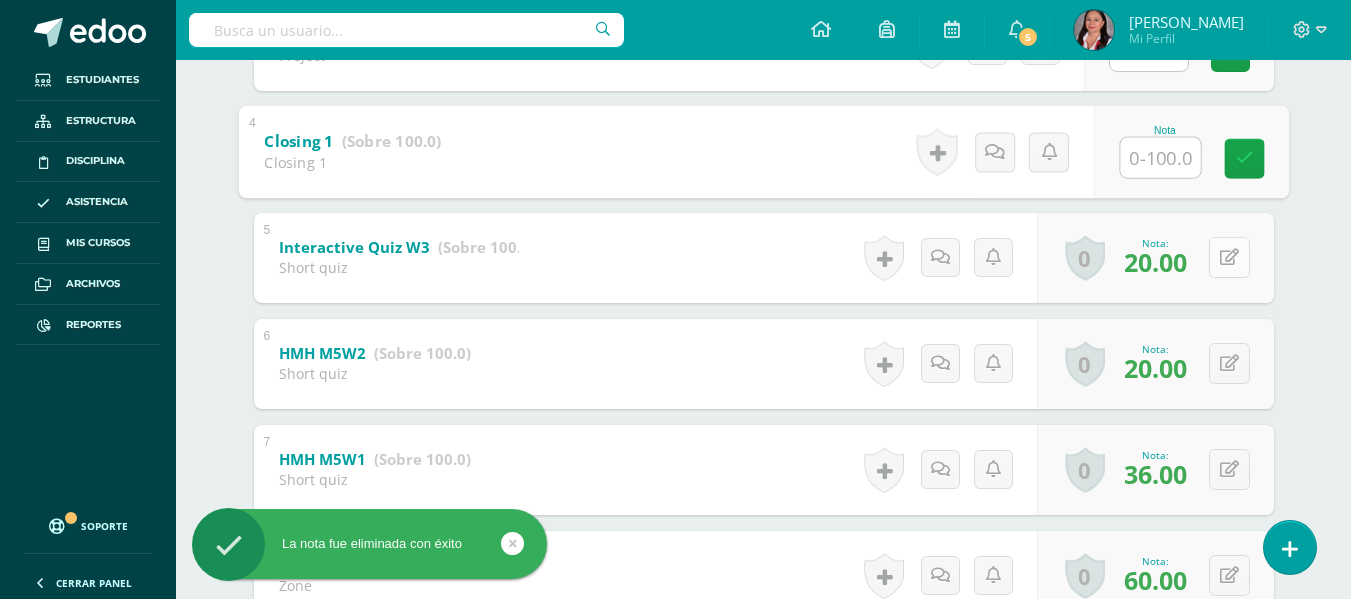 type 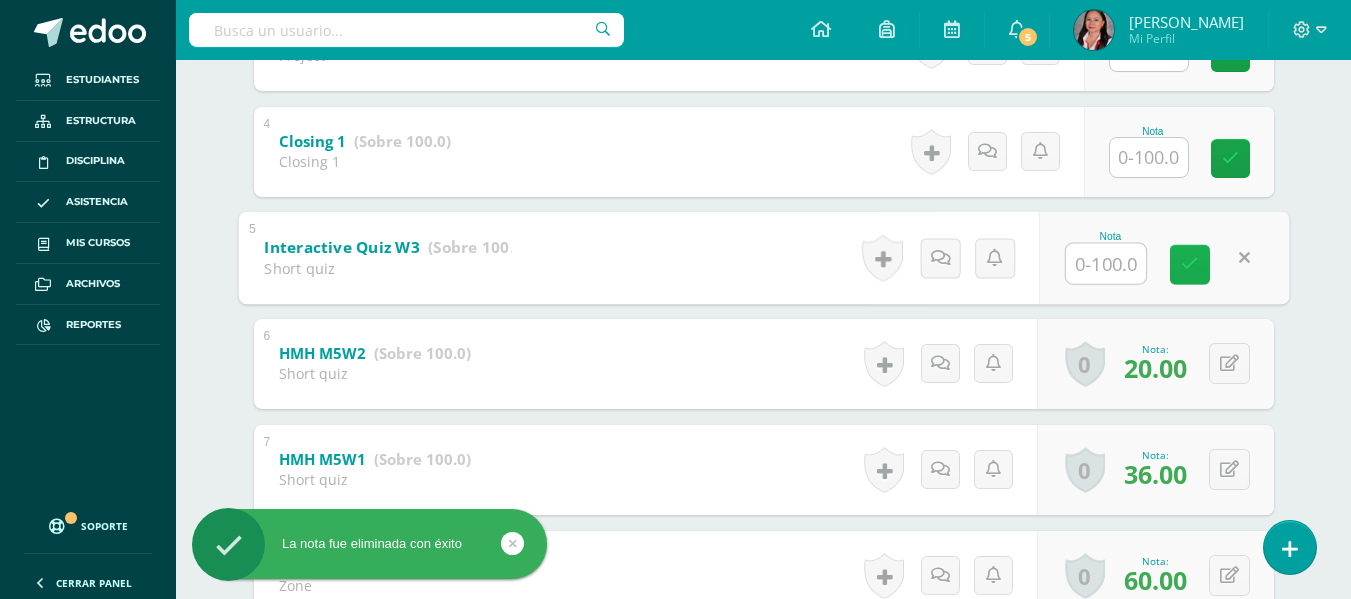 click at bounding box center (1190, 264) 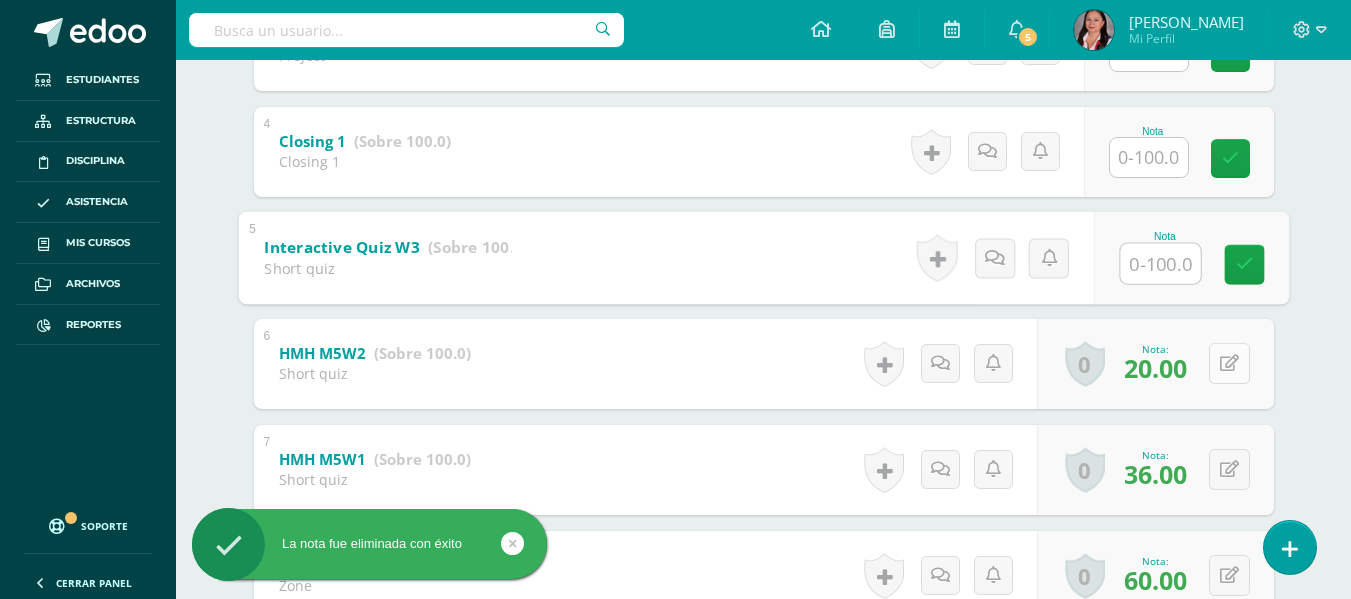 type 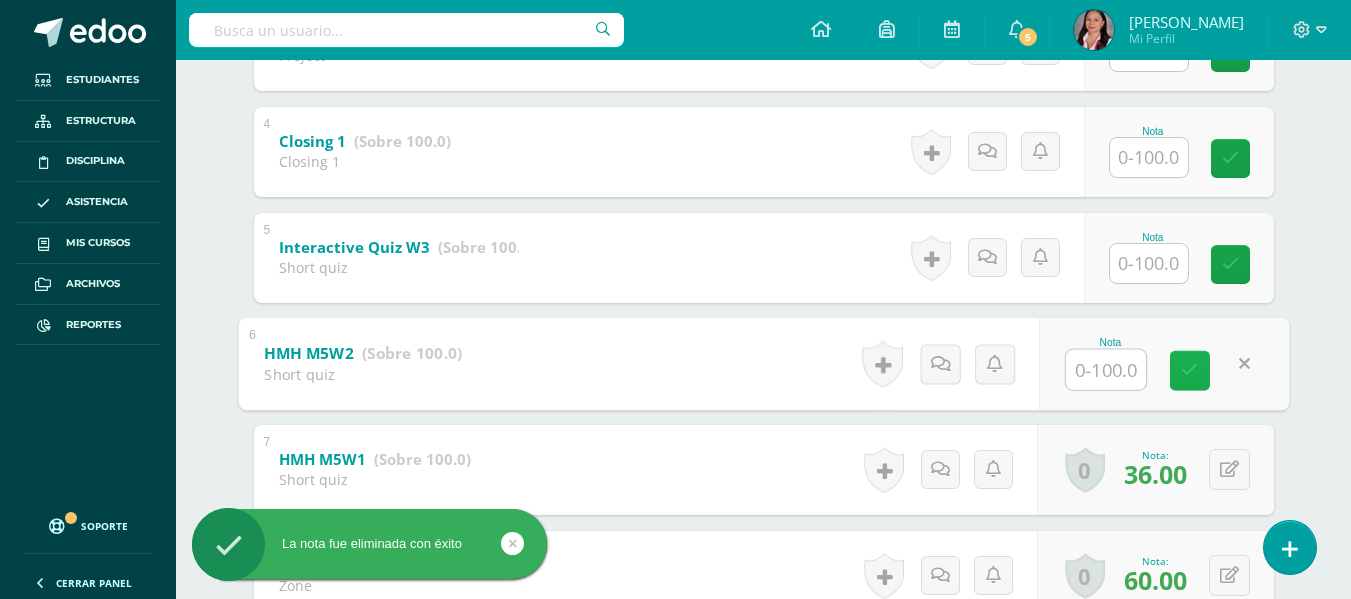 click at bounding box center (1190, 370) 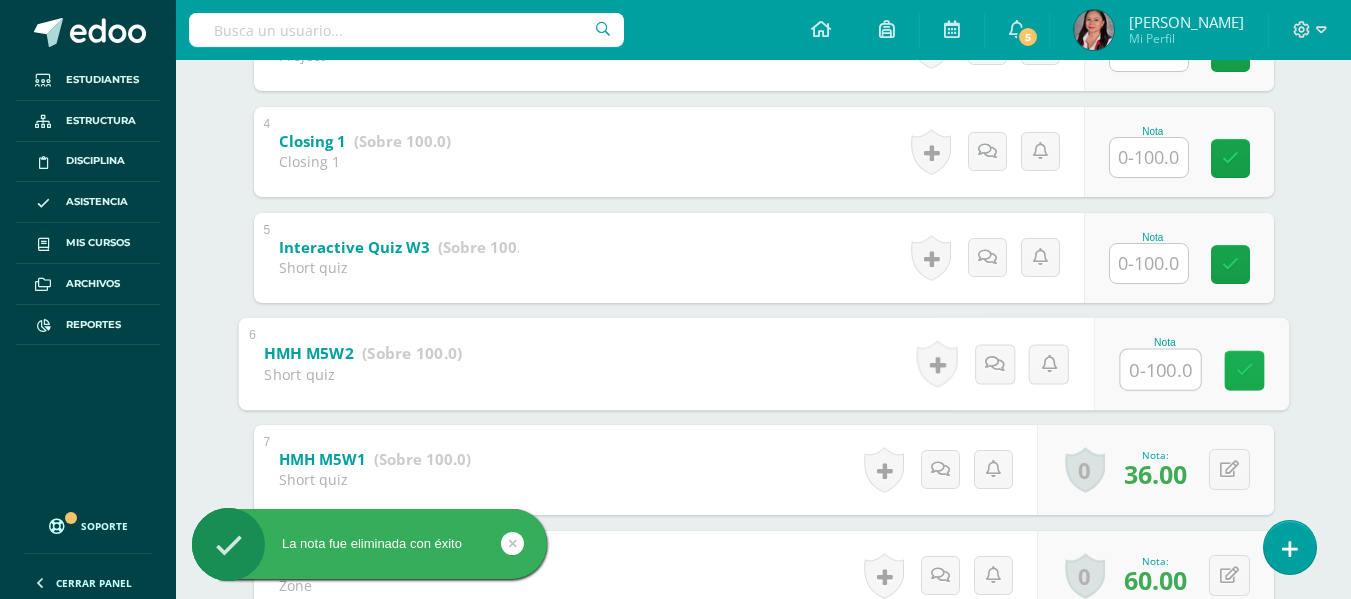 scroll, scrollTop: 810, scrollLeft: 0, axis: vertical 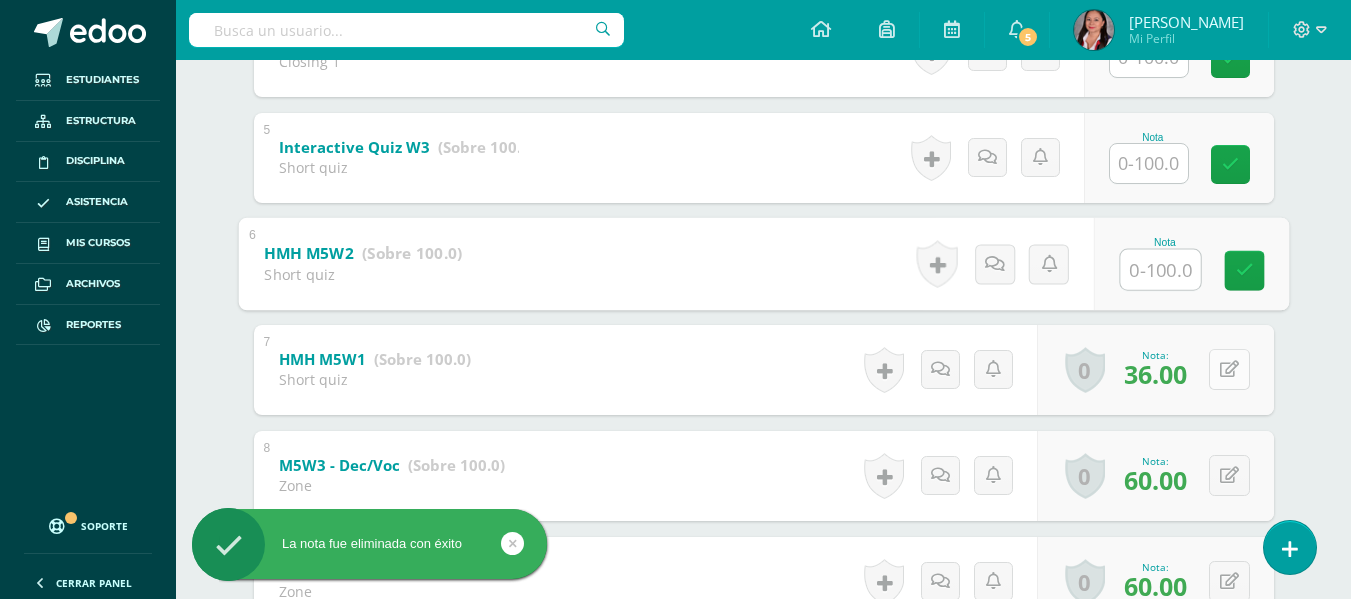 type 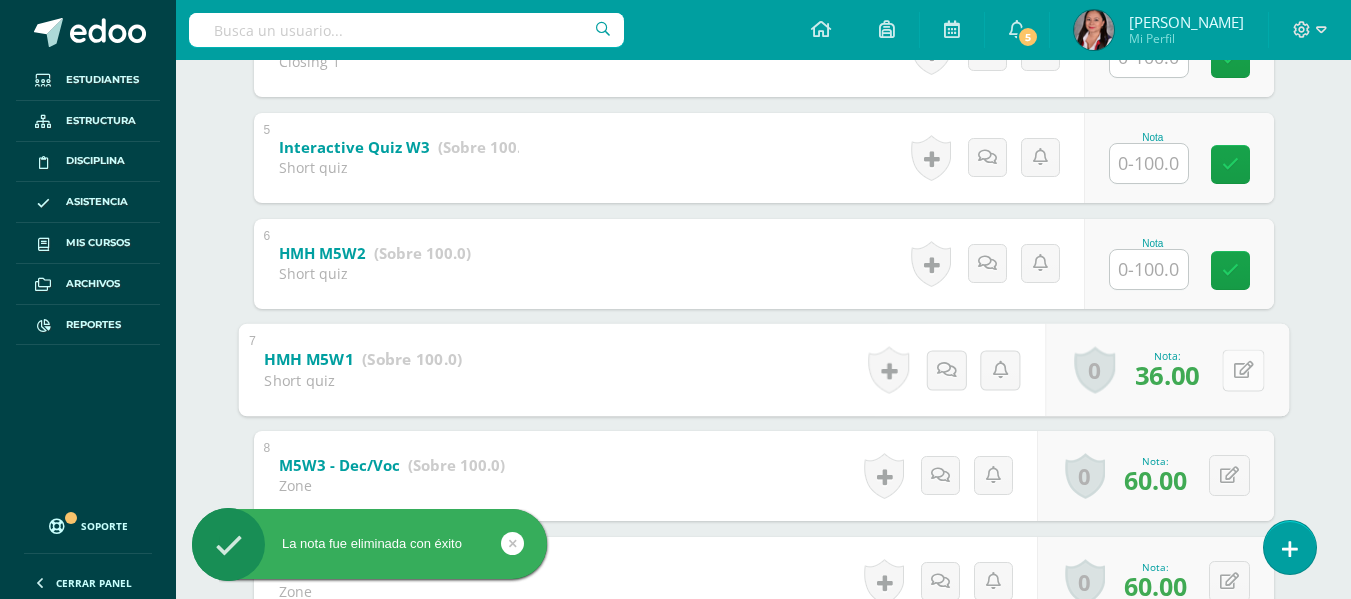 click on "0
Logros
Logros obtenidos
Aún no hay logros agregados
Nota:
36.00" at bounding box center (1167, 369) 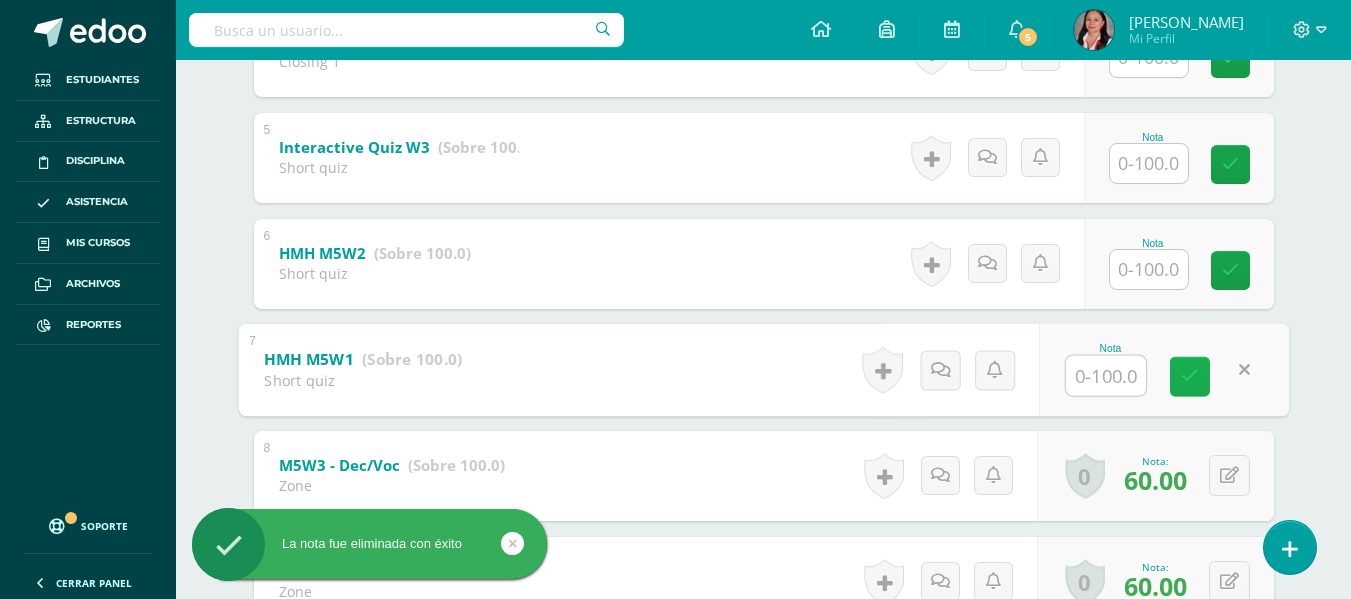 click at bounding box center [1190, 376] 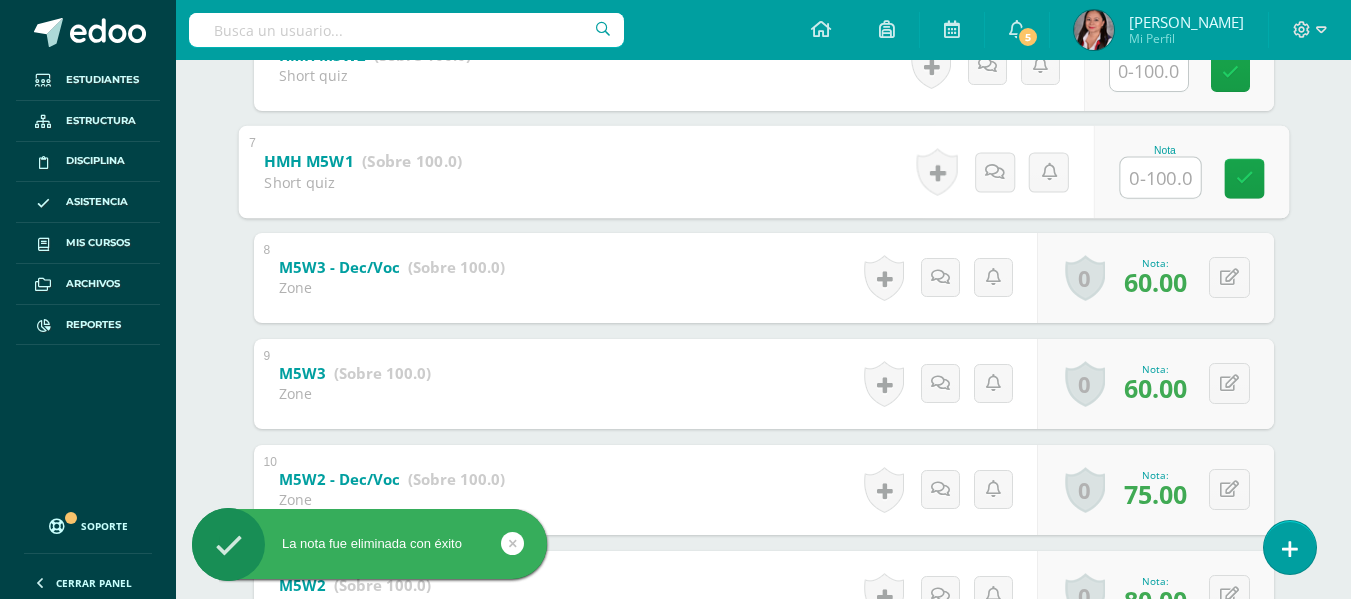 scroll, scrollTop: 1010, scrollLeft: 0, axis: vertical 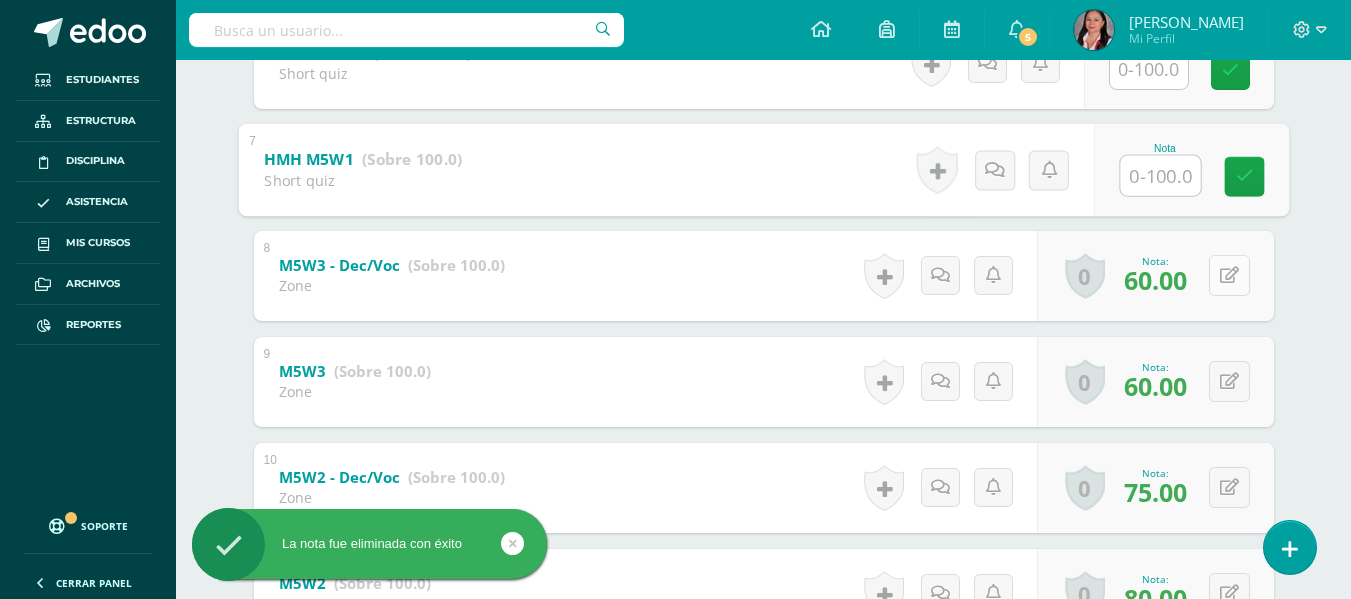 type 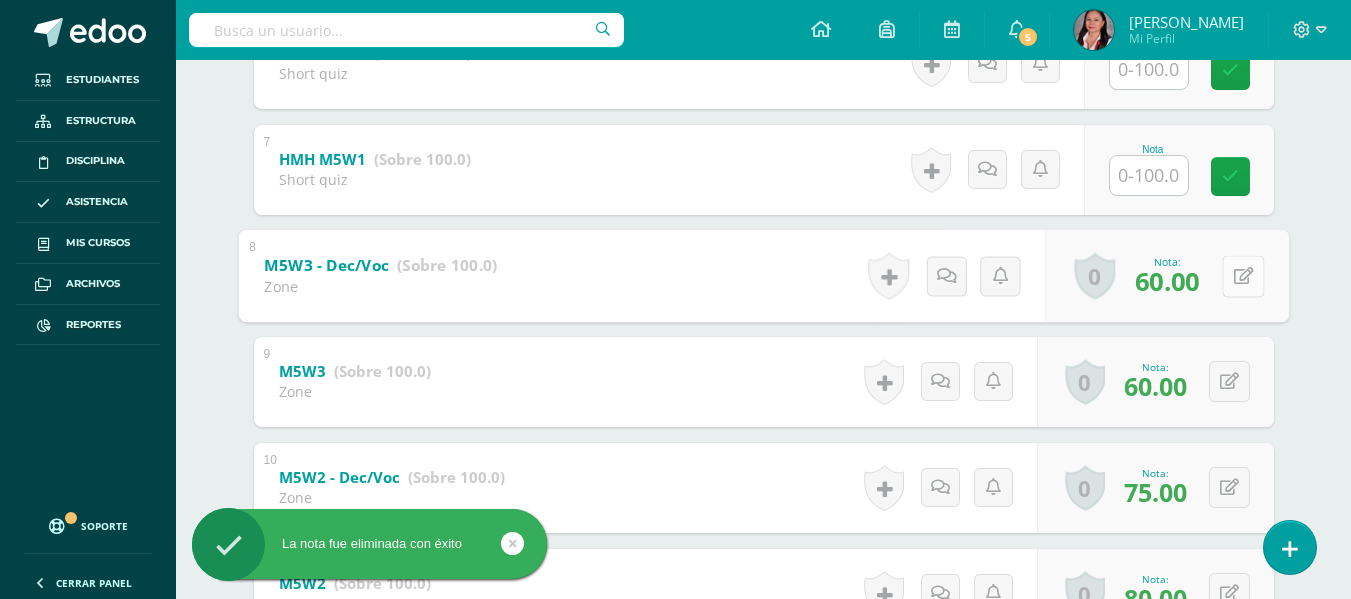 click at bounding box center (1243, 276) 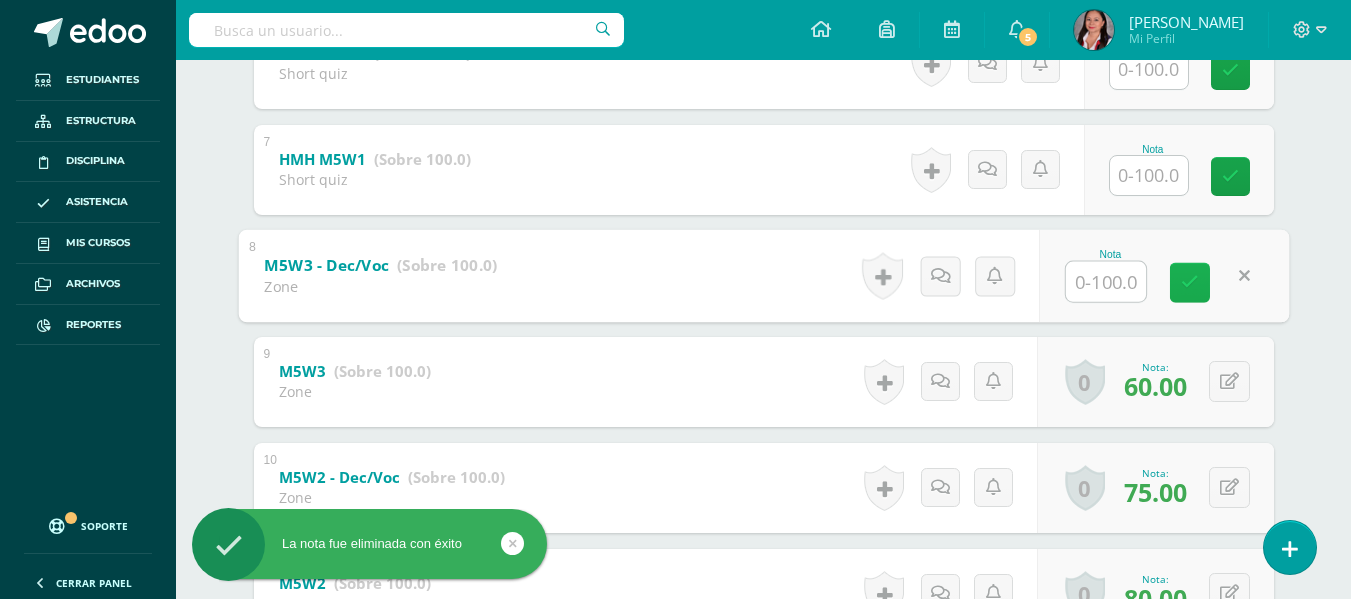 click at bounding box center (1190, 282) 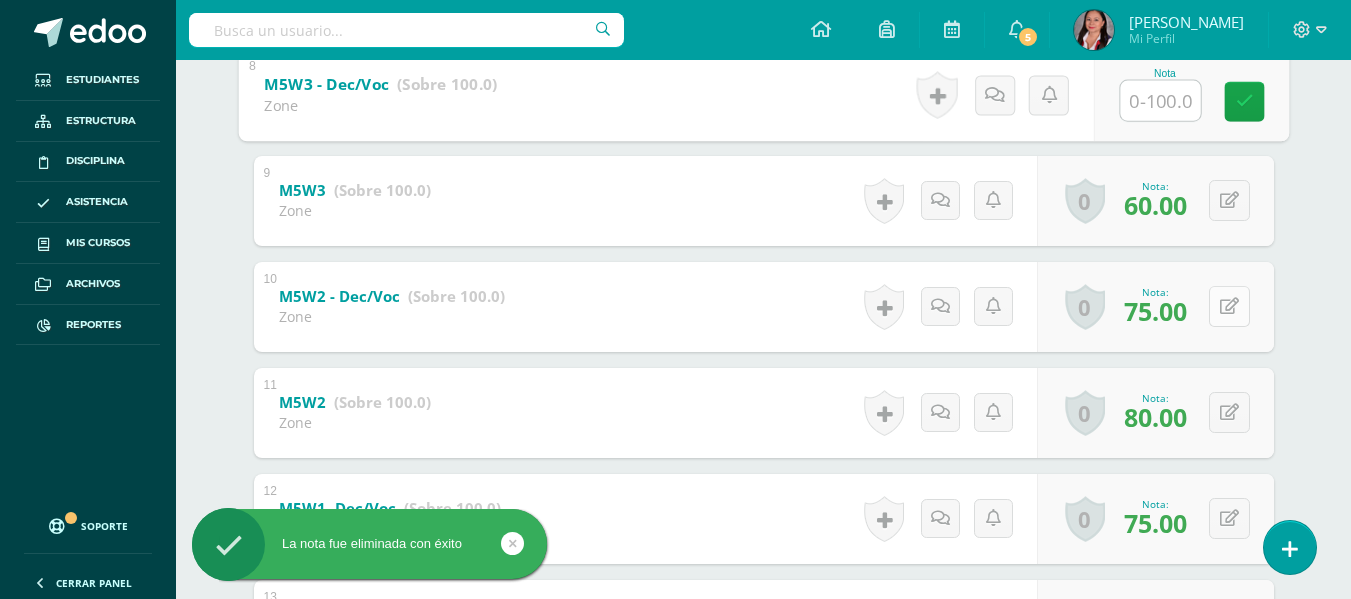 scroll, scrollTop: 1210, scrollLeft: 0, axis: vertical 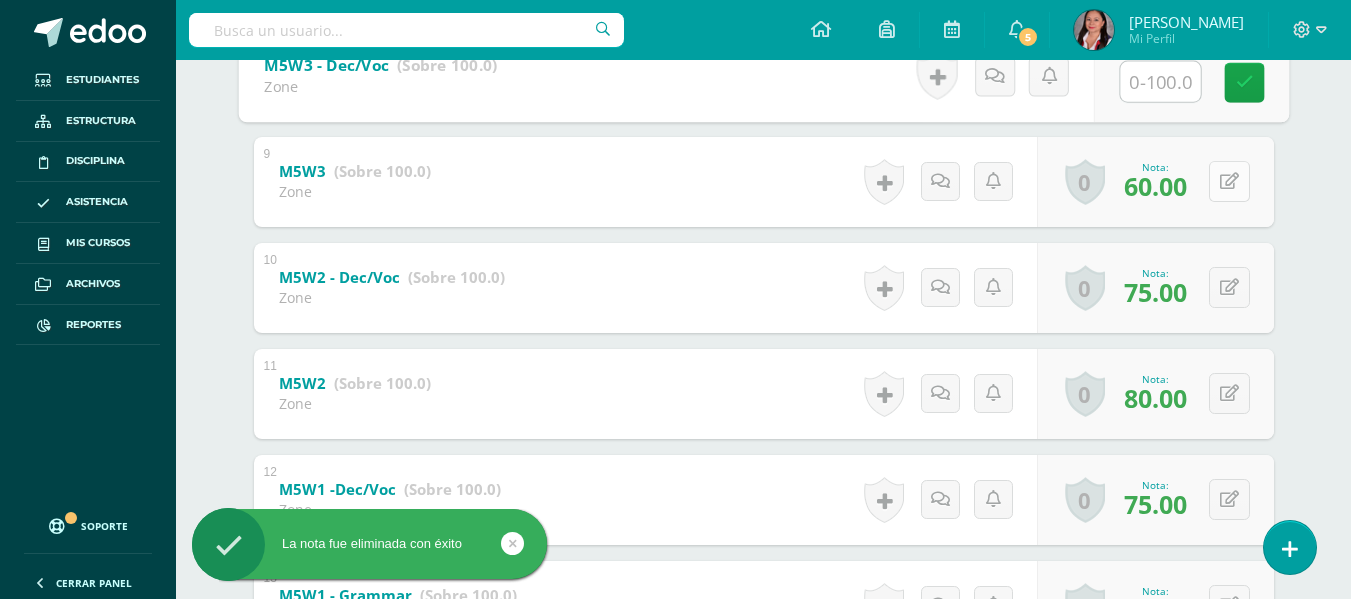 type 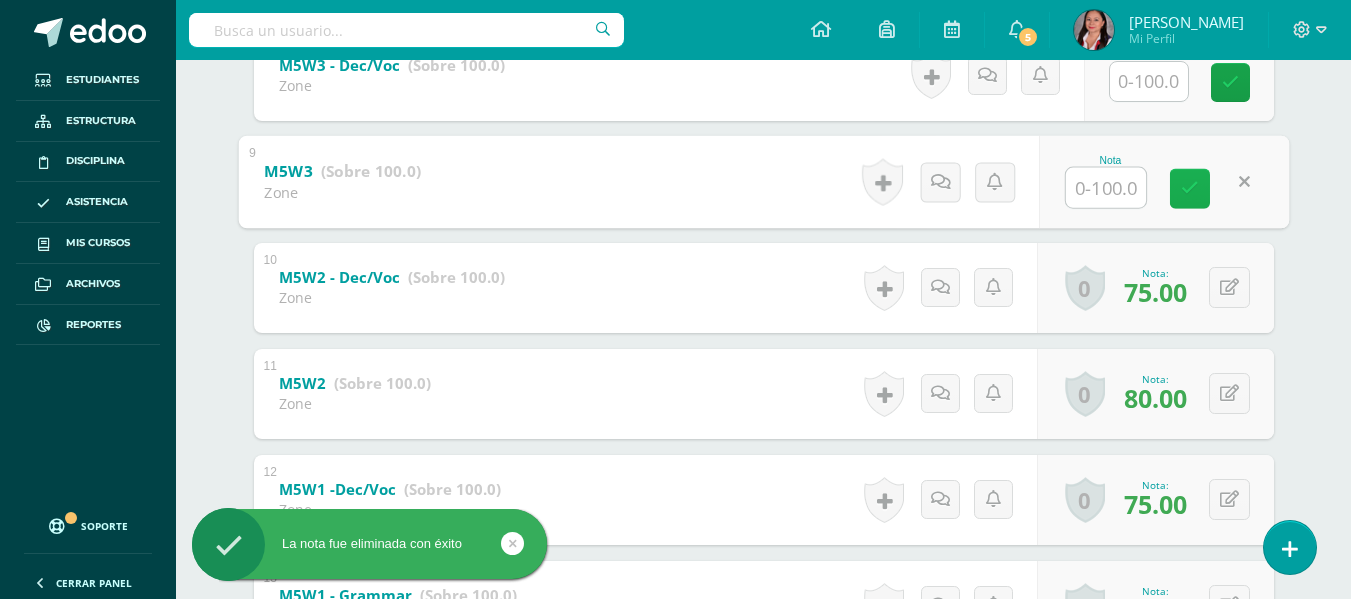 click at bounding box center (1190, 188) 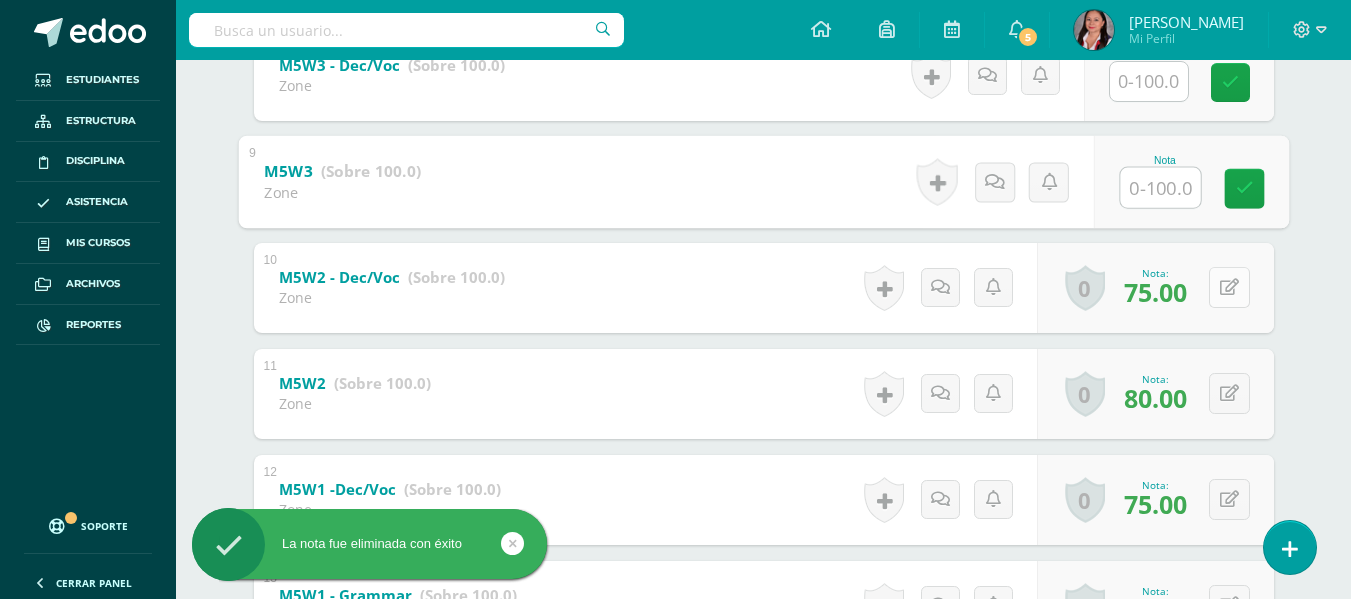 type 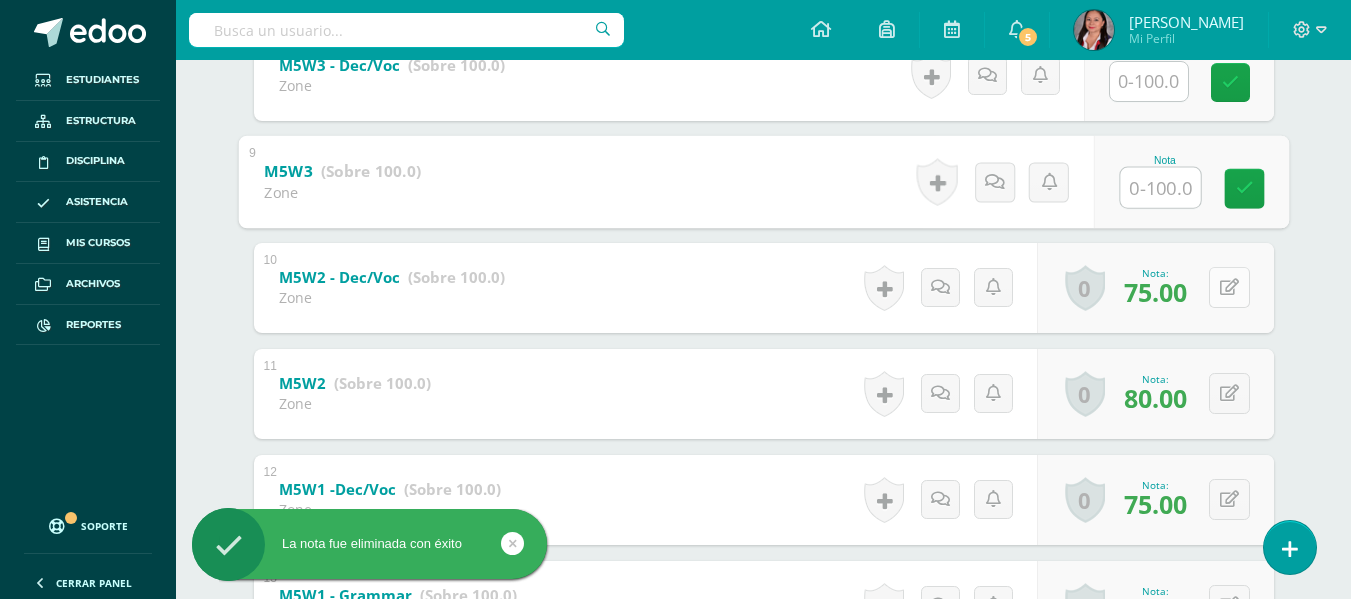 click at bounding box center [1229, 287] 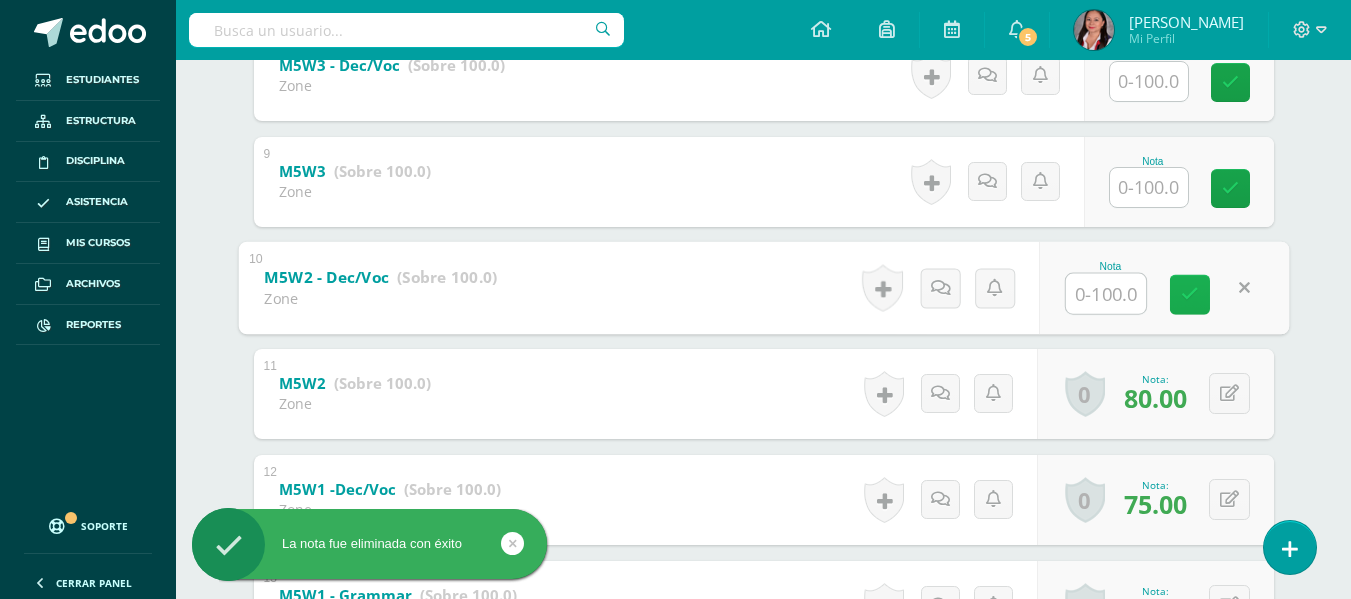 click at bounding box center (1190, 294) 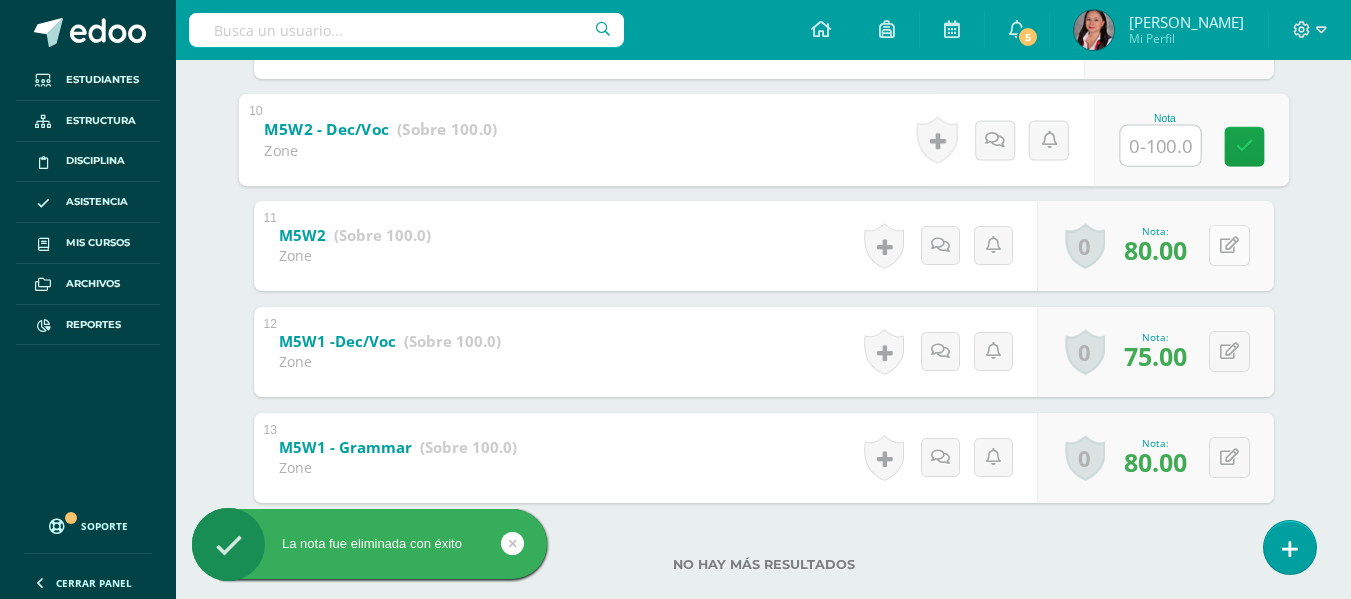 scroll, scrollTop: 1395, scrollLeft: 0, axis: vertical 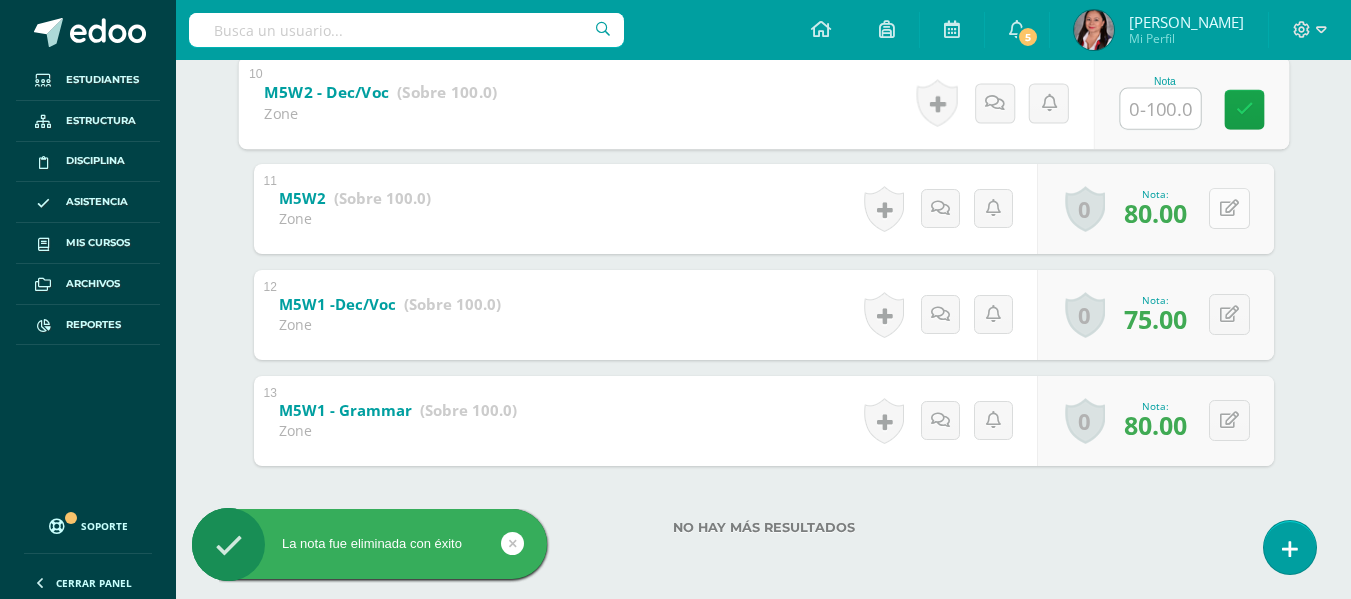 type 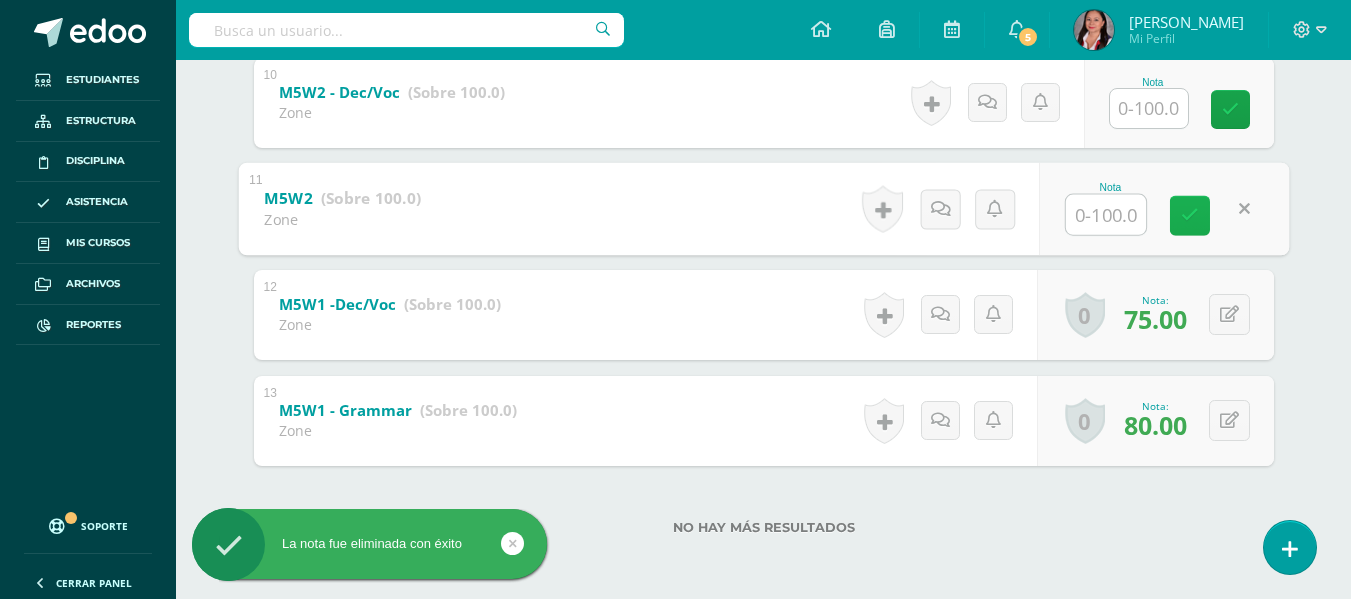 click at bounding box center [1190, 215] 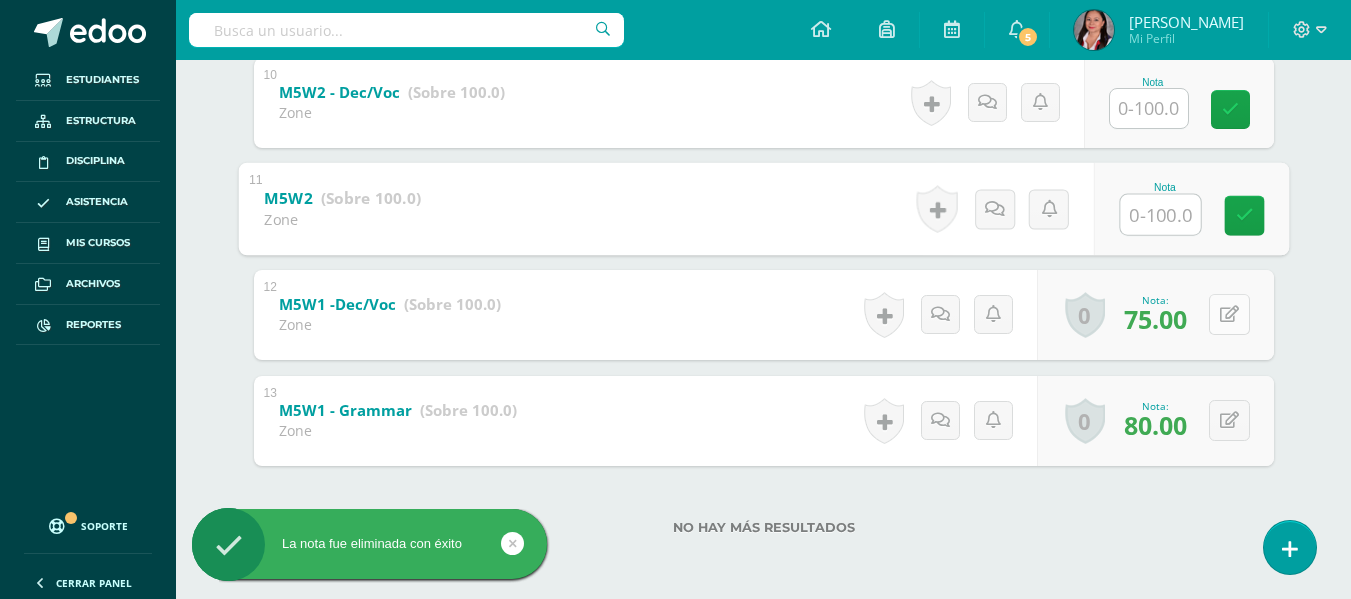 type 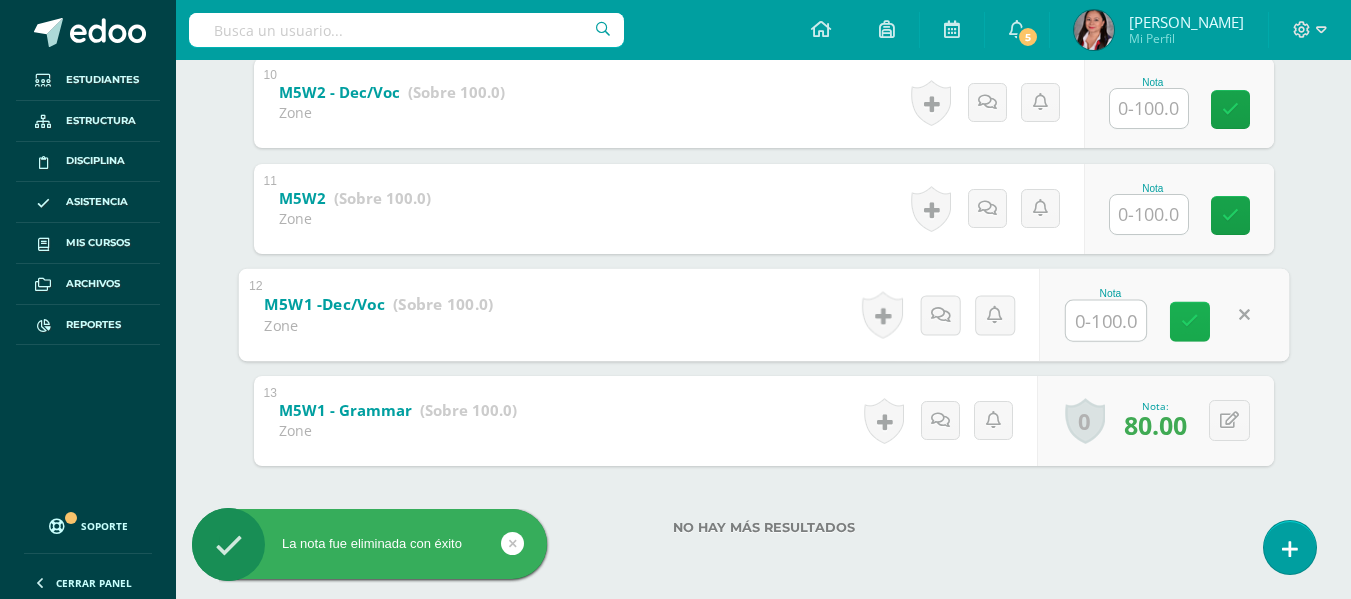 click at bounding box center [1190, 321] 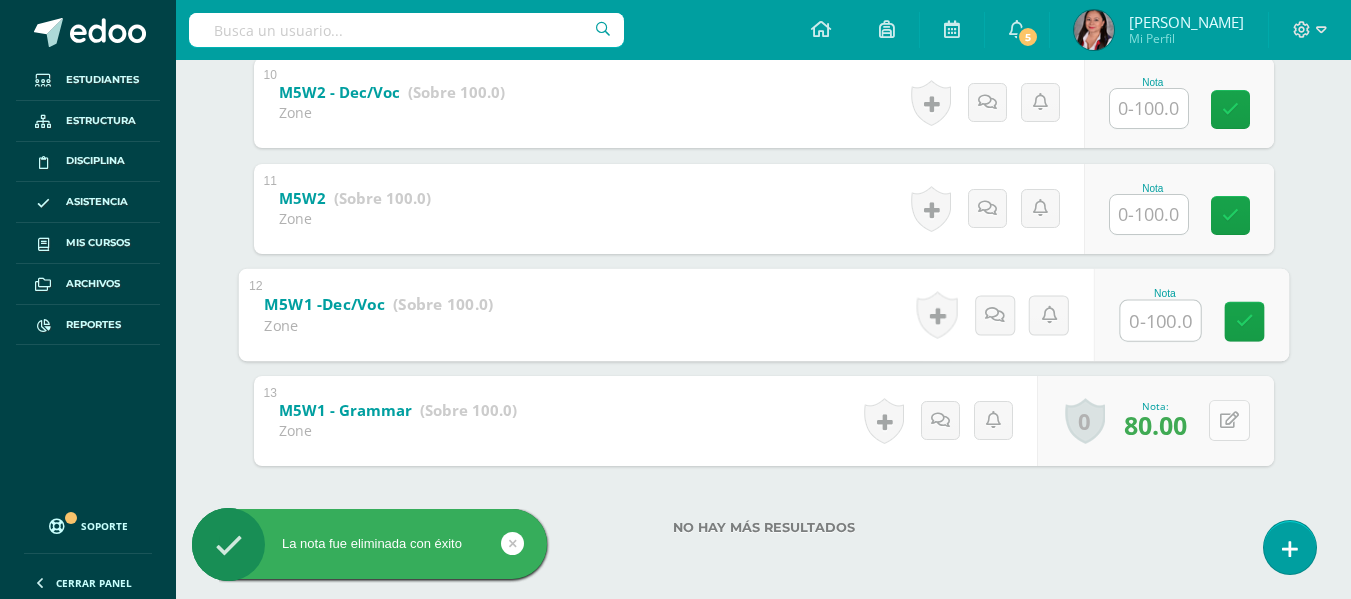 type 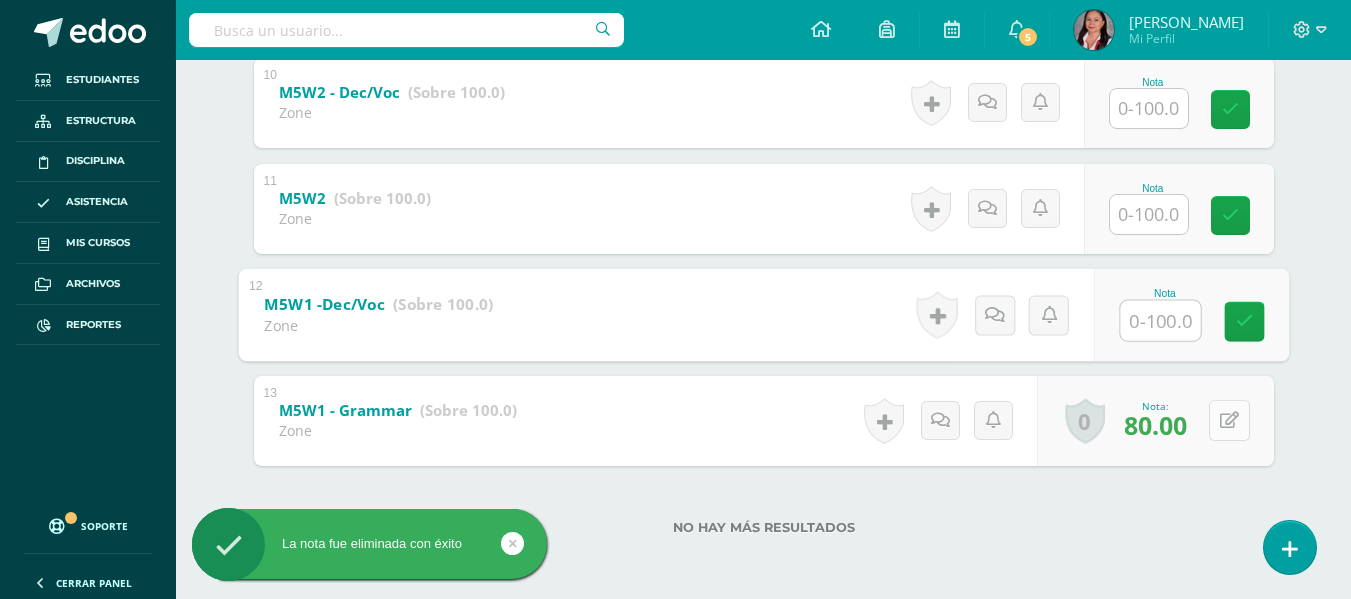 click at bounding box center (1229, 420) 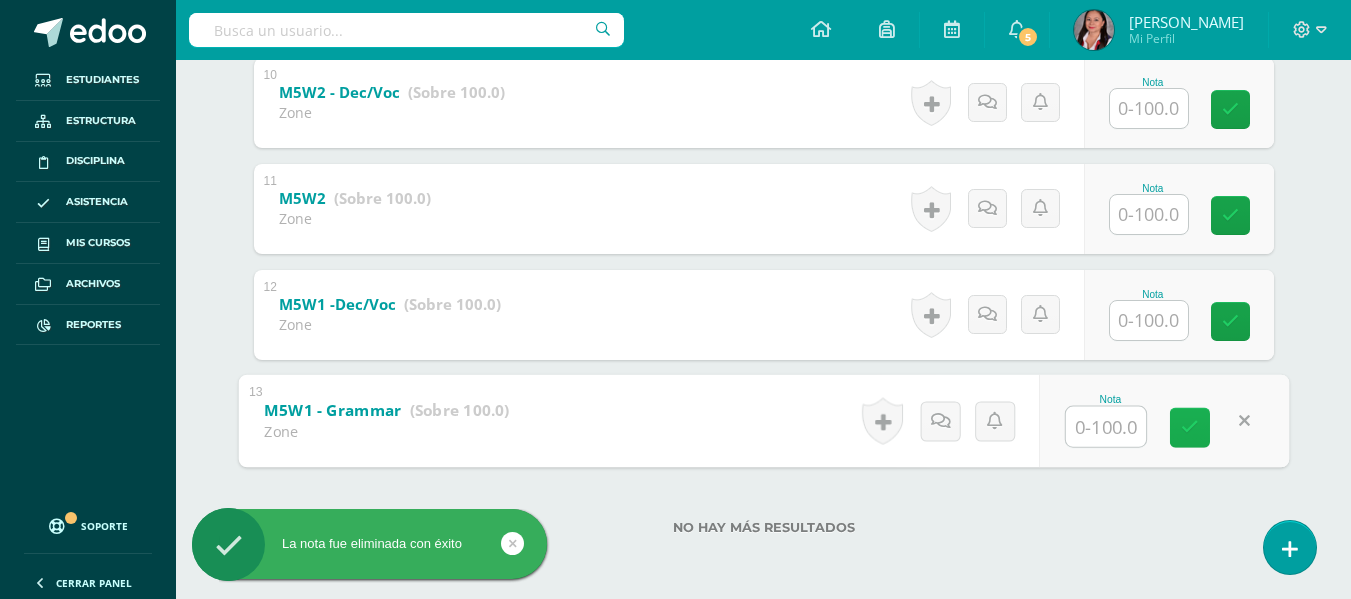 click at bounding box center (1190, 427) 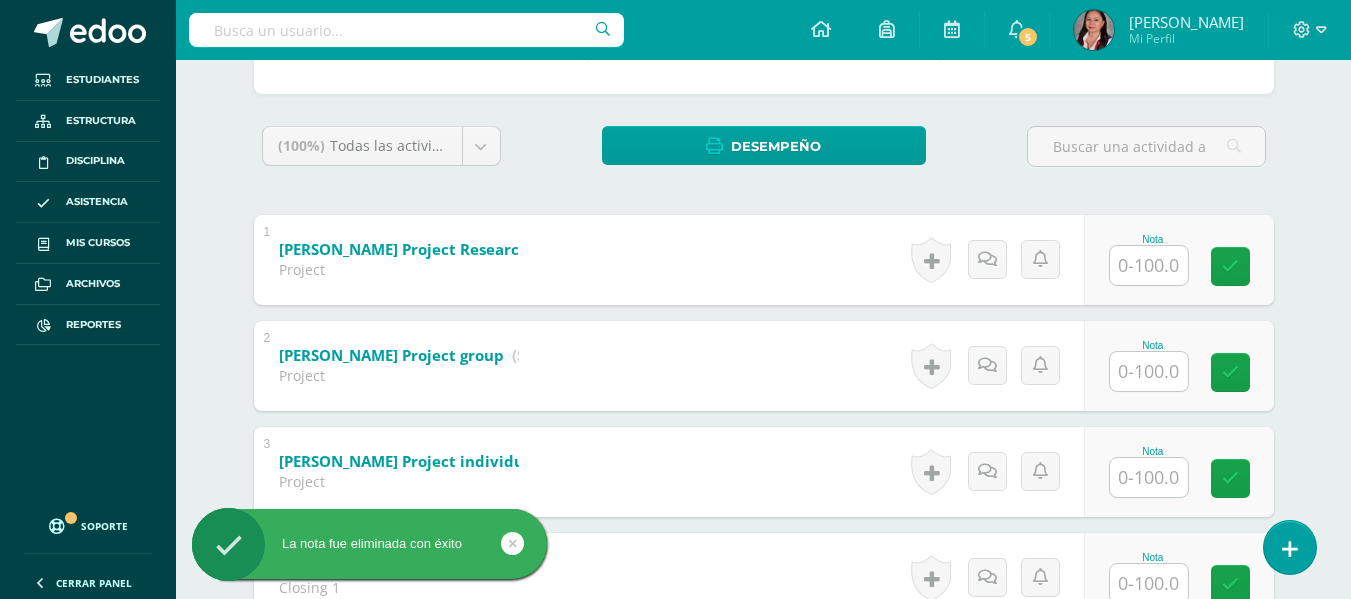 scroll, scrollTop: 0, scrollLeft: 0, axis: both 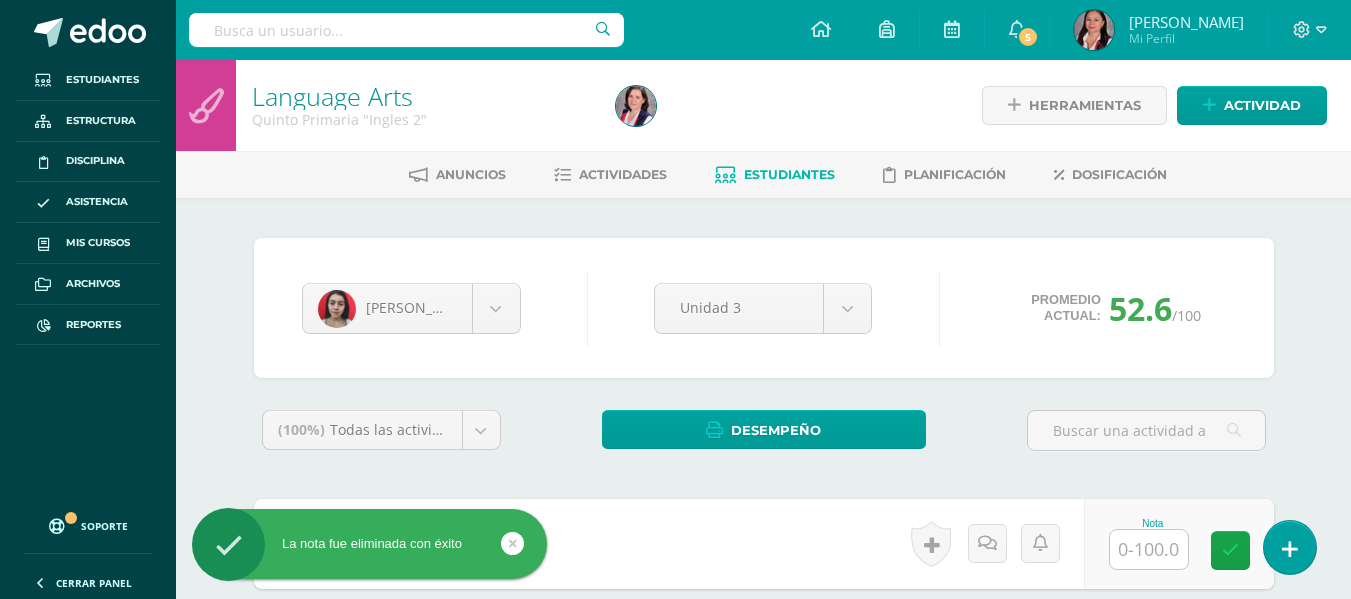 type 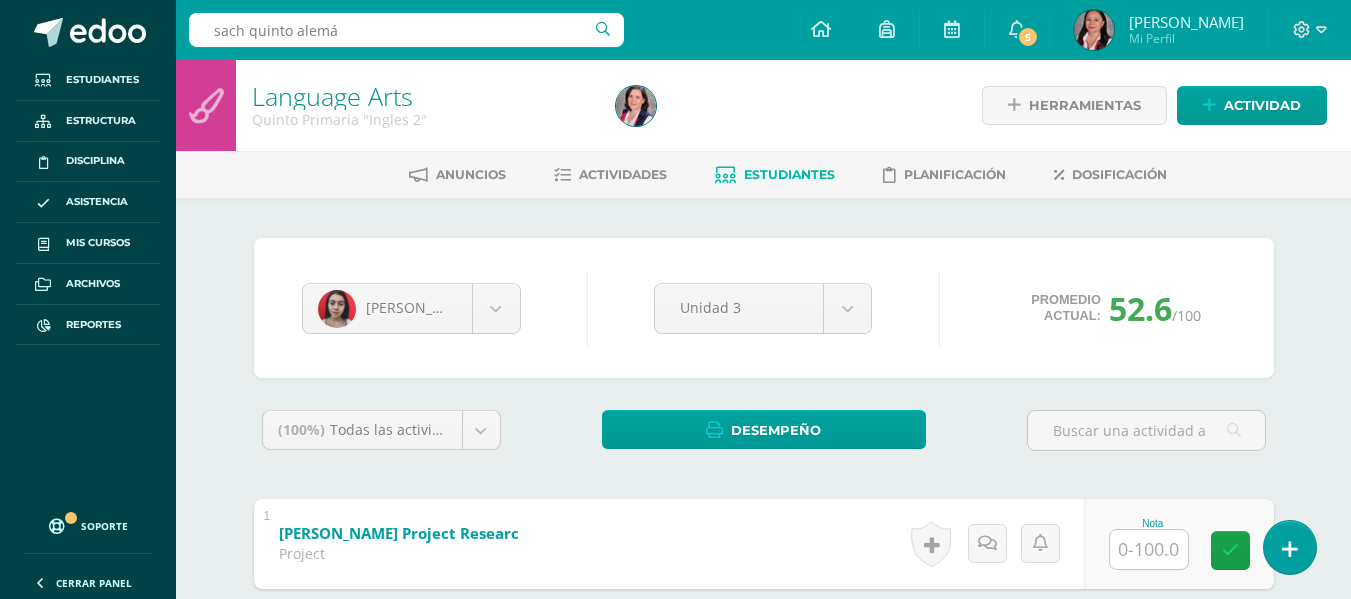 type on "sach quinto alemán" 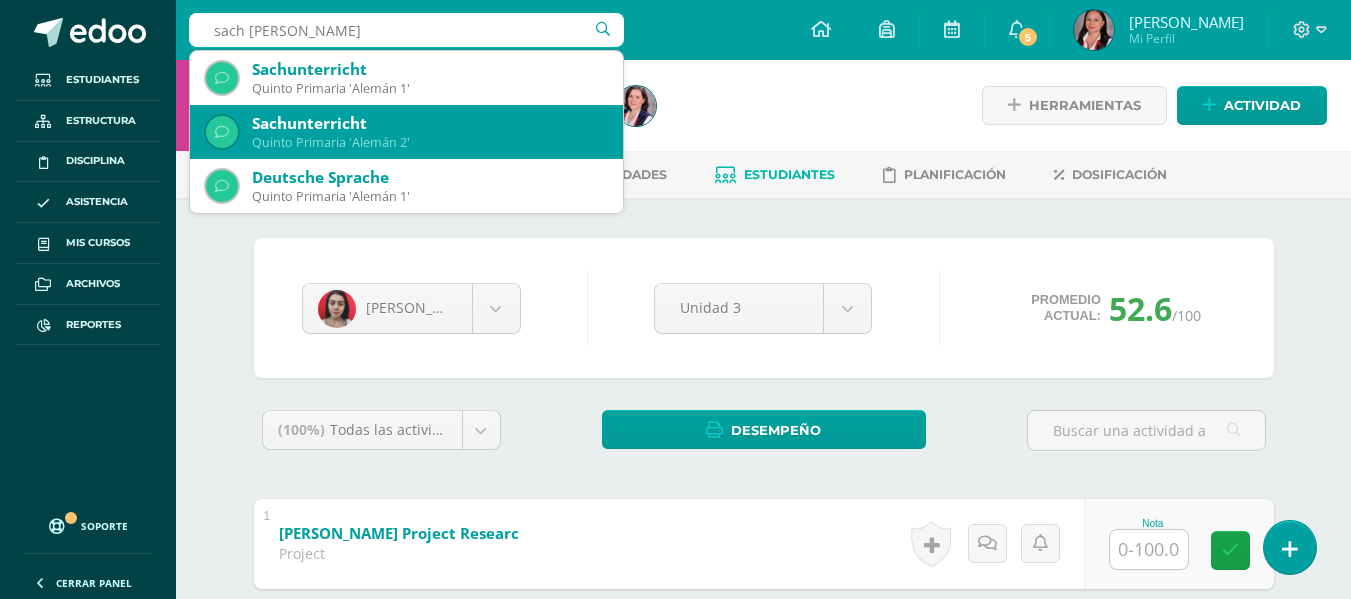 click on "Sachunterricht" at bounding box center (429, 123) 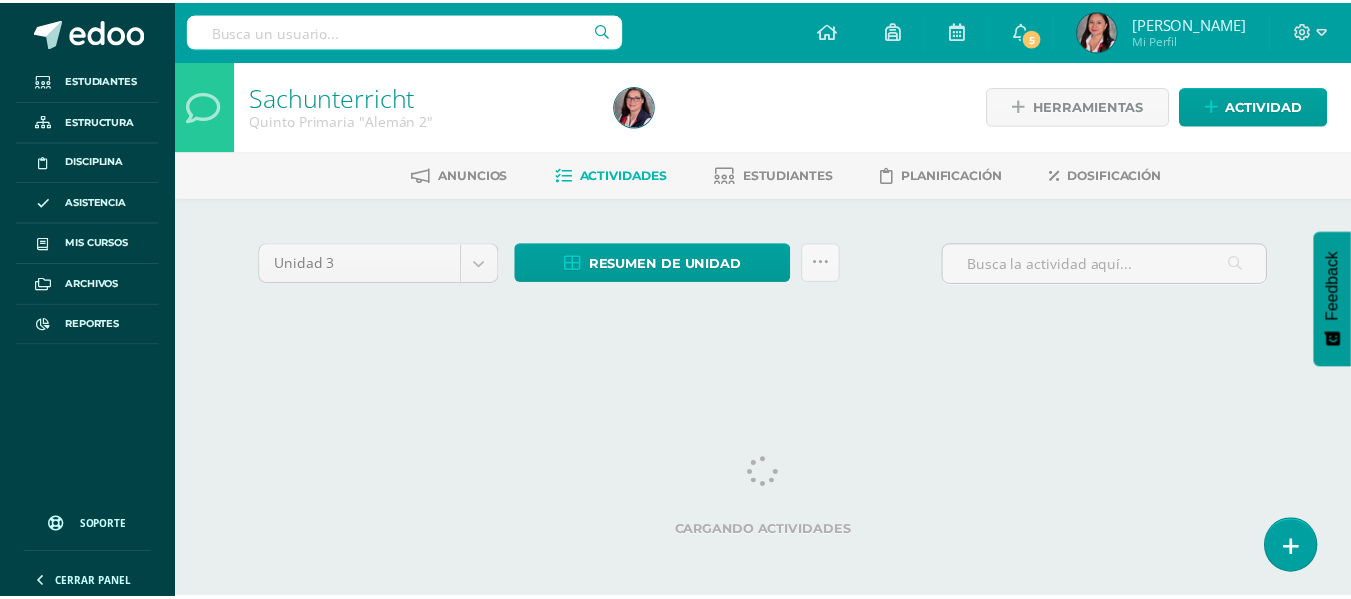 scroll, scrollTop: 0, scrollLeft: 0, axis: both 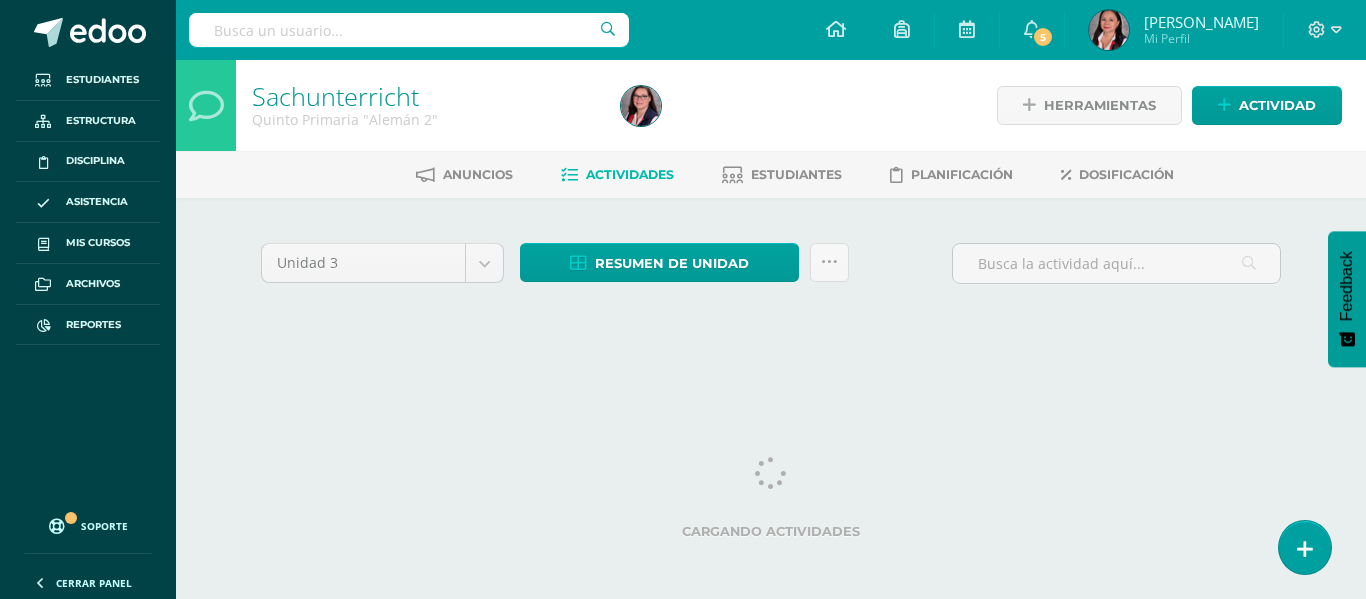 click at bounding box center (409, 30) 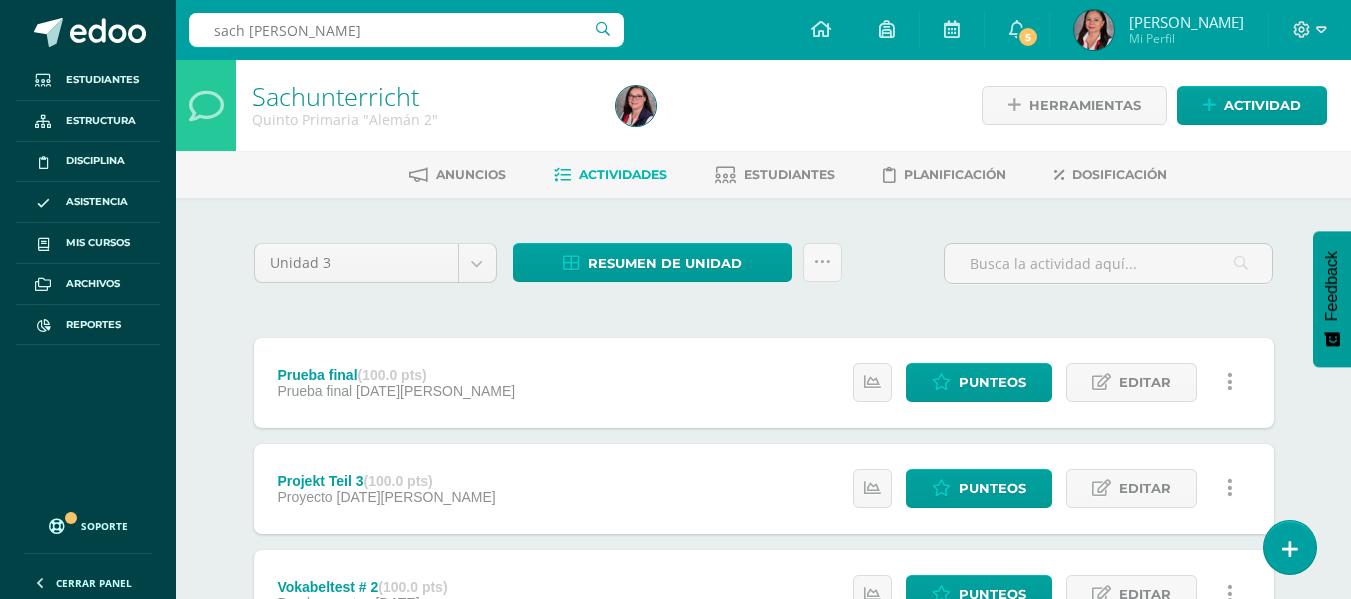 type on "sach [PERSON_NAME] 1" 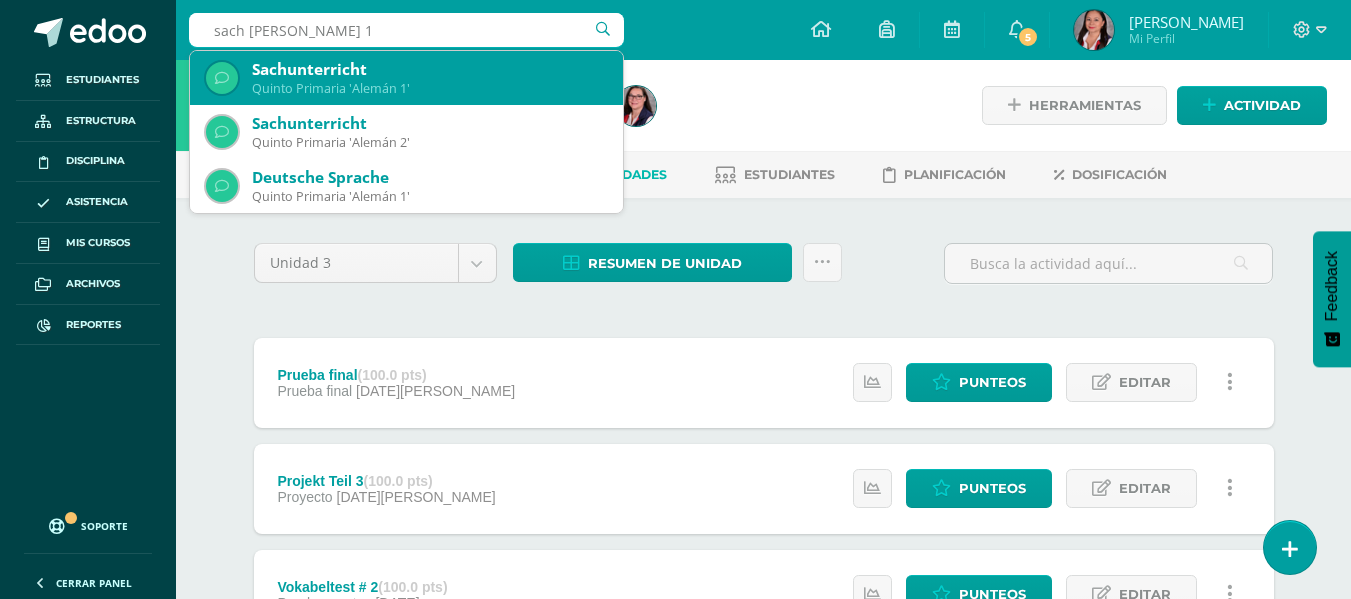 click on "Sachunterricht" at bounding box center (429, 69) 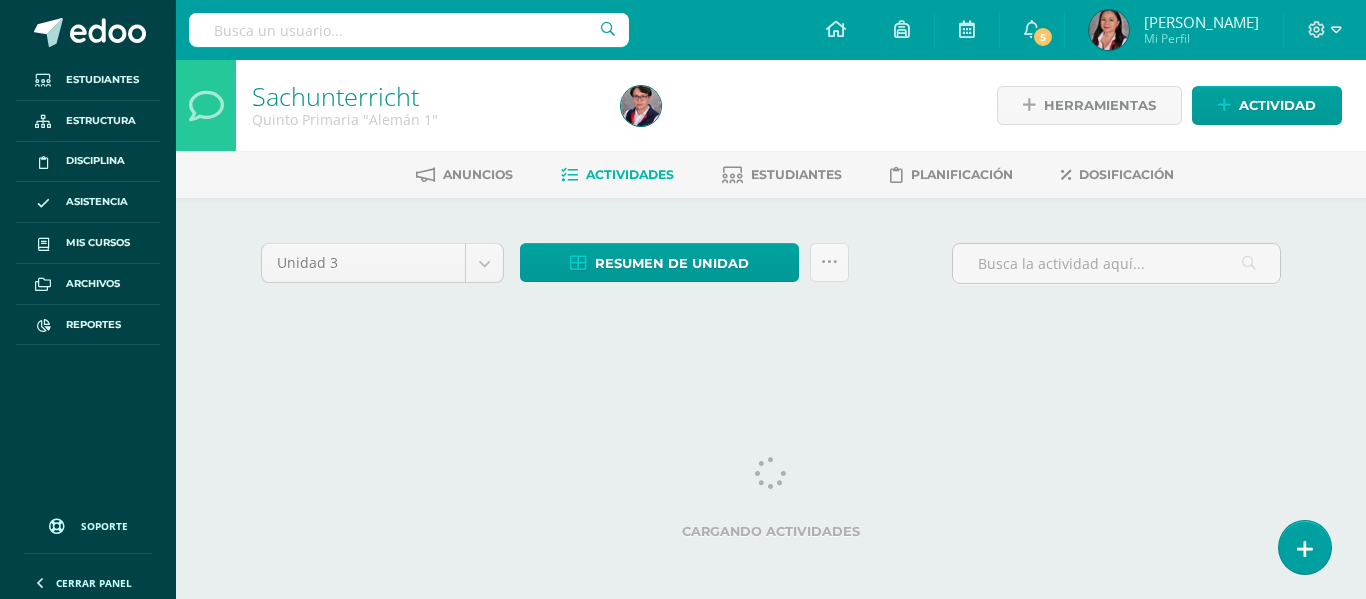 scroll, scrollTop: 0, scrollLeft: 0, axis: both 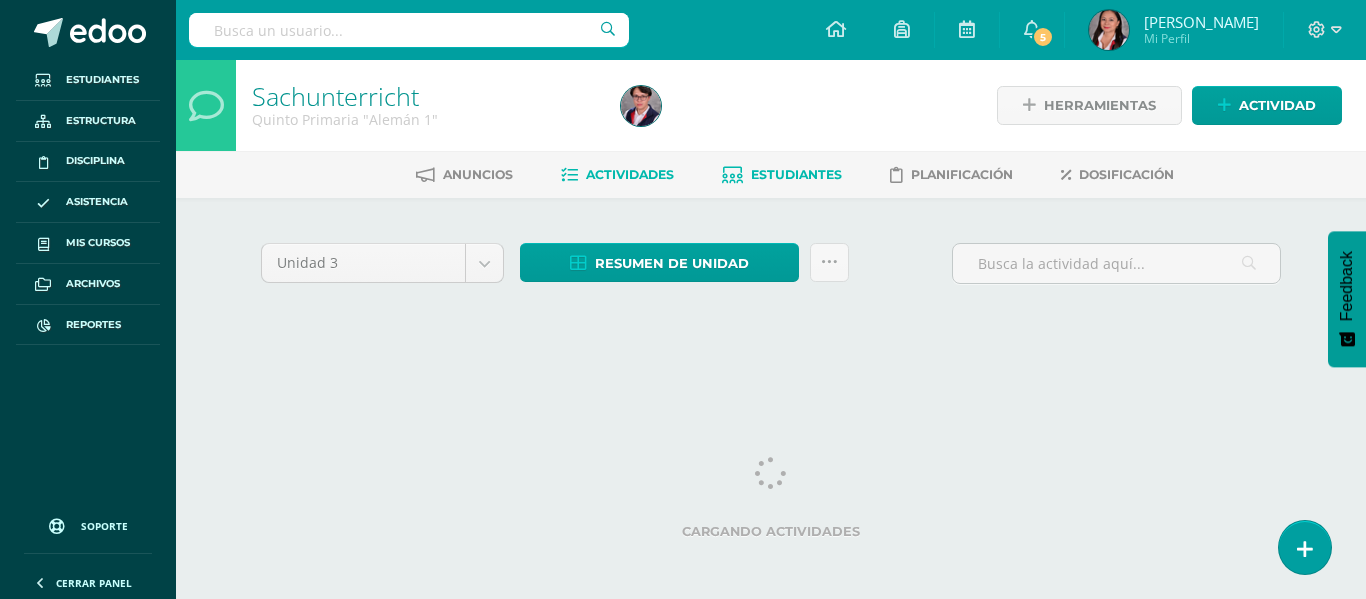 click on "Estudiantes" at bounding box center (796, 174) 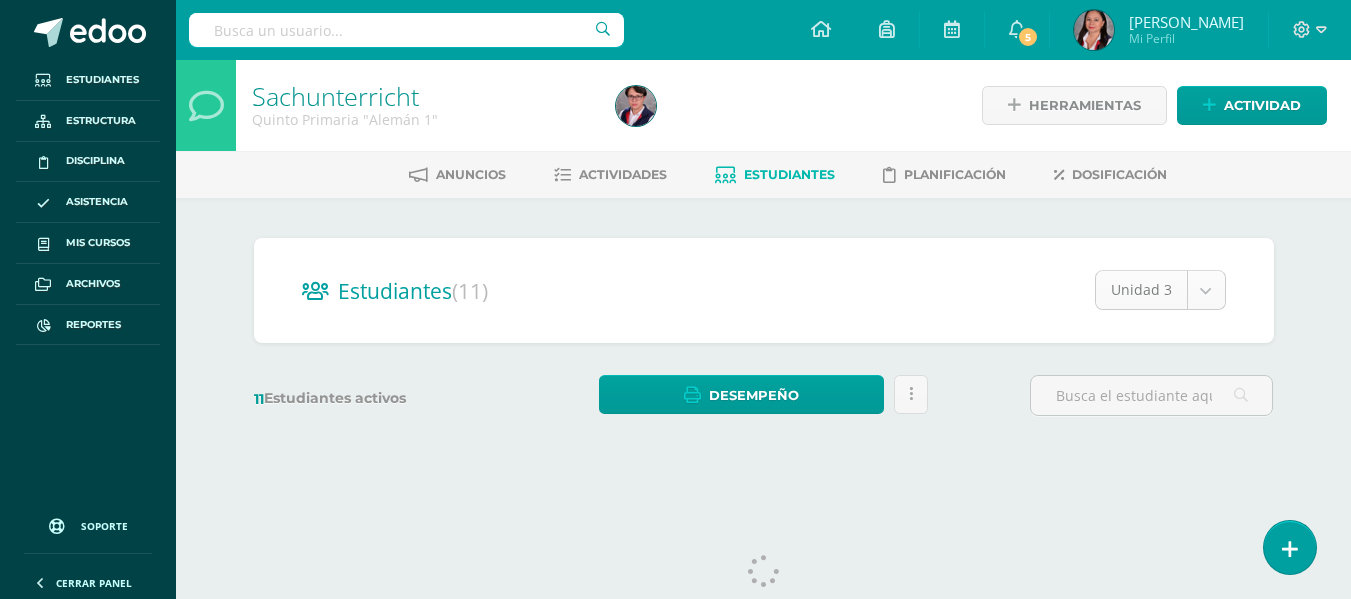 scroll, scrollTop: 0, scrollLeft: 0, axis: both 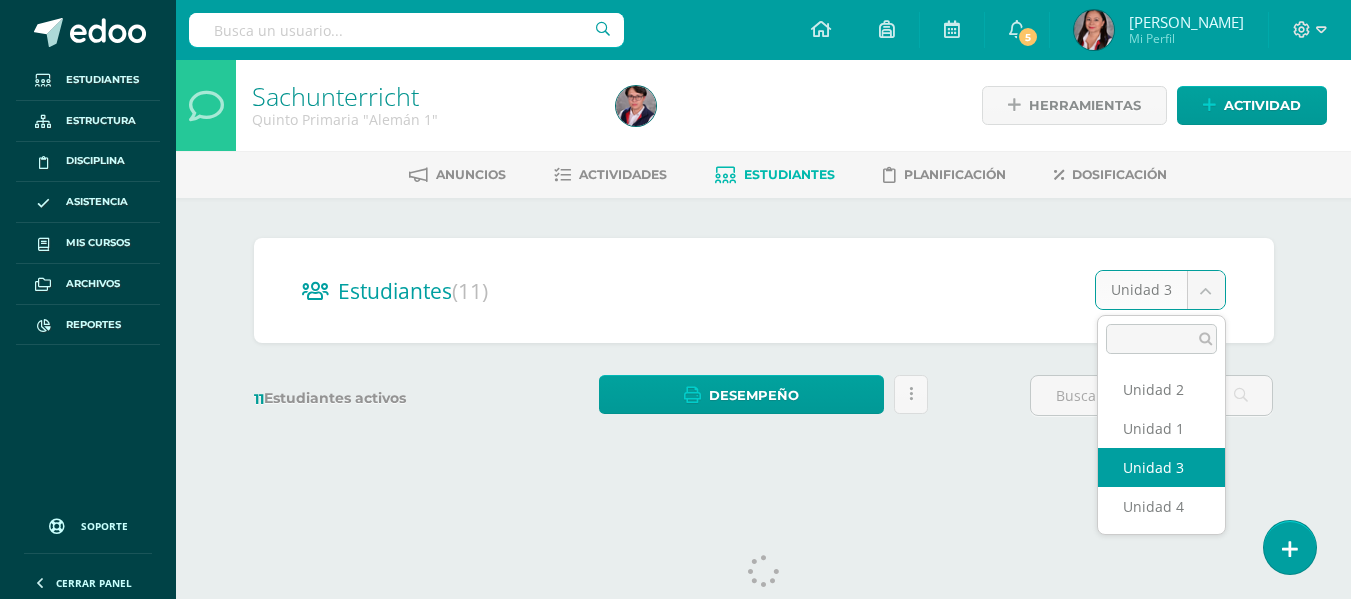 click on "Estudiantes Estructura Disciplina Asistencia Mis cursos Archivos Reportes Soporte
Ayuda
Reportar un problema
Centro de ayuda
Últimas actualizaciones
10+ Cerrar panel  Configuración
Cerrar sesión
Lourdes Andrea
Mi Perfil 5 5 Avisos
2141
avisos sin leer
Avisos Soporte Edoo  te envió un aviso
Julio 10
Actividad con notas eliminada
Marjory Echeverría eliminó una actividad en Language Arts Ingles 2 Quinto Primaria
17 de Junio
Actividad con notas eliminada
17 de Junio
17 de Junio" at bounding box center [675, 237] 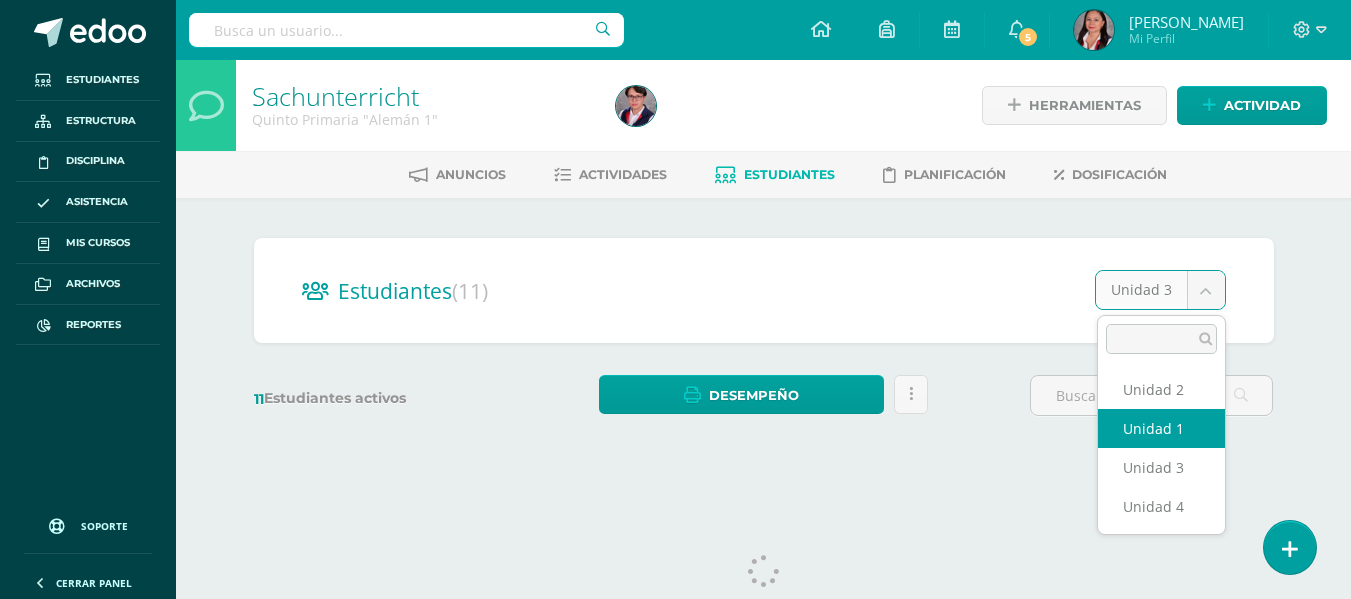 select on "/dashboard/teacher/section/5243/students/?unit=211625" 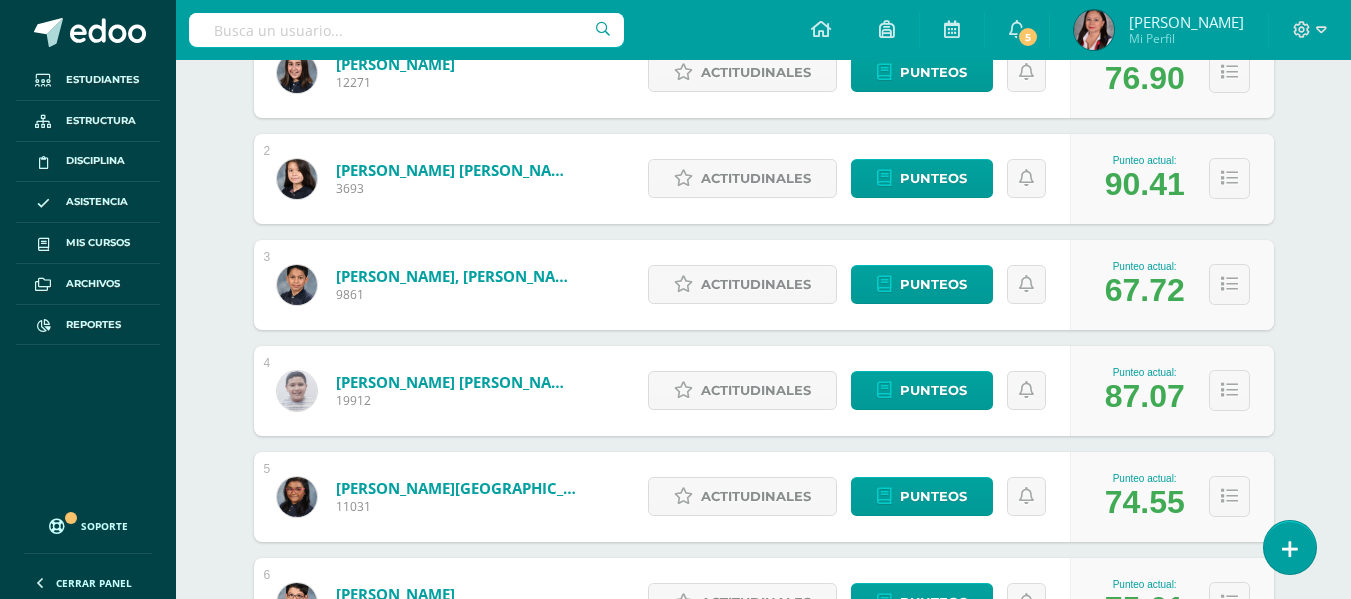 scroll, scrollTop: 700, scrollLeft: 0, axis: vertical 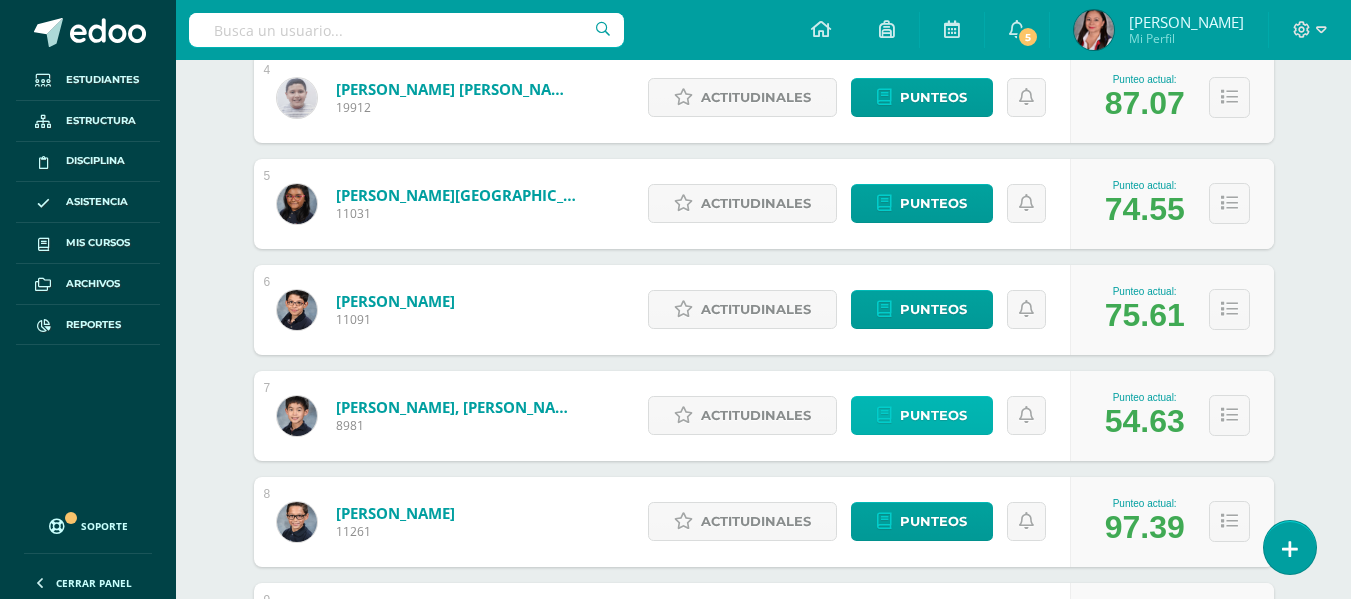 click on "Punteos" at bounding box center [922, 415] 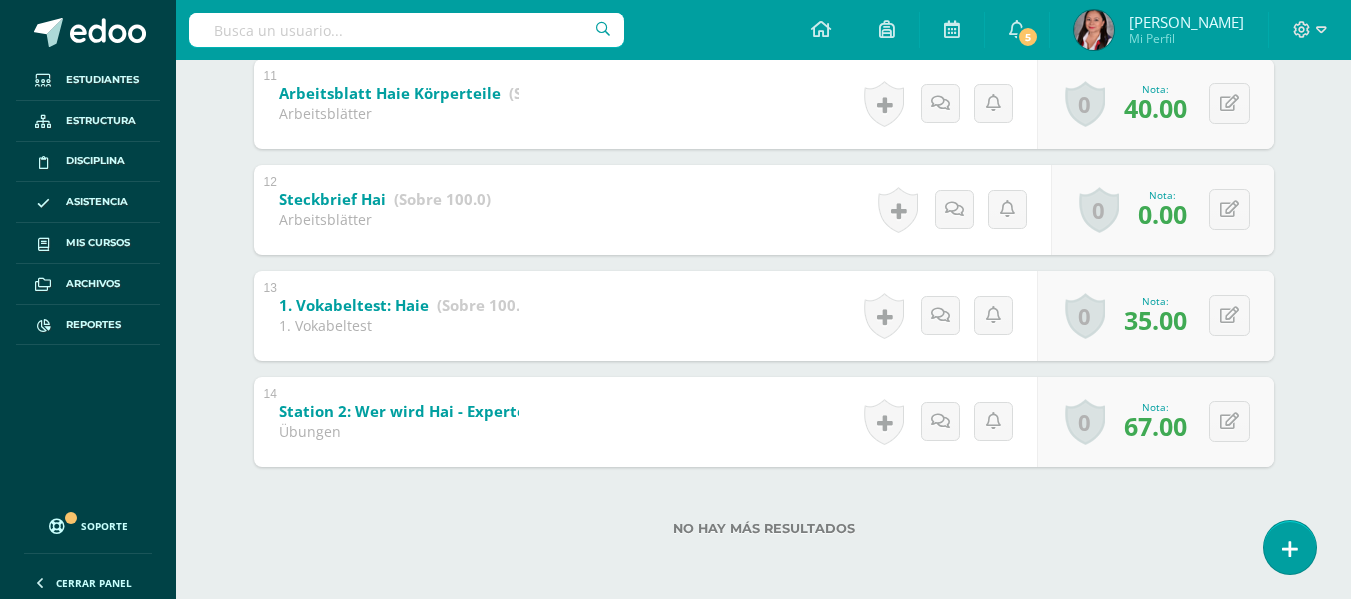 scroll, scrollTop: 1501, scrollLeft: 0, axis: vertical 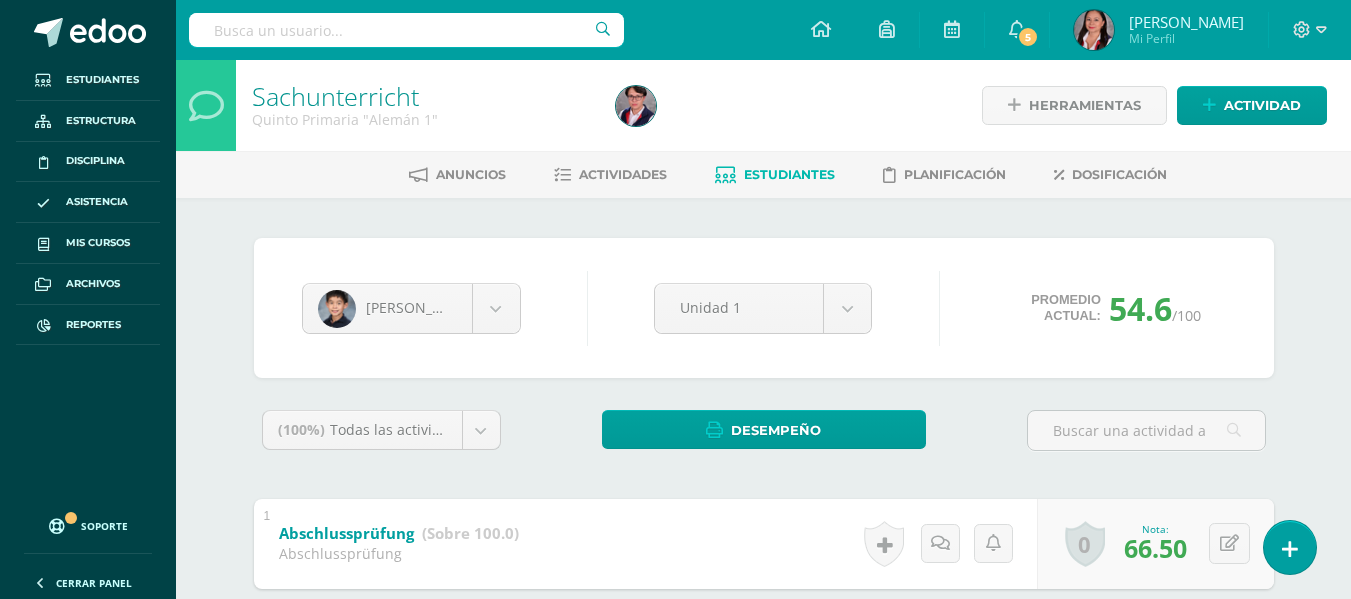 click at bounding box center [406, 30] 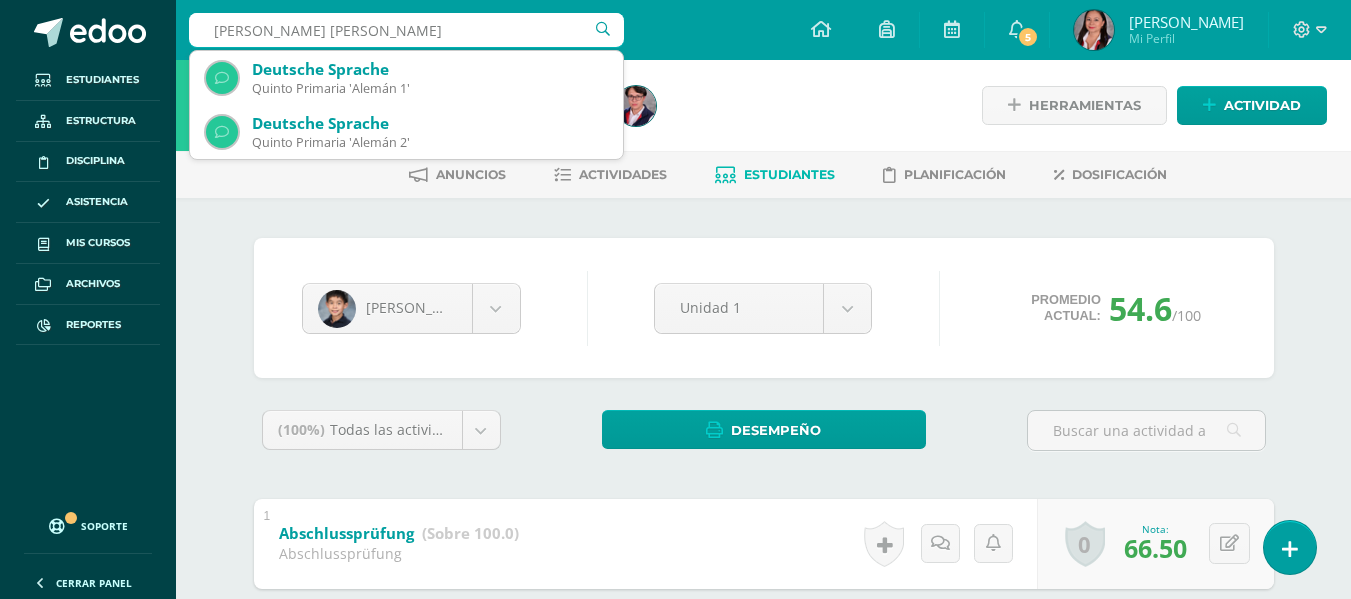 type on "[PERSON_NAME] [PERSON_NAME] 1" 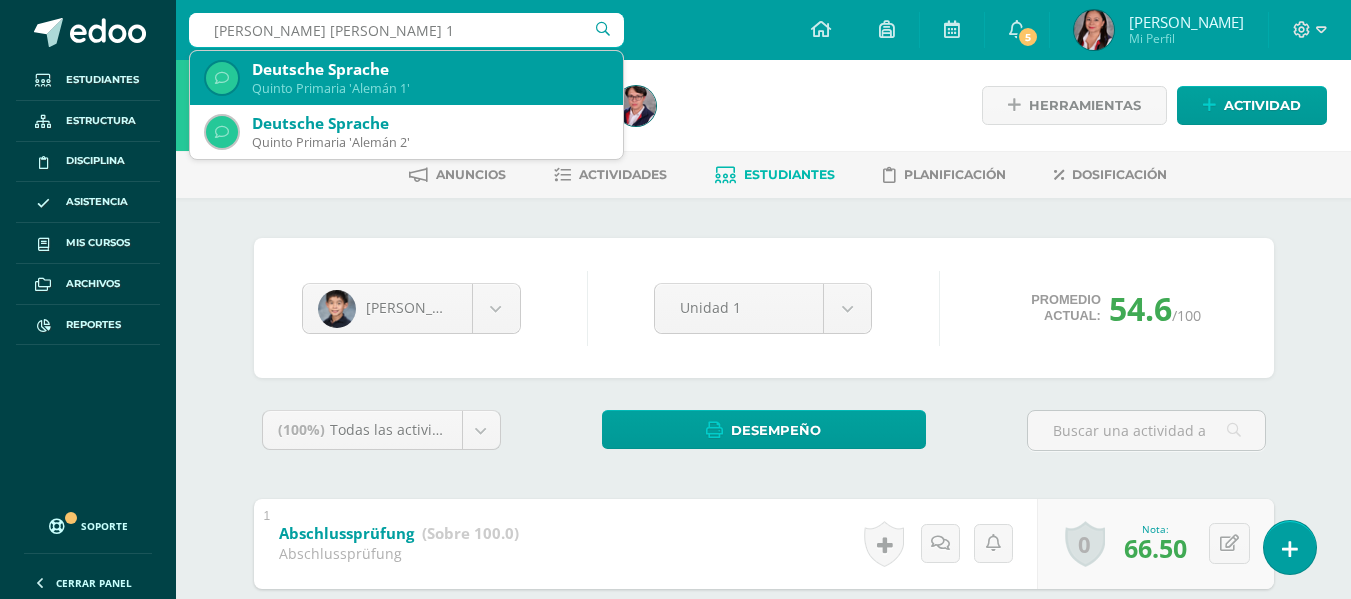 click on "Quinto Primaria 'Alemán 1'" at bounding box center (429, 88) 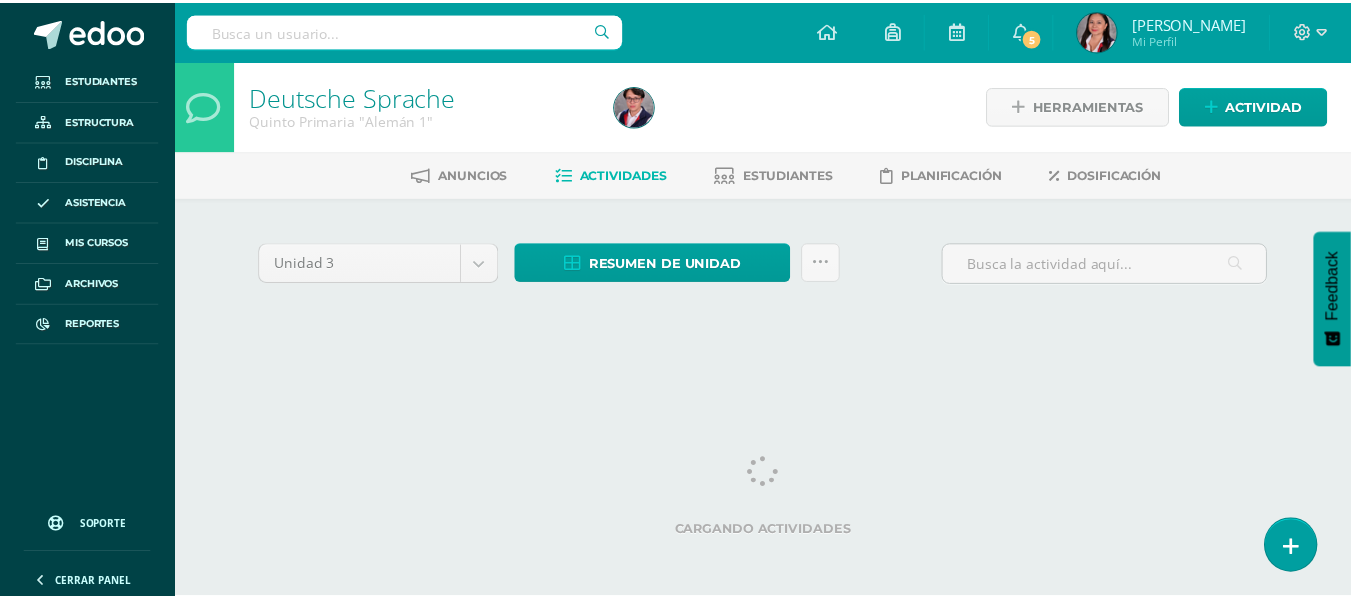 scroll, scrollTop: 0, scrollLeft: 0, axis: both 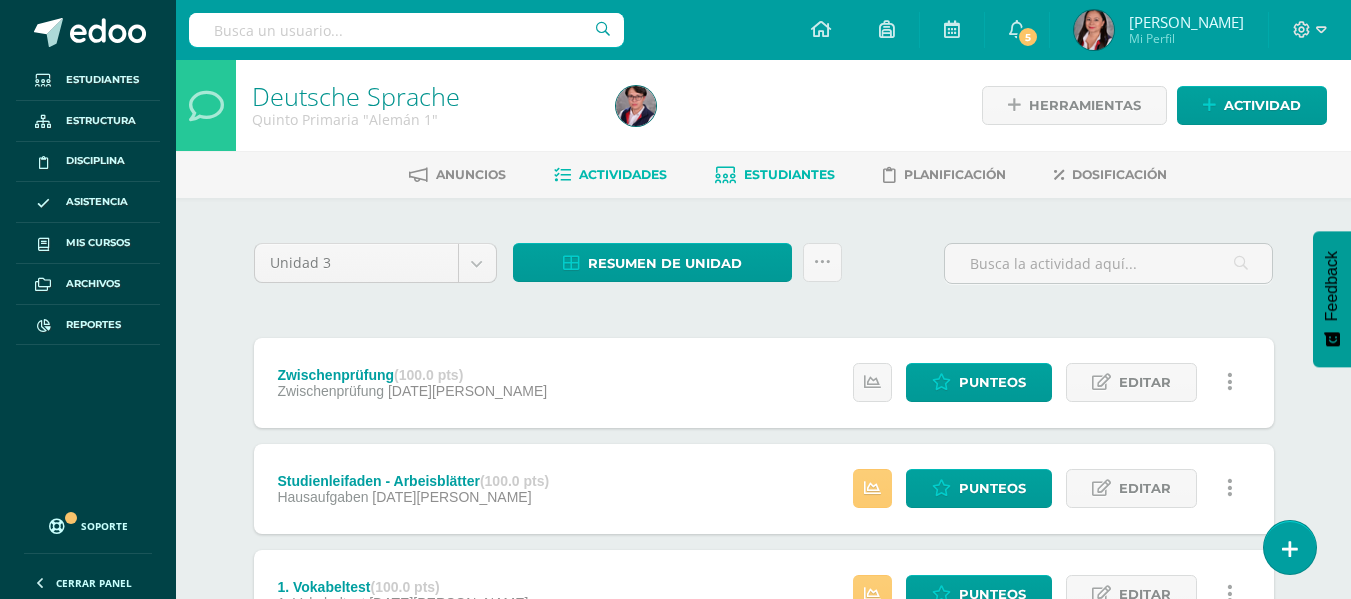 click on "Estudiantes" at bounding box center [775, 175] 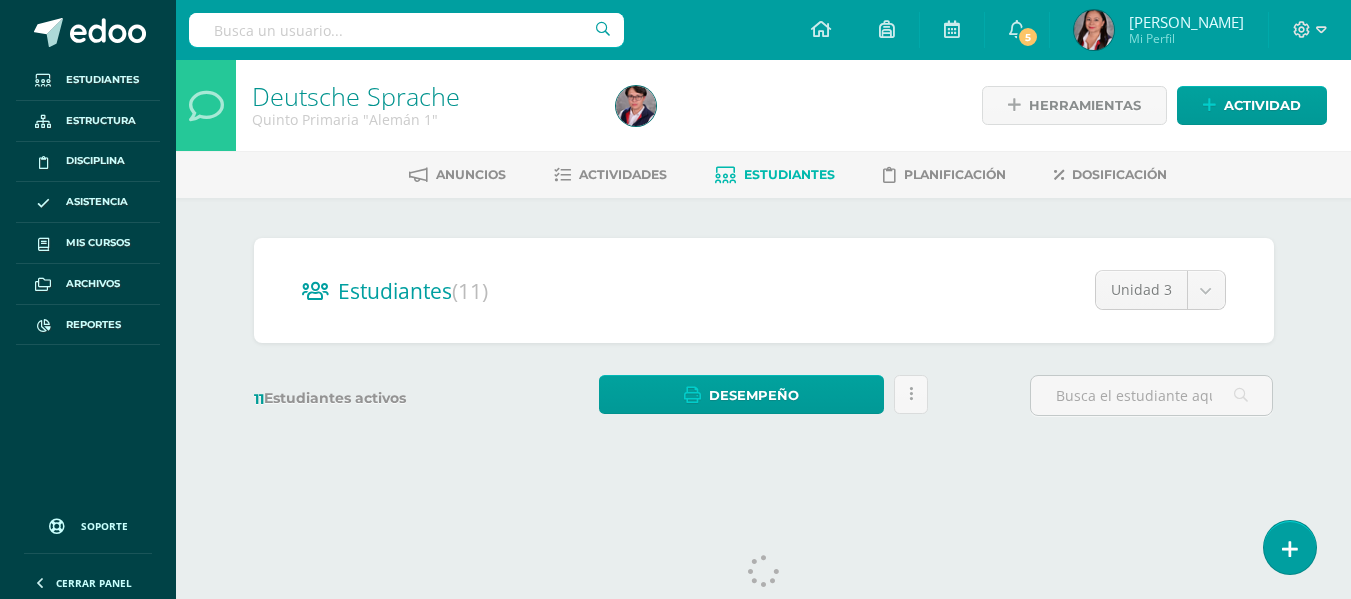 scroll, scrollTop: 0, scrollLeft: 0, axis: both 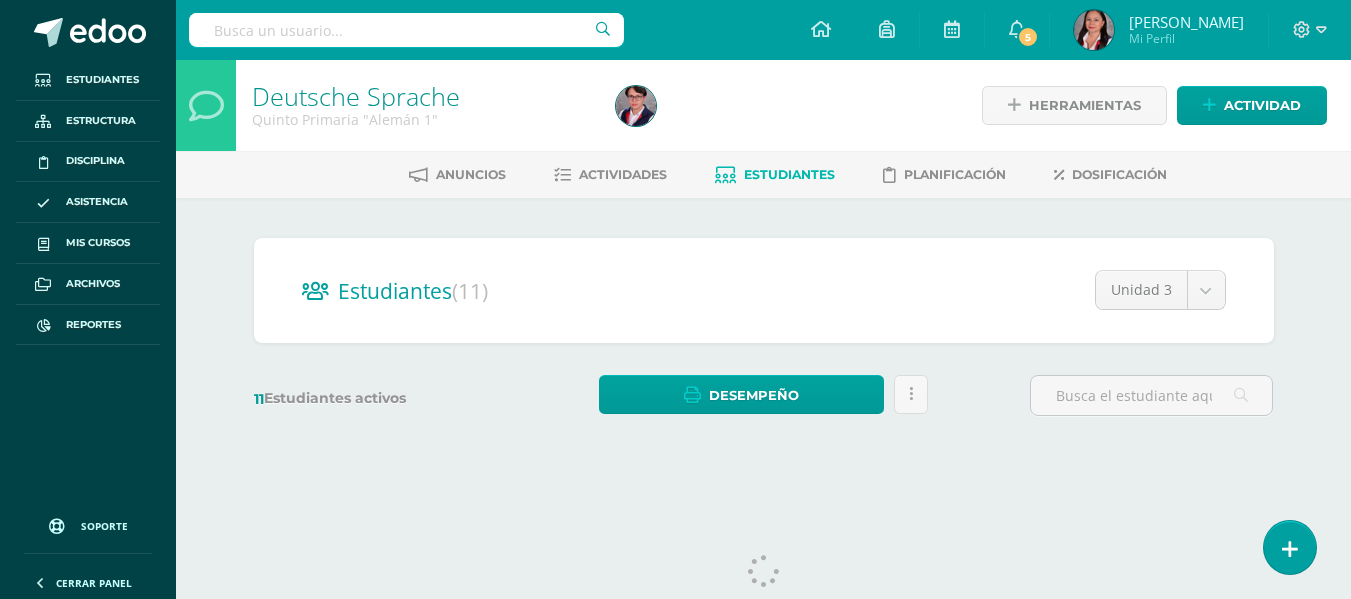 click on "Estudiantes  (11)
Unidad 3
Unidad 2
Unidad 3
Unidad 1
Unidad 4" at bounding box center (764, 290) 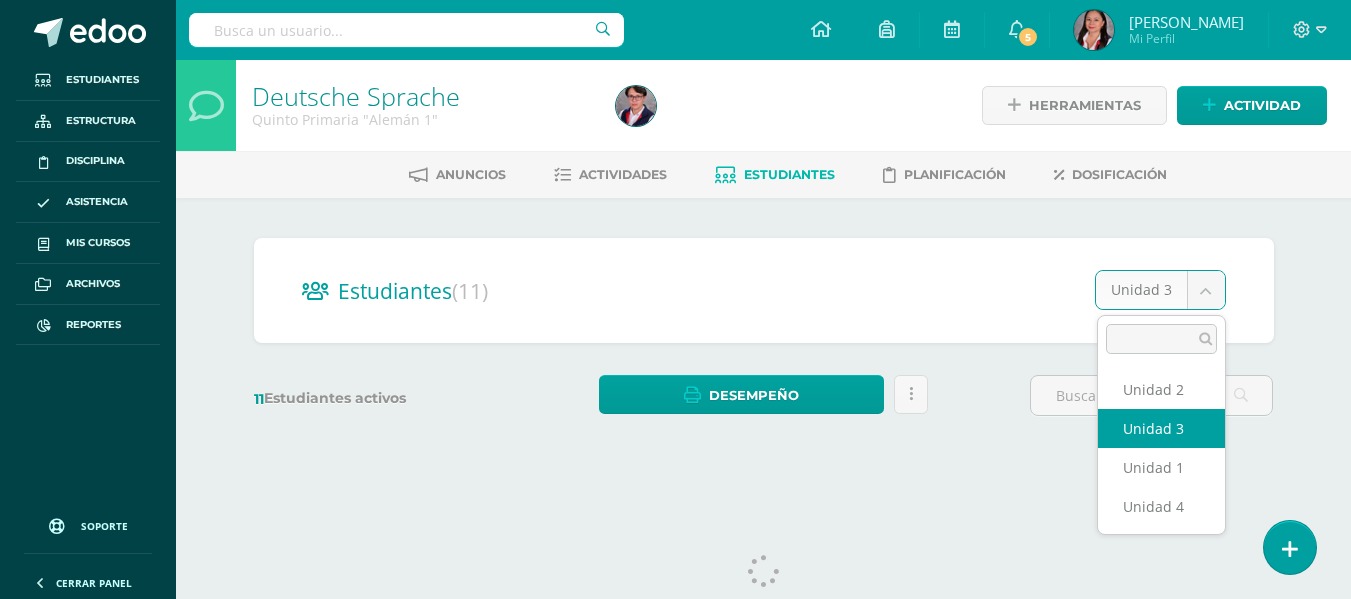 click on "Estudiantes Estructura Disciplina Asistencia Mis cursos Archivos Reportes Soporte
Ayuda
Reportar un problema
Centro de ayuda
Últimas actualizaciones
10+ Cerrar panel  Configuración
Cerrar sesión
Lourdes Andrea
Mi Perfil 5 5 Avisos
2141
avisos sin leer
Avisos Soporte Edoo  te envió un aviso
Julio 10
Actividad con notas eliminada
Marjory Echeverría eliminó una actividad en Language Arts Ingles 2 Quinto Primaria
17 de Junio
Actividad con notas eliminada
17 de Junio
17 de Junio" at bounding box center [675, 237] 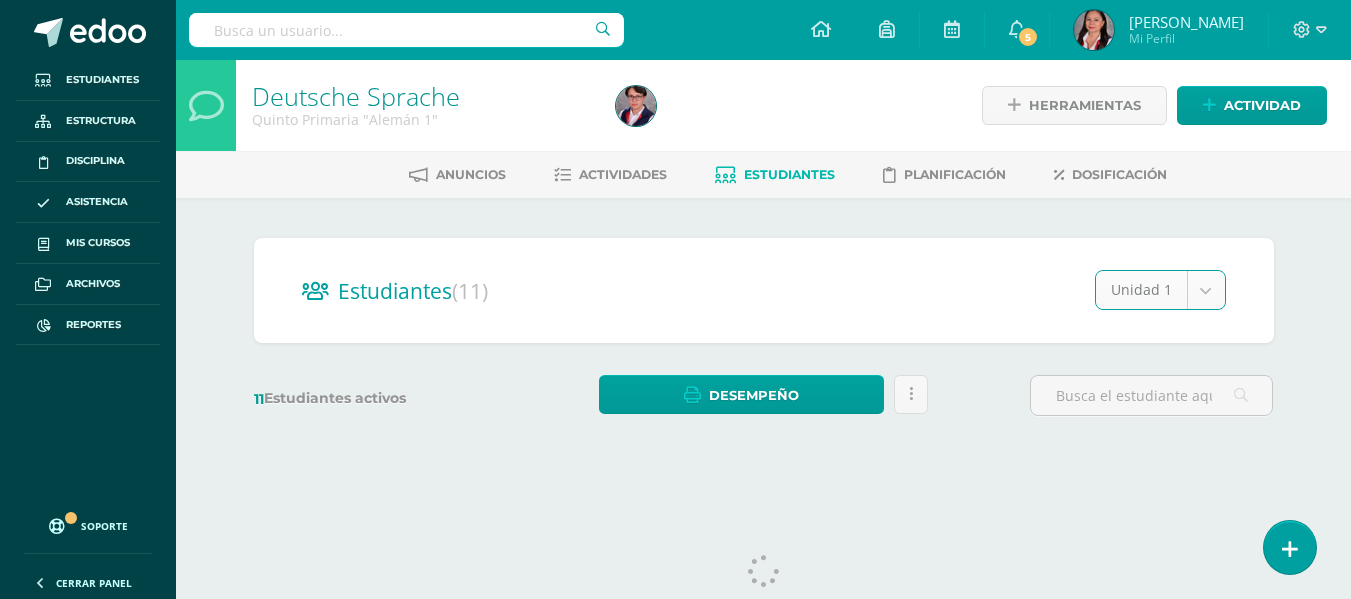 select on "/dashboard/teacher/section/5244/students/?unit=211632" 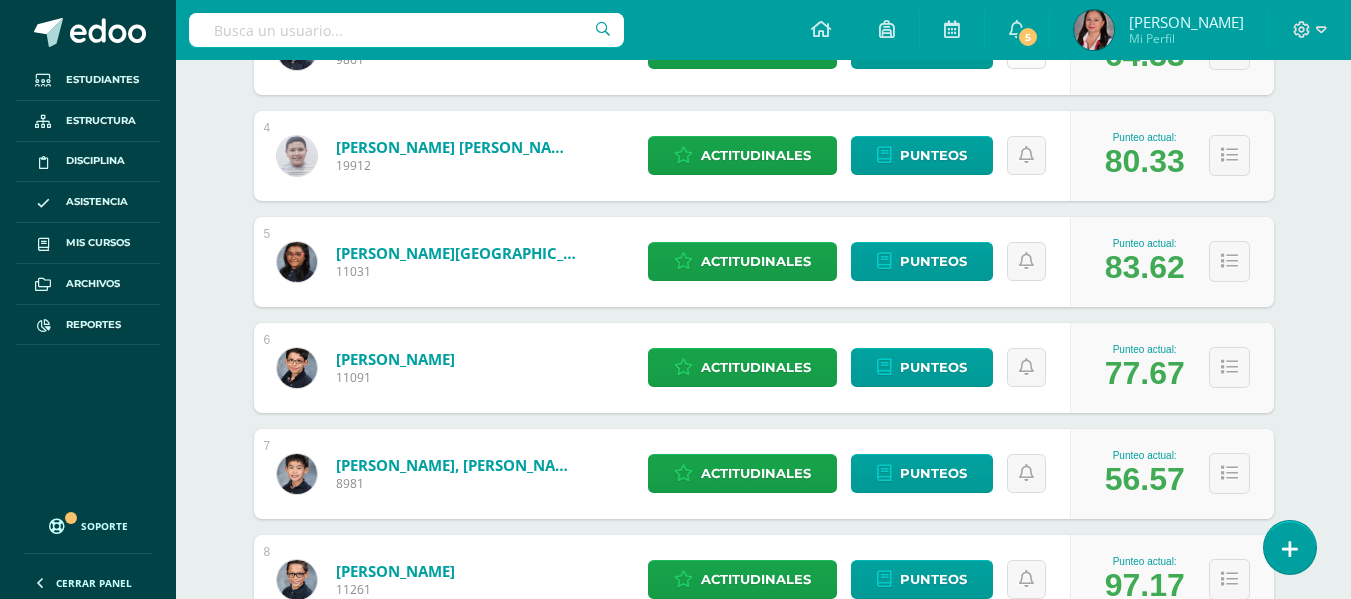 scroll, scrollTop: 700, scrollLeft: 0, axis: vertical 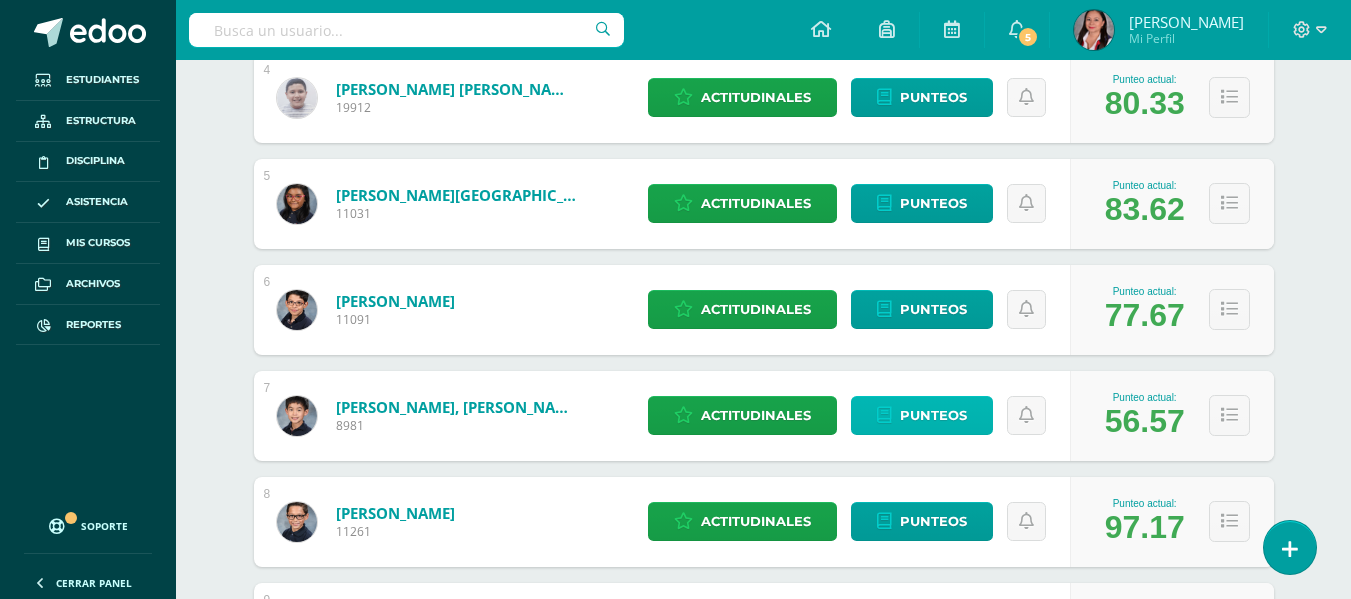 click on "Punteos" at bounding box center (922, 415) 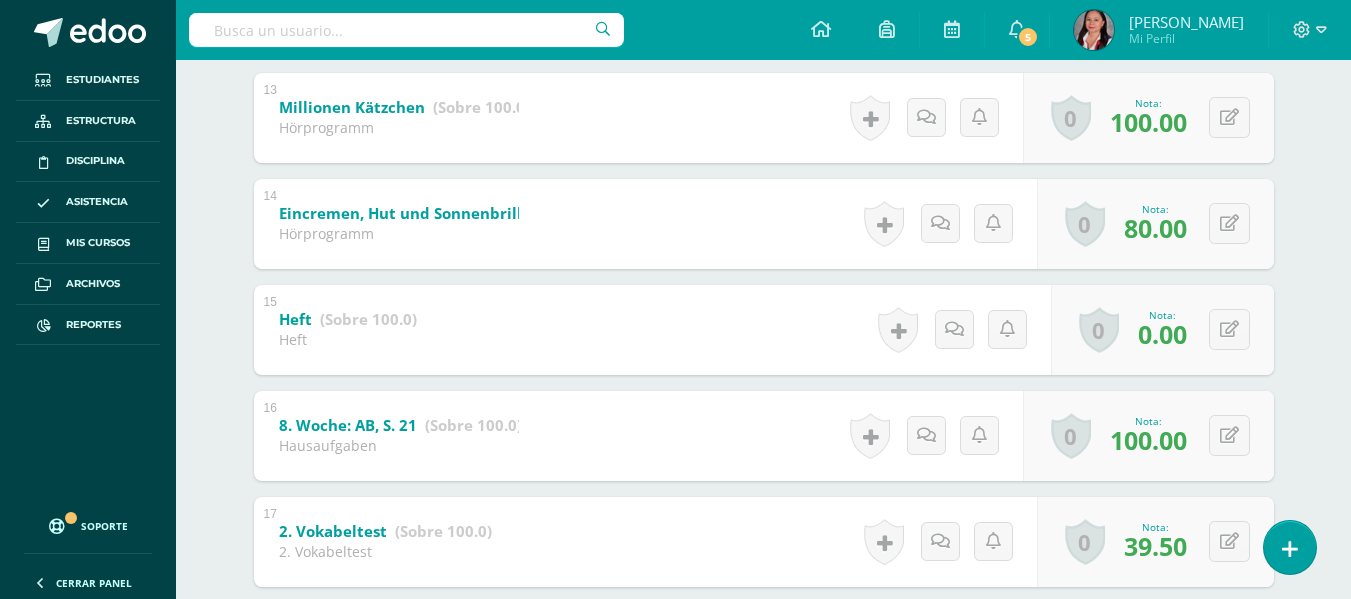 scroll, scrollTop: 1710, scrollLeft: 0, axis: vertical 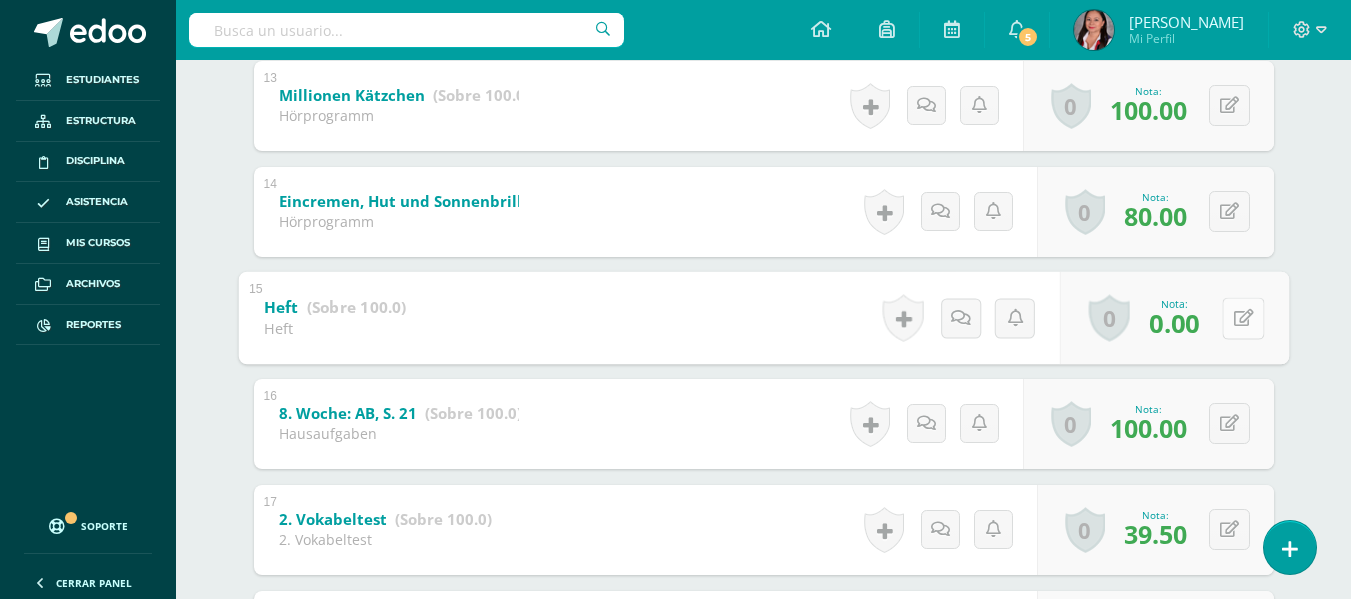click at bounding box center (1243, 317) 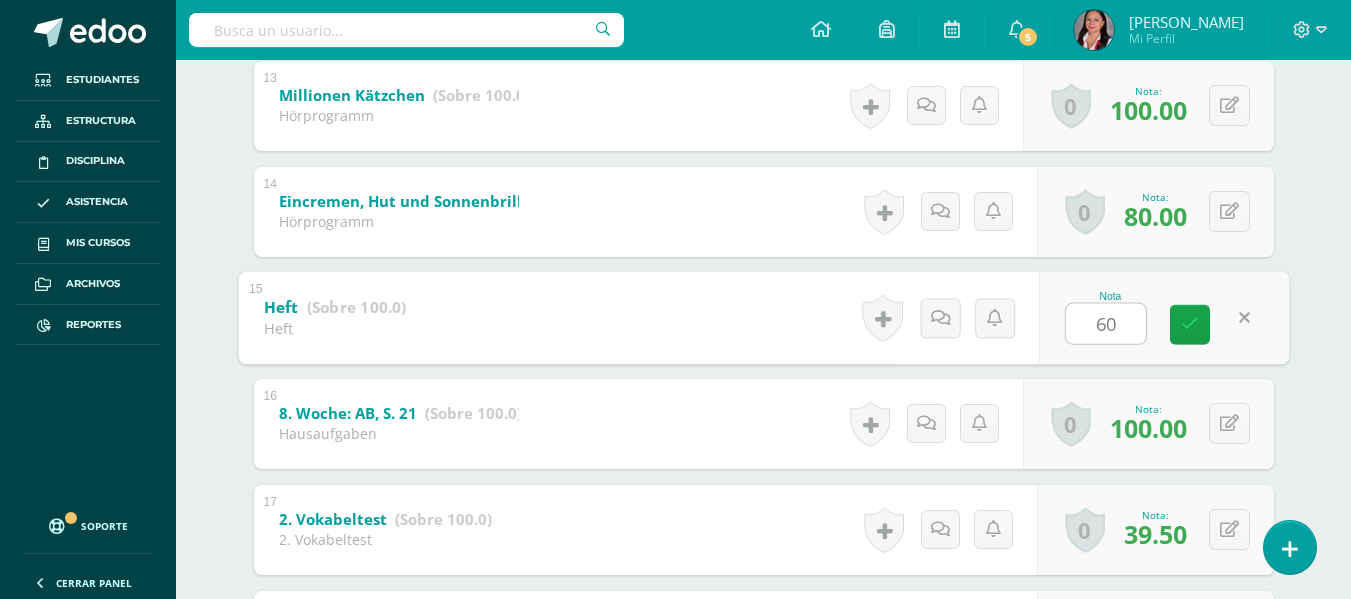 type on "60" 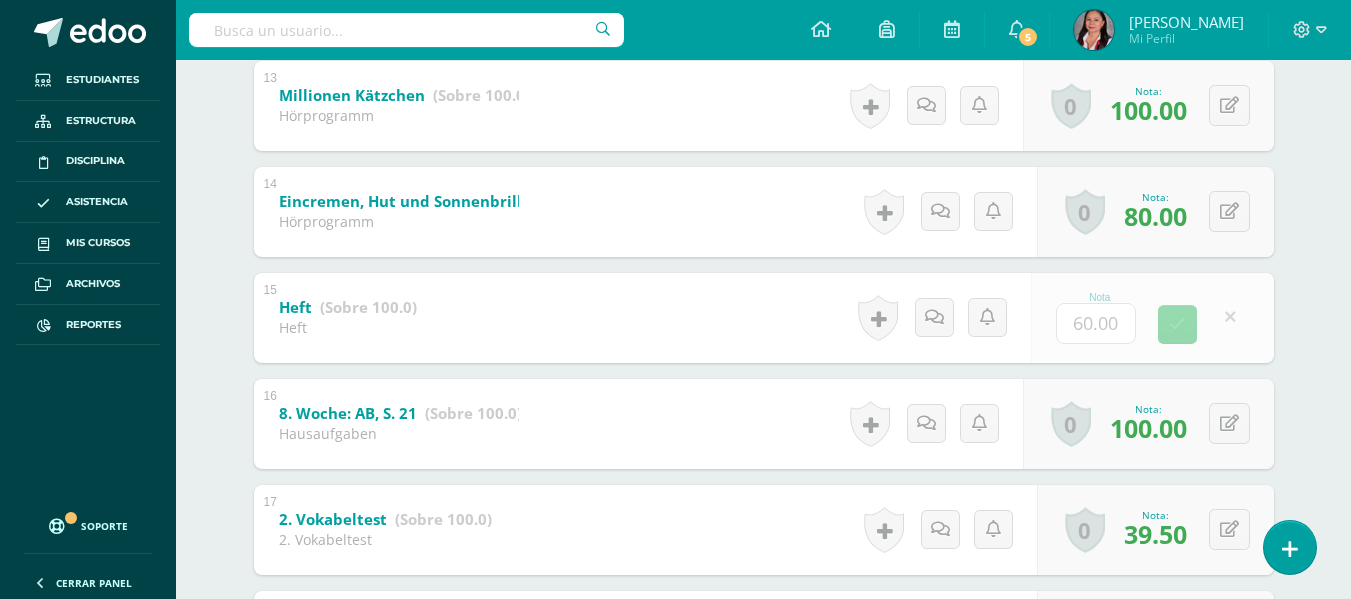 click on "Heft
(Sobre 100.0)
Heft
Nota
60.00
0
Logros
Logros obtenidos
0.00  0.0" at bounding box center (764, 273) 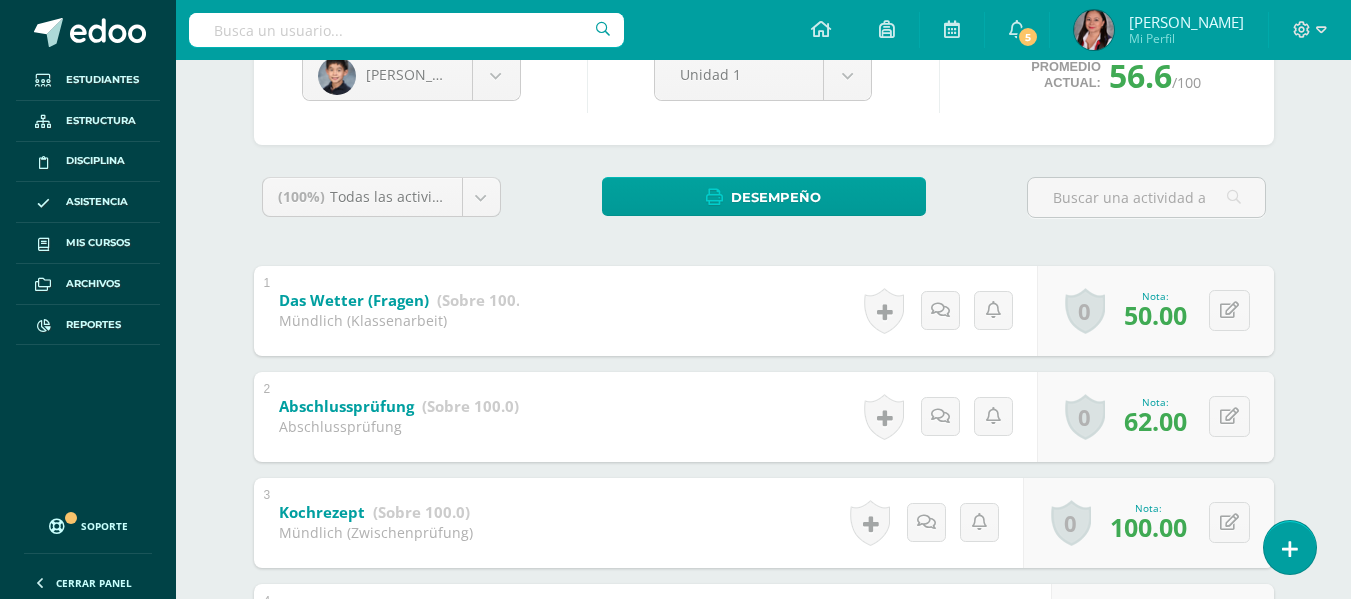scroll, scrollTop: 0, scrollLeft: 0, axis: both 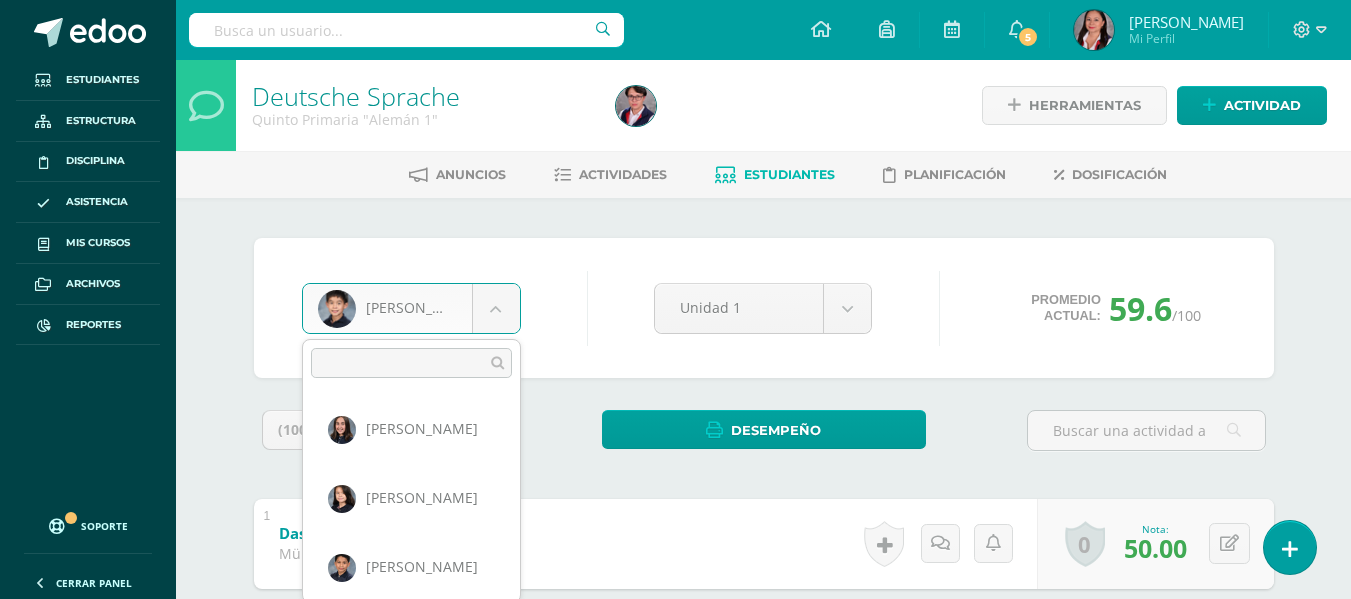 click on "Estudiantes Estructura Disciplina Asistencia Mis cursos Archivos Reportes Soporte
Ayuda
Reportar un problema
Centro de ayuda
Últimas actualizaciones
10+ Cerrar panel  Configuración
Cerrar sesión
Lourdes Andrea
Mi Perfil 5 5 Avisos
2141
avisos sin leer
Avisos Soporte Edoo  te envió un aviso
Julio 10
Actividad con notas eliminada
Marjory Echeverría eliminó una actividad en Language Arts Ingles 2 Quinto Primaria
17 de Junio
Actividad con notas eliminada
17 de Junio
17 de Junio" at bounding box center [675, 1364] 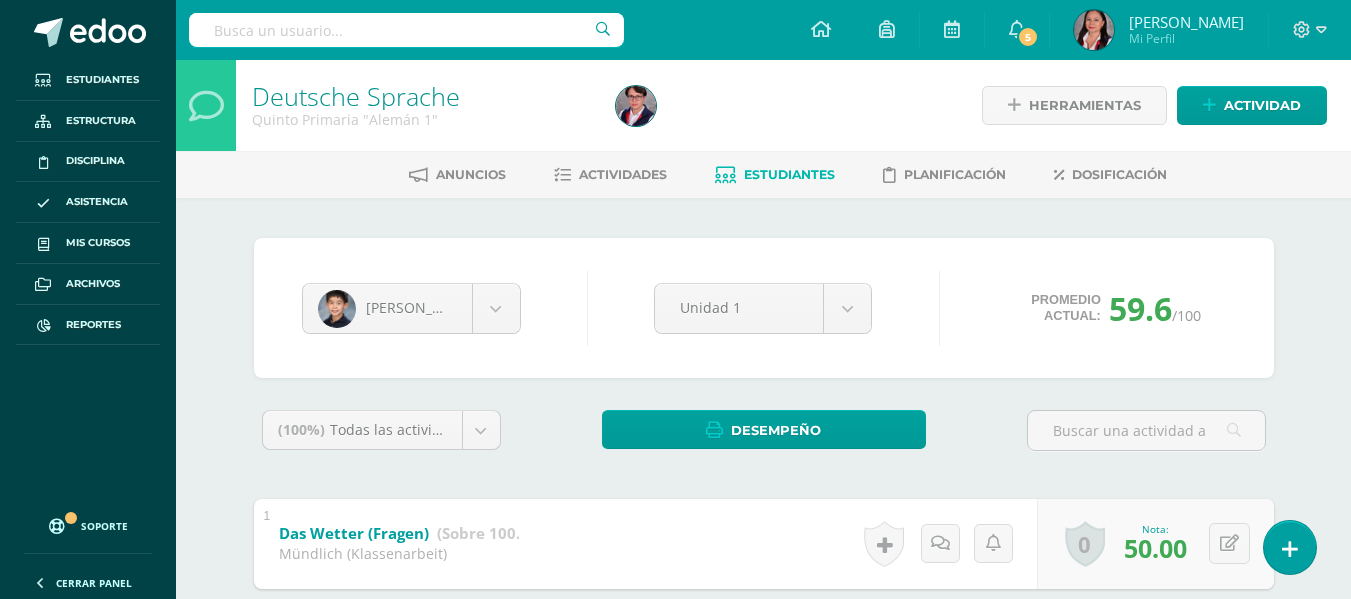 click on "Estudiantes Estructura Disciplina Asistencia Mis cursos Archivos Reportes Soporte
Ayuda
Reportar un problema
Centro de ayuda
Últimas actualizaciones
10+ Cerrar panel  Configuración
Cerrar sesión
Lourdes Andrea
Mi Perfil 5 5 Avisos
2141
avisos sin leer
Avisos Soporte Edoo  te envió un aviso
Julio 10
Actividad con notas eliminada
Marjory Echeverría eliminó una actividad en Language Arts Ingles 2 Quinto Primaria
17 de Junio
Actividad con notas eliminada
17 de Junio
17 de Junio" at bounding box center (675, 1894) 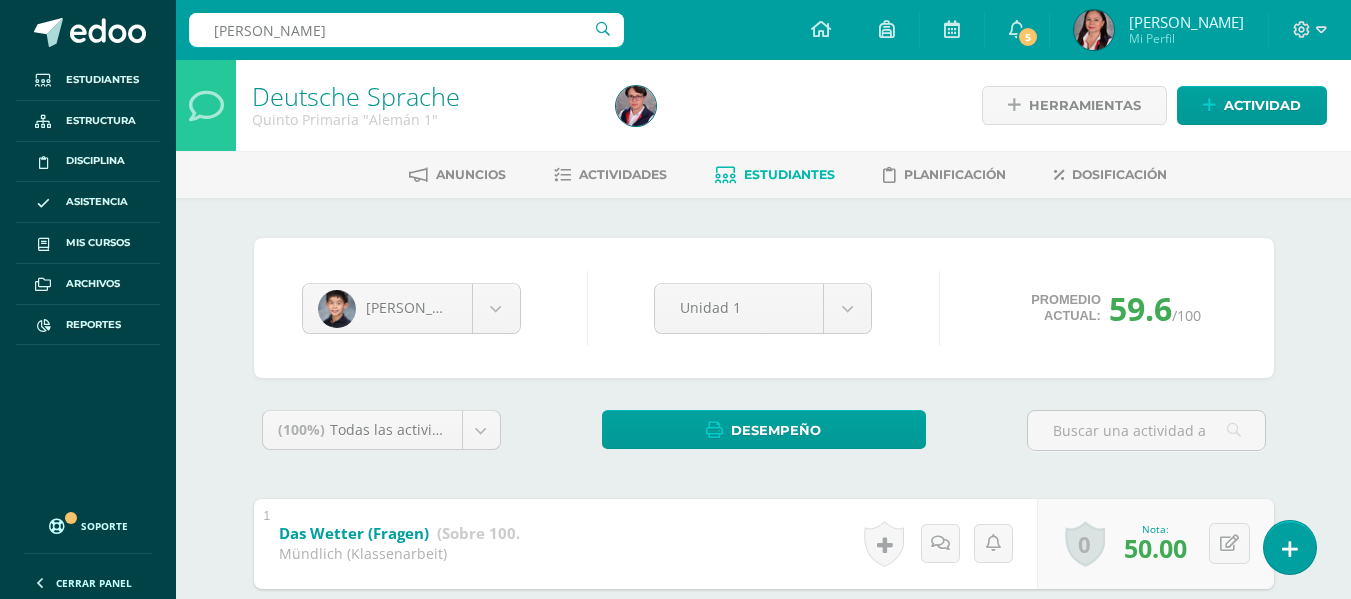 type on "jan markus" 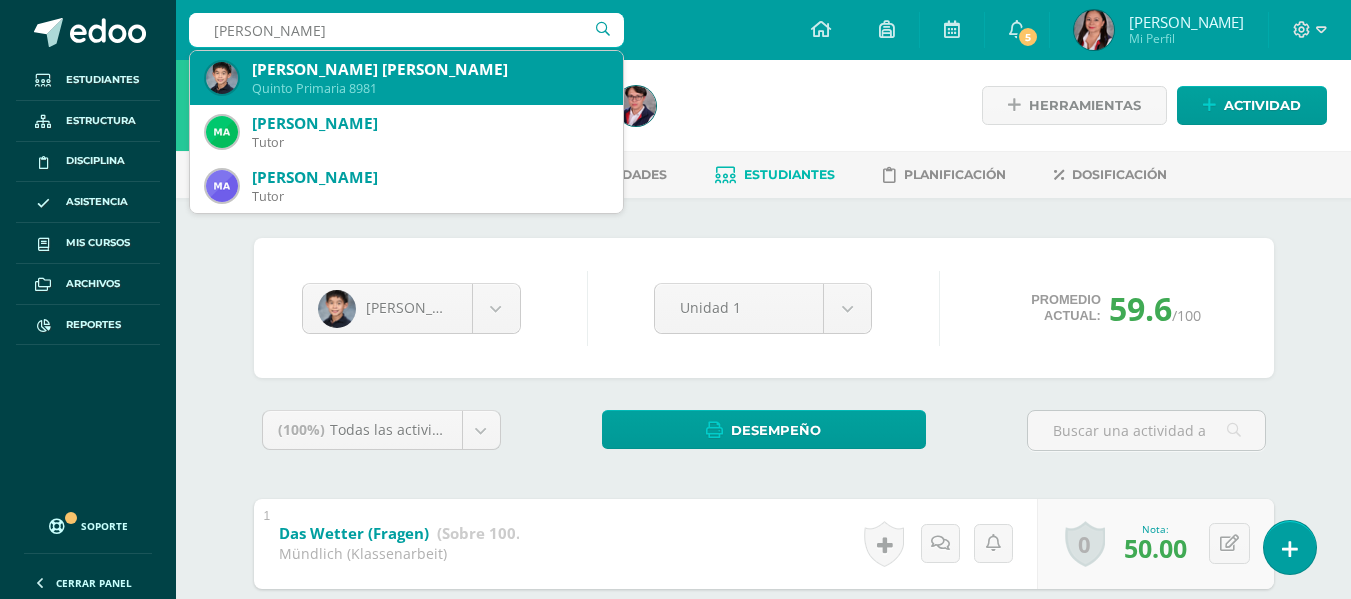 click on "[PERSON_NAME] [PERSON_NAME]" at bounding box center [429, 69] 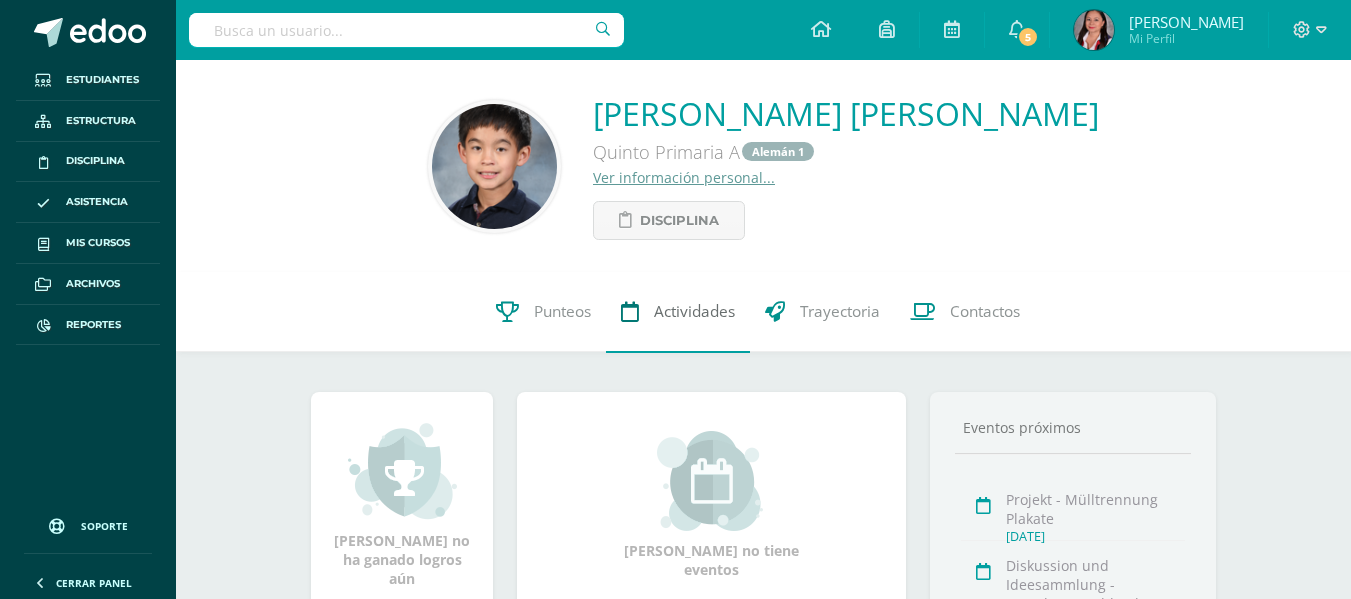 scroll, scrollTop: 0, scrollLeft: 0, axis: both 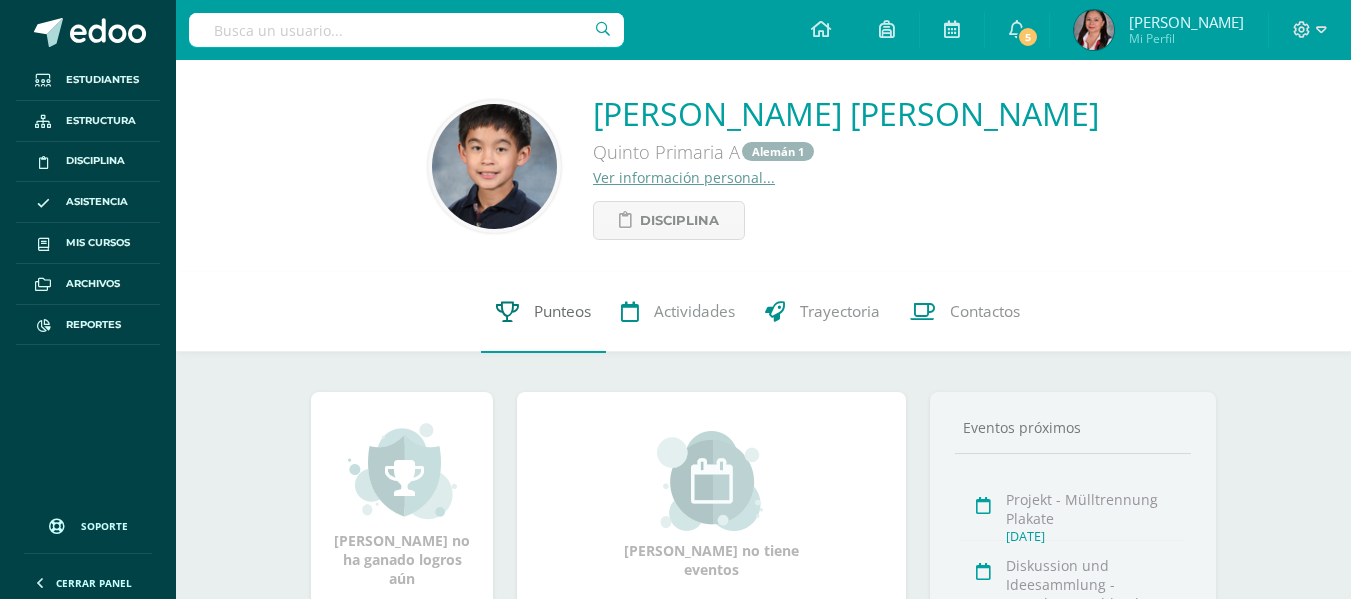 click on "Punteos" at bounding box center (562, 312) 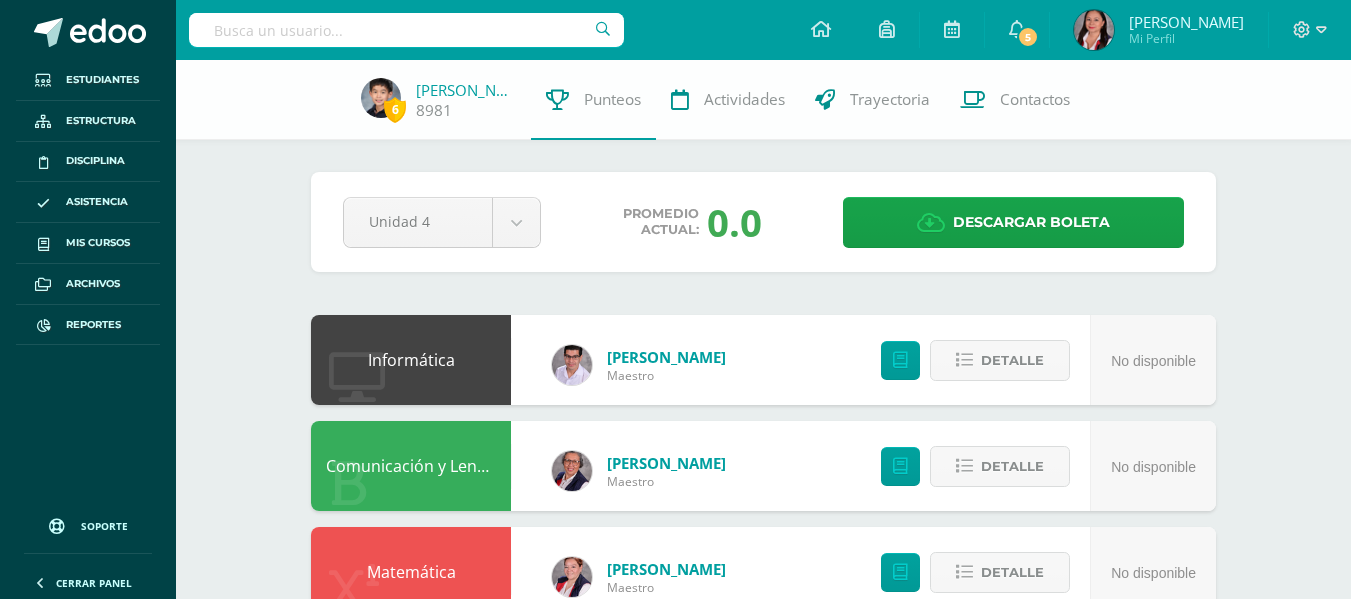 scroll, scrollTop: 0, scrollLeft: 0, axis: both 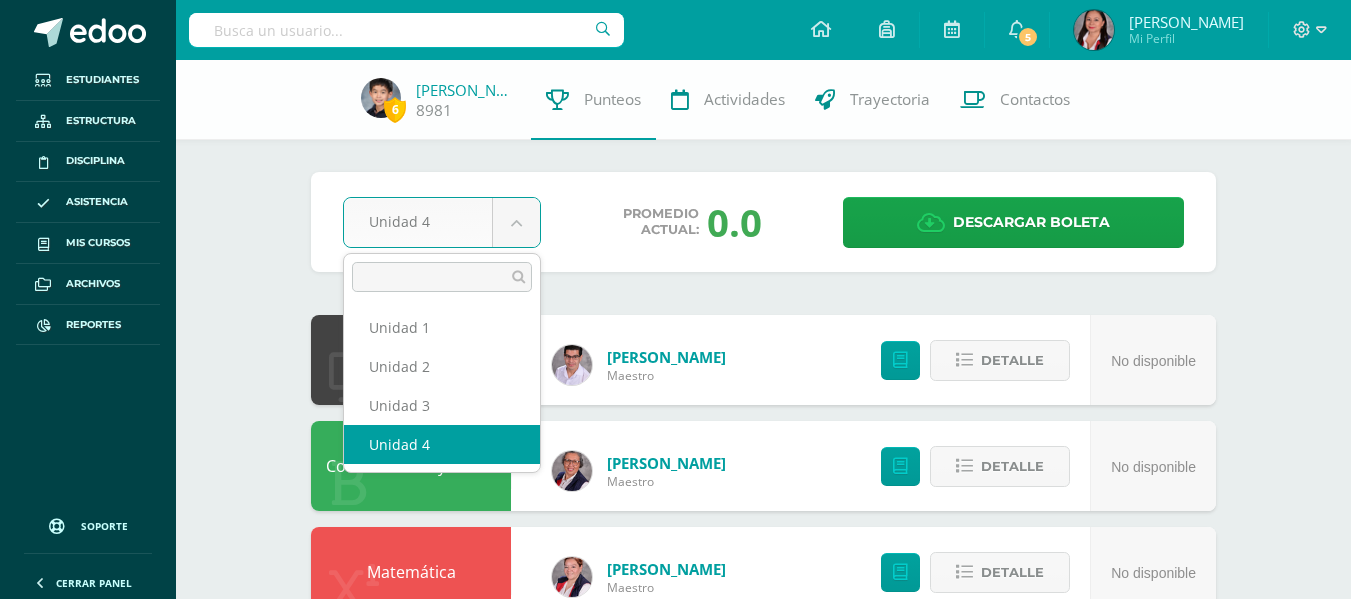 click on "Estudiantes Estructura Disciplina Asistencia Mis cursos Archivos Reportes Soporte
Ayuda
Reportar un problema
Centro de ayuda
Últimas actualizaciones
10+ Cerrar panel  Configuración
Cerrar sesión
Lourdes Andrea
Mi Perfil 5 5 Avisos
2141
avisos sin leer
Avisos Soporte Edoo  te envió un aviso
Julio 10
Actividad con notas eliminada
Marjory Echeverría eliminó una actividad en Language Arts Ingles 2 Quinto Primaria
17 de Junio
Actividad con notas eliminada
17 de Junio
17 de Junio" at bounding box center [675, 858] 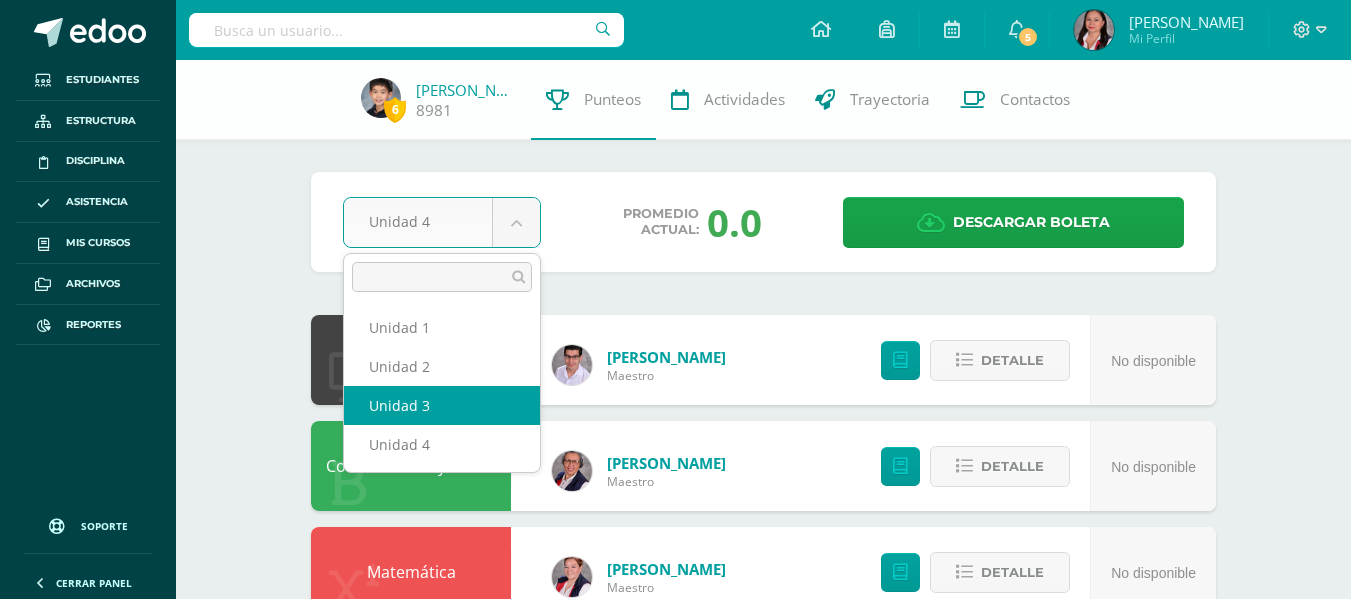 select on "Unidad 3" 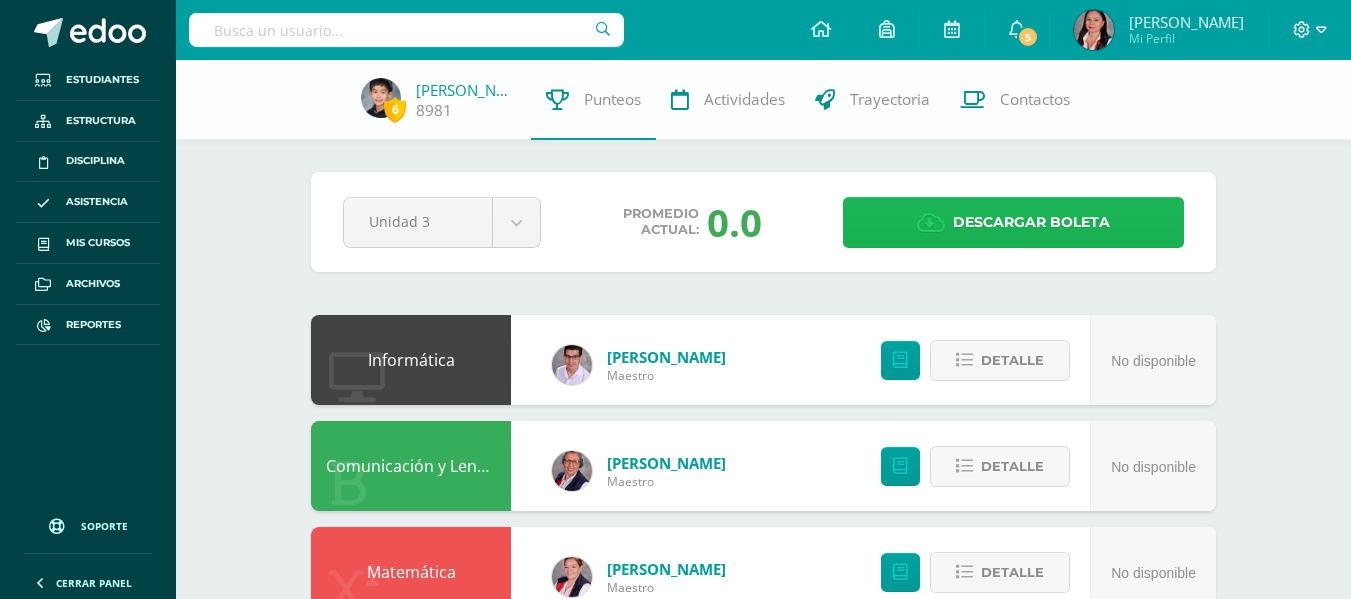 click on "Descargar boleta" at bounding box center [1031, 222] 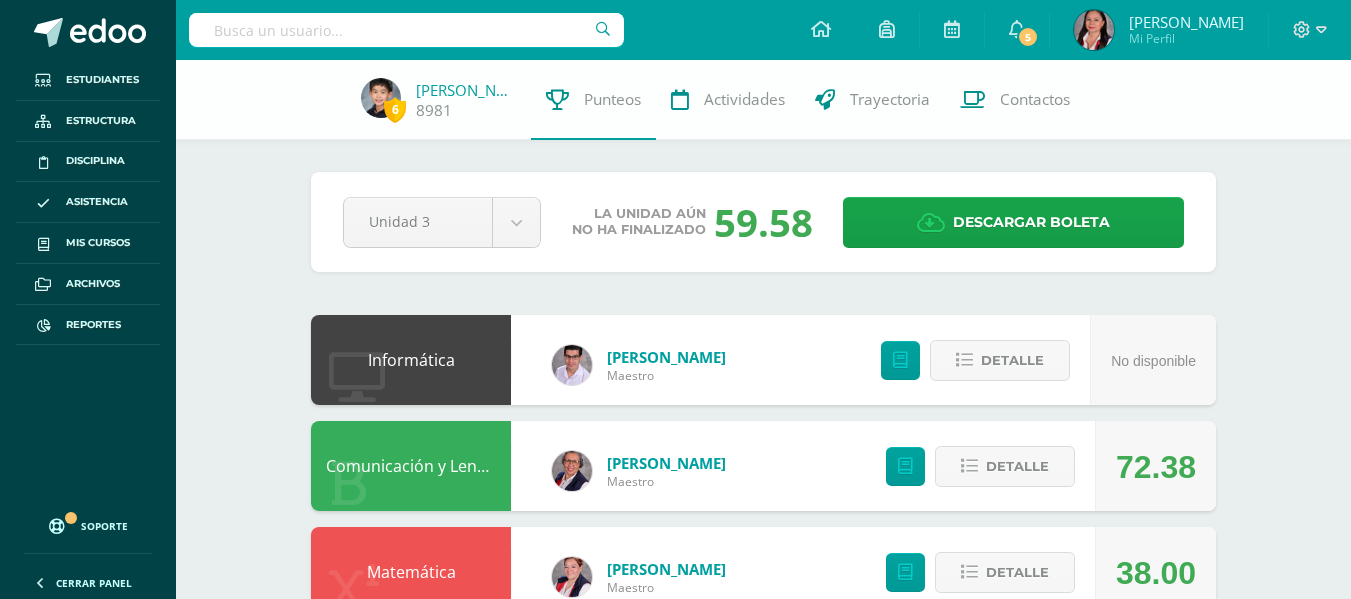 scroll, scrollTop: 0, scrollLeft: 0, axis: both 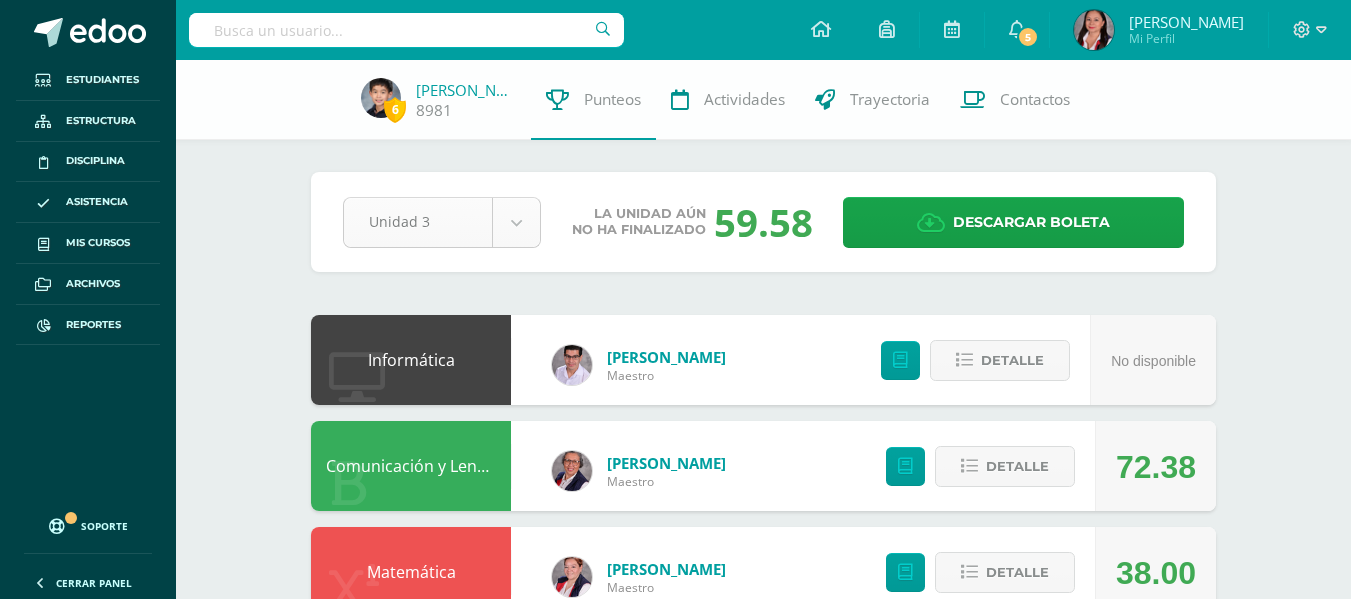 click on "Estudiantes Estructura Disciplina Asistencia Mis cursos Archivos Reportes Soporte
Ayuda
Reportar un problema
Centro de ayuda
Últimas actualizaciones
10+ Cerrar panel  Configuración
Cerrar sesión
Lourdes Andrea
Mi Perfil 5 5 Avisos
2141
avisos sin leer
Avisos Soporte Edoo  te envió un aviso
Julio 10
Actividad con notas eliminada
Marjory Echeverría eliminó una actividad en Language Arts Ingles 2 Quinto Primaria
17 de Junio
Actividad con notas eliminada
17 de Junio
17 de Junio" at bounding box center (675, 858) 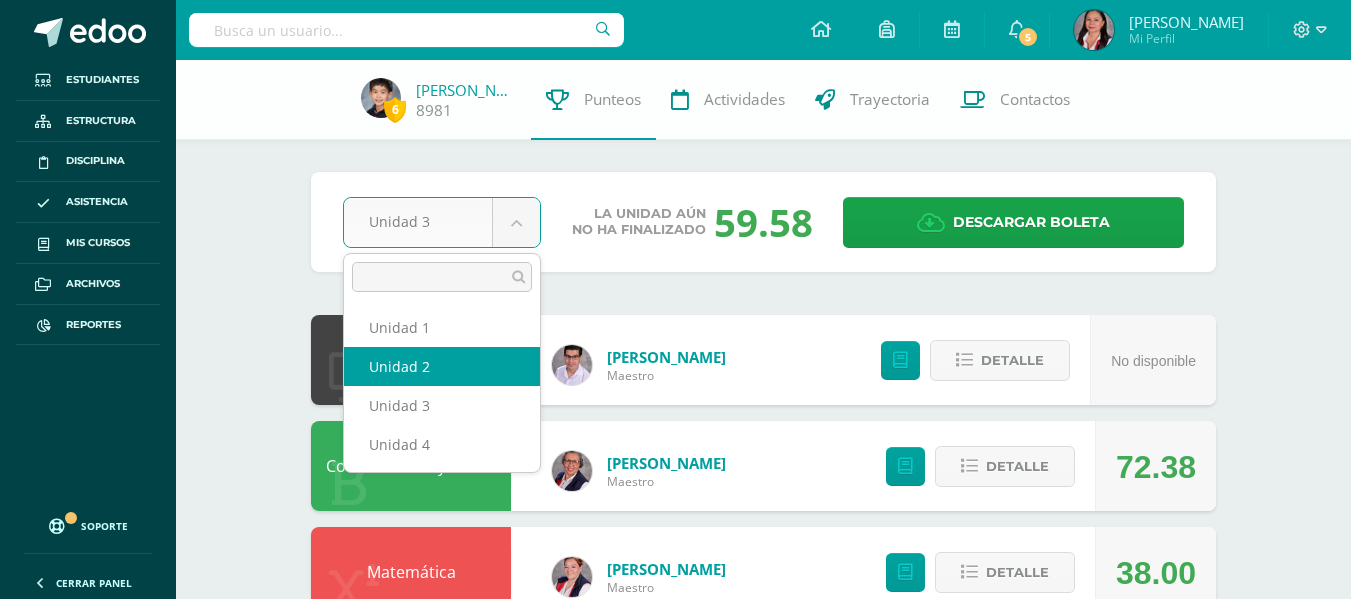 select on "Unidad 2" 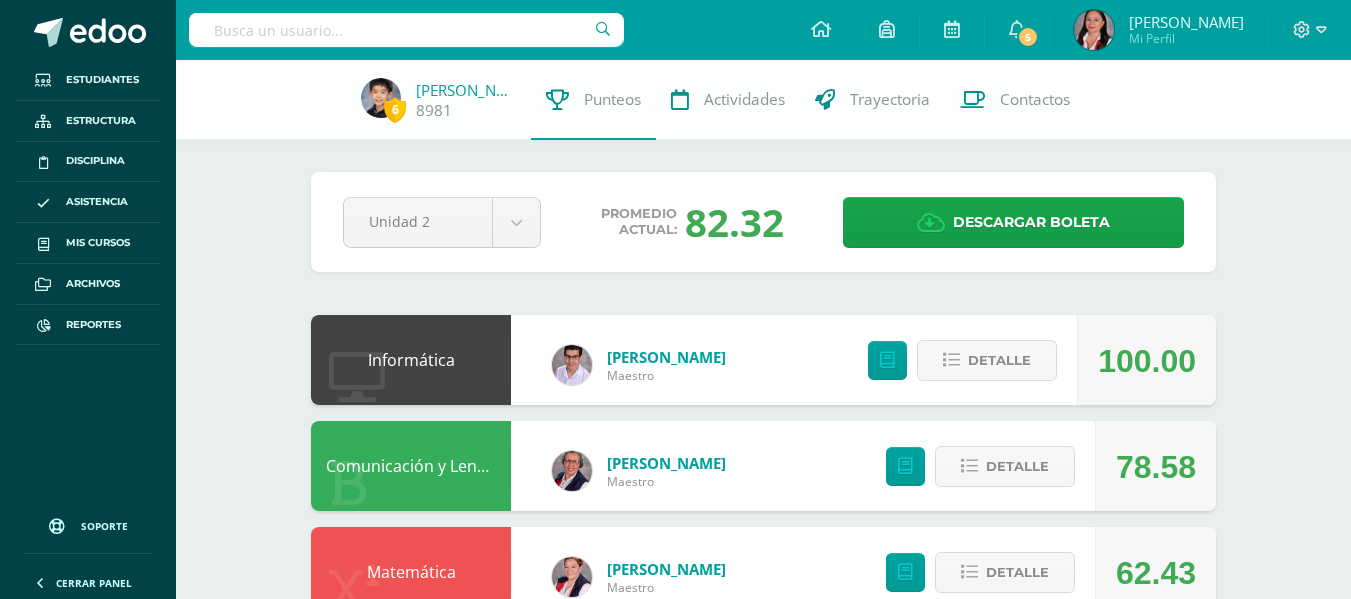 scroll, scrollTop: 0, scrollLeft: 0, axis: both 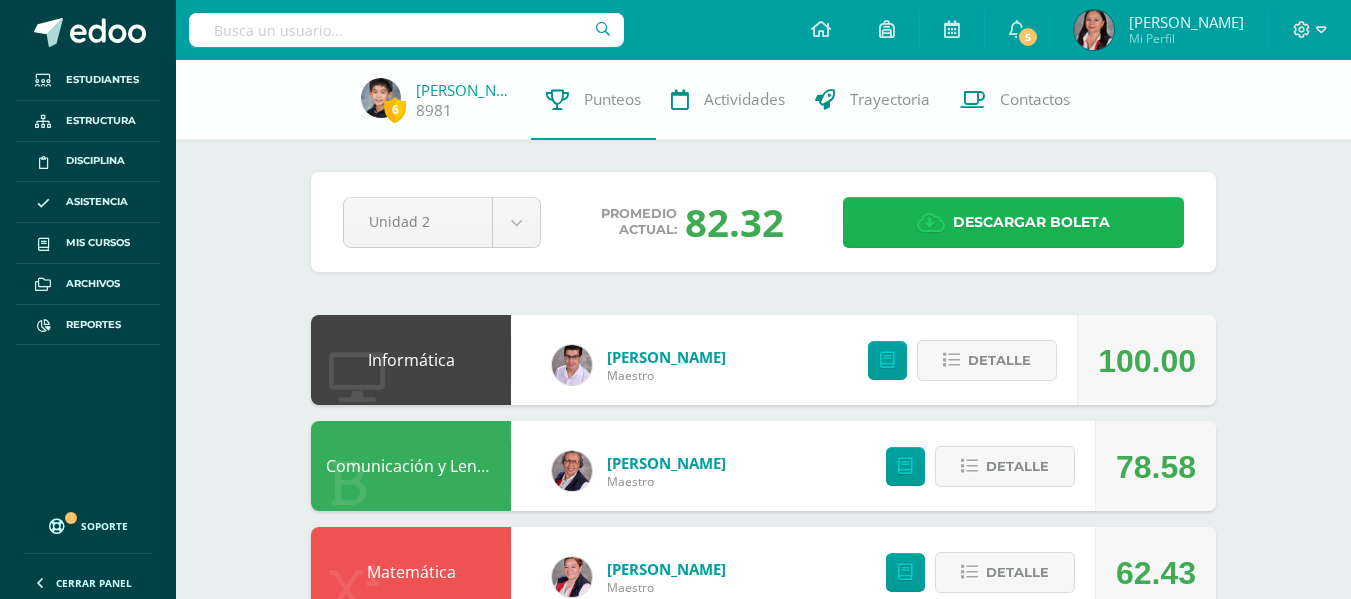 click at bounding box center (931, 223) 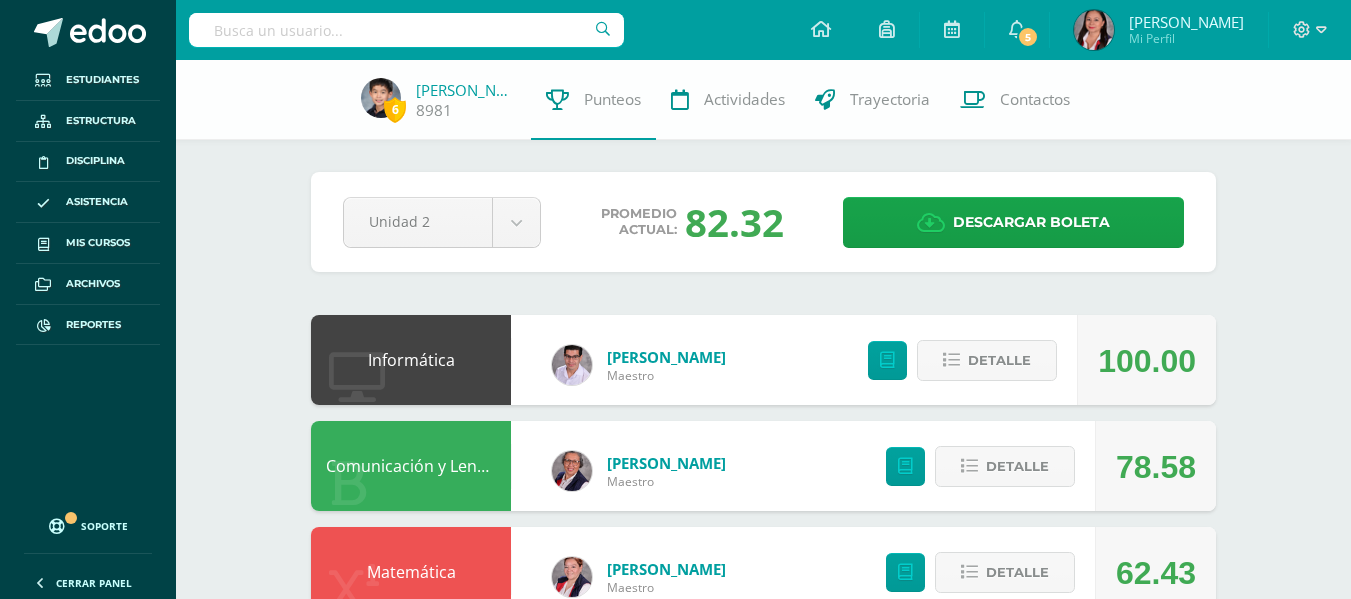 click at bounding box center (406, 30) 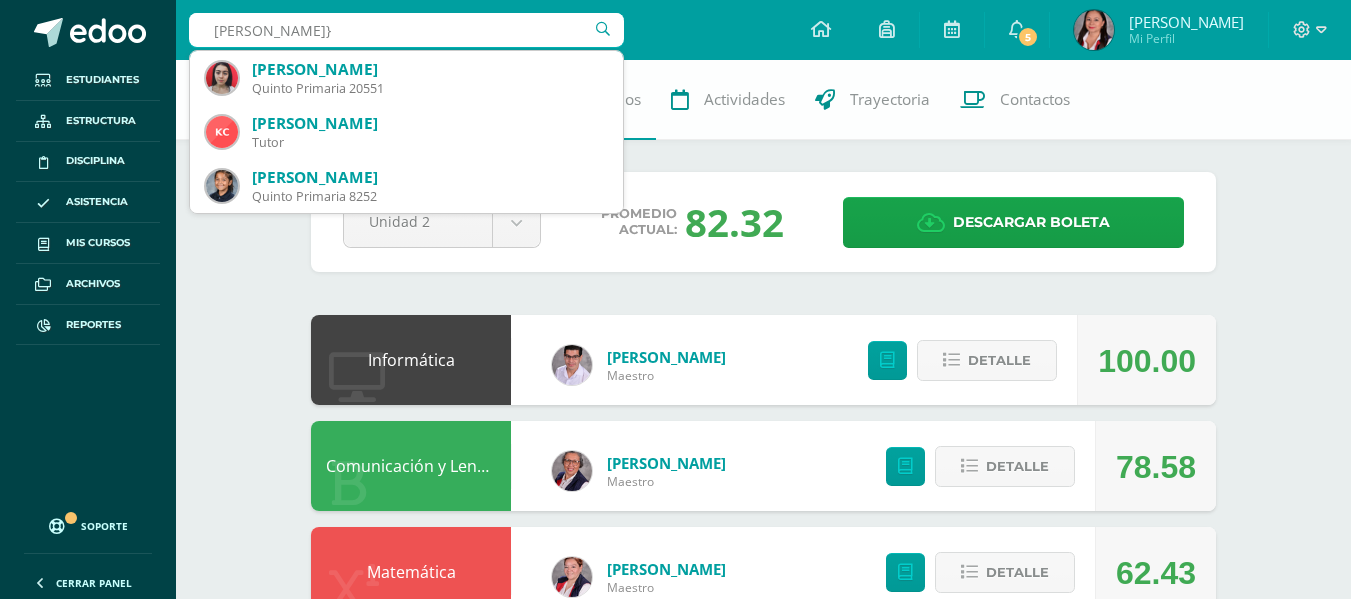 type on "nina contenti" 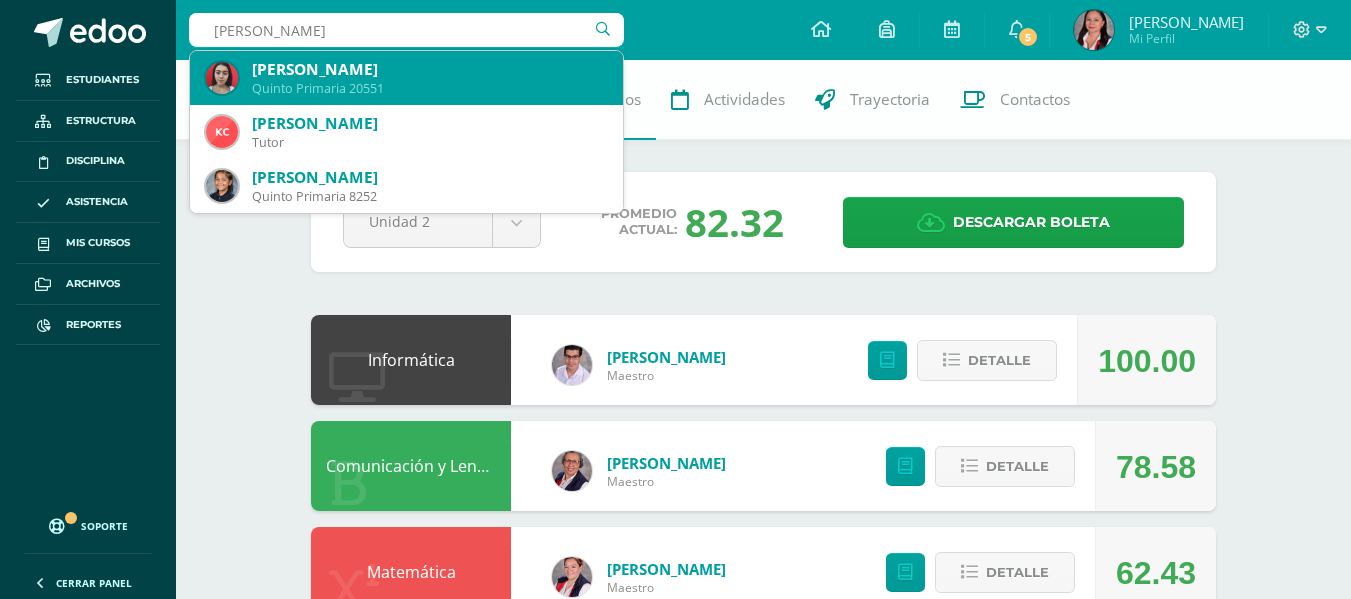click on "Quinto Primaria 20551" at bounding box center (429, 88) 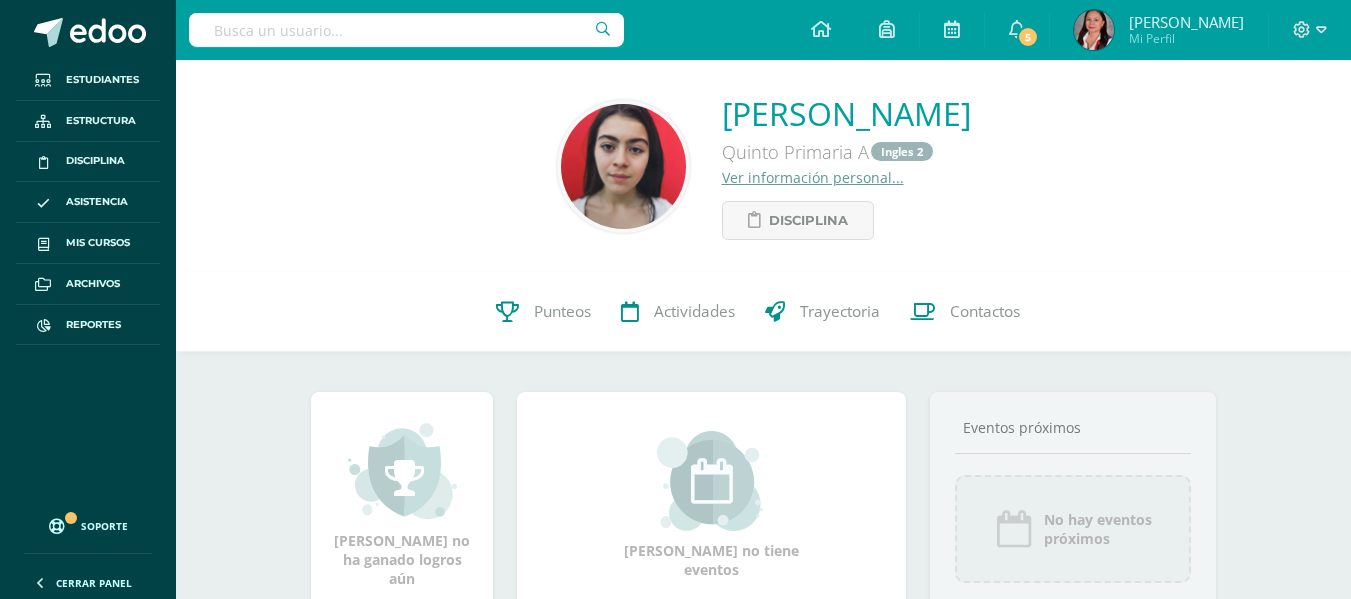 scroll, scrollTop: 0, scrollLeft: 0, axis: both 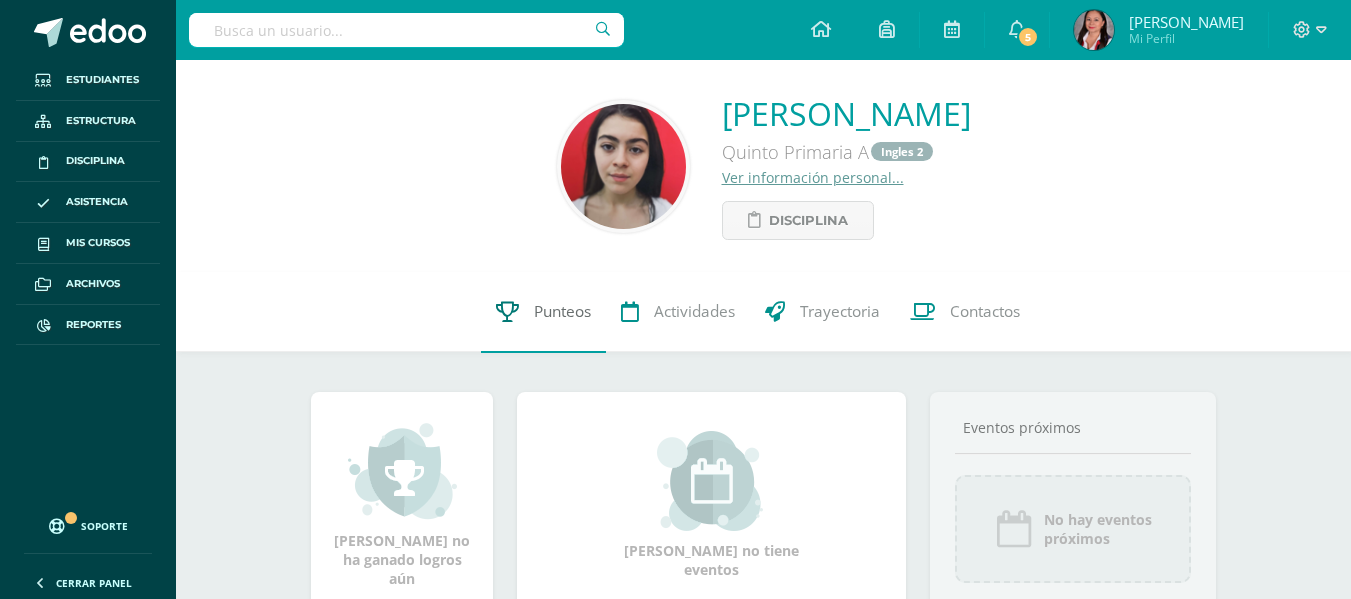click on "Punteos" at bounding box center (543, 312) 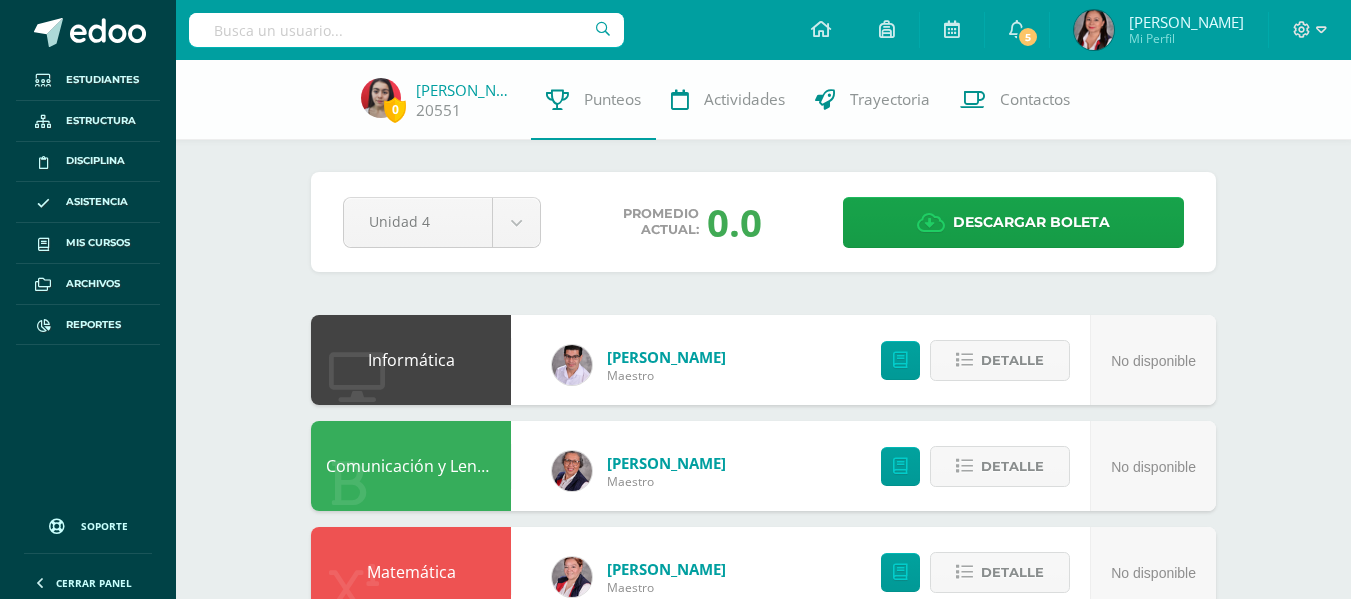 scroll, scrollTop: 0, scrollLeft: 0, axis: both 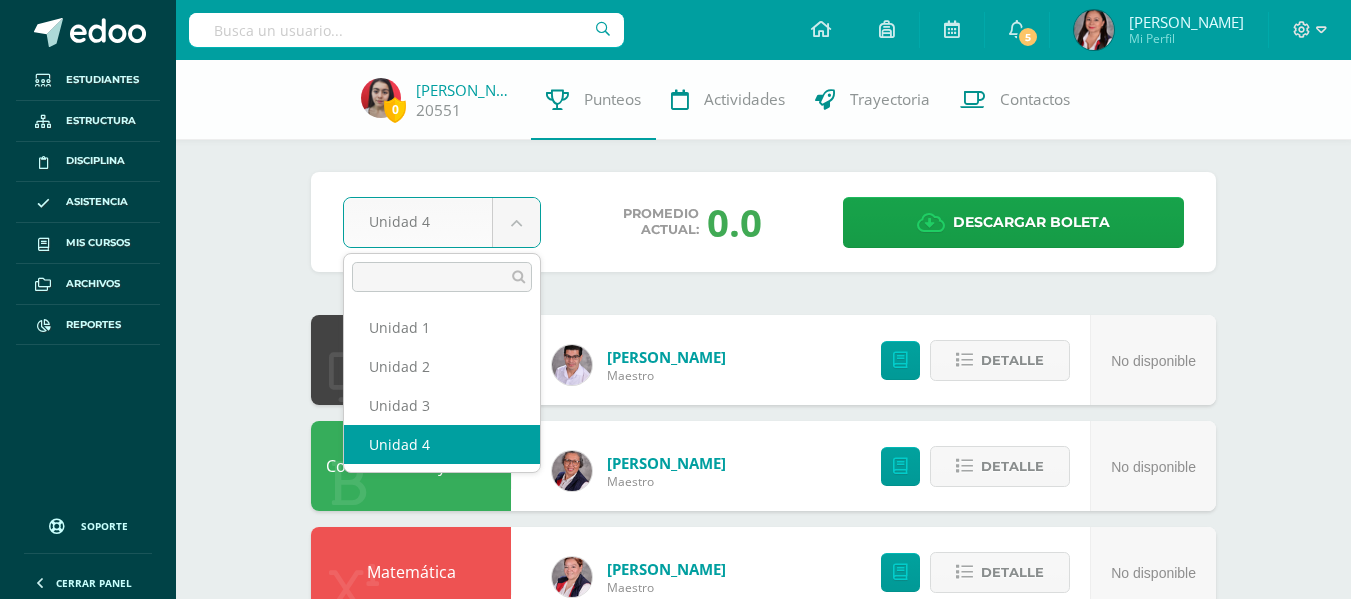 click on "Estudiantes Estructura Disciplina Asistencia Mis cursos Archivos Reportes Soporte
Ayuda
Reportar un problema
Centro de ayuda
Últimas actualizaciones
10+ Cerrar panel  Configuración
Cerrar sesión
Lourdes Andrea
Mi Perfil 5 5 Avisos
2141
avisos sin leer
Avisos Soporte Edoo  te envió un aviso
Julio 10
Actividad con notas eliminada
Marjory Echeverría eliminó una actividad en Language Arts Ingles 2 Quinto Primaria
17 de Junio
Actividad con notas eliminada
17 de Junio
17 de Junio" at bounding box center [675, 805] 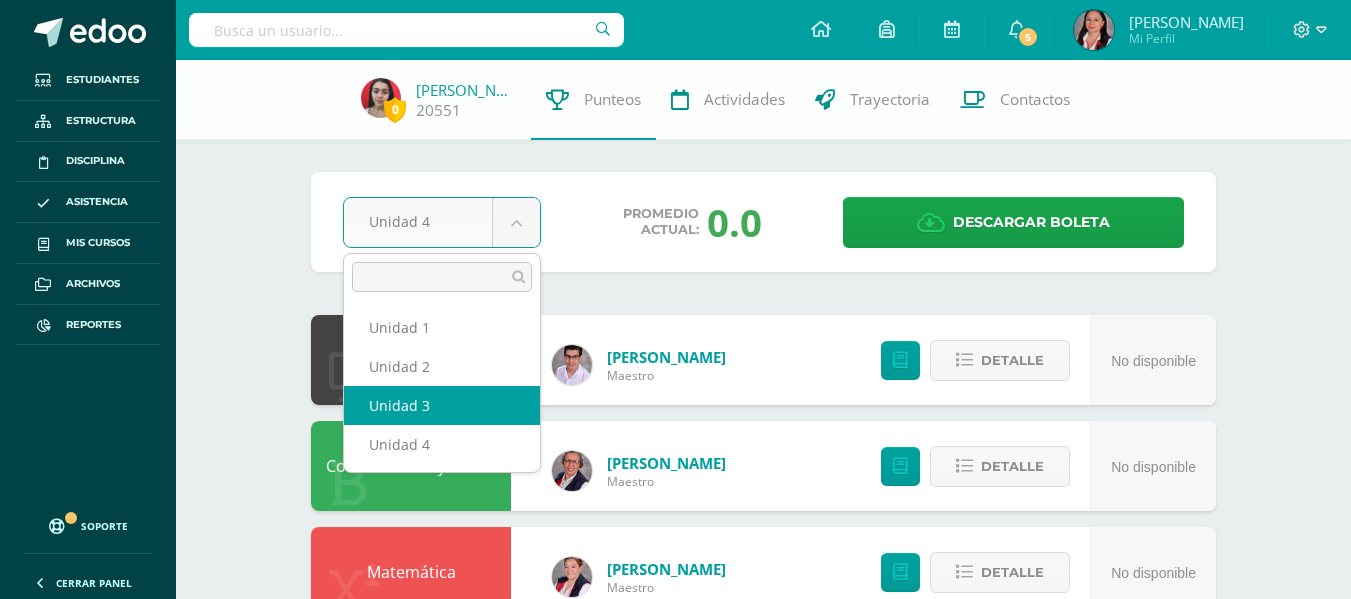 select on "Unidad 3" 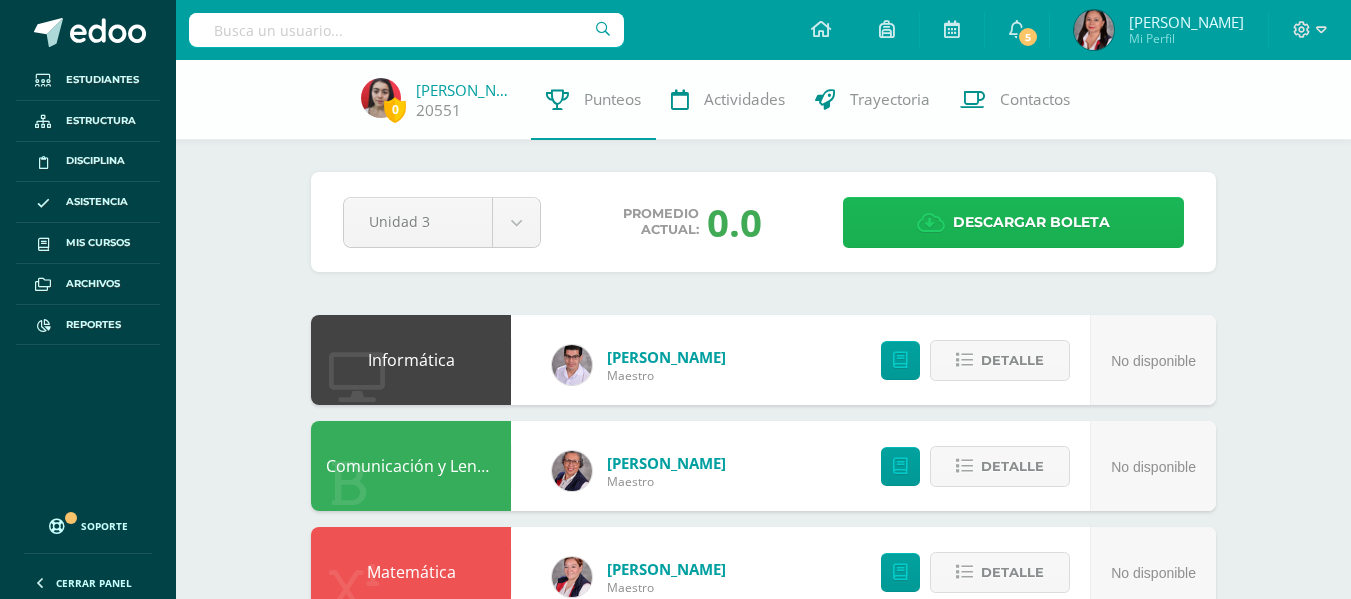 click on "Descargar boleta" at bounding box center [1031, 222] 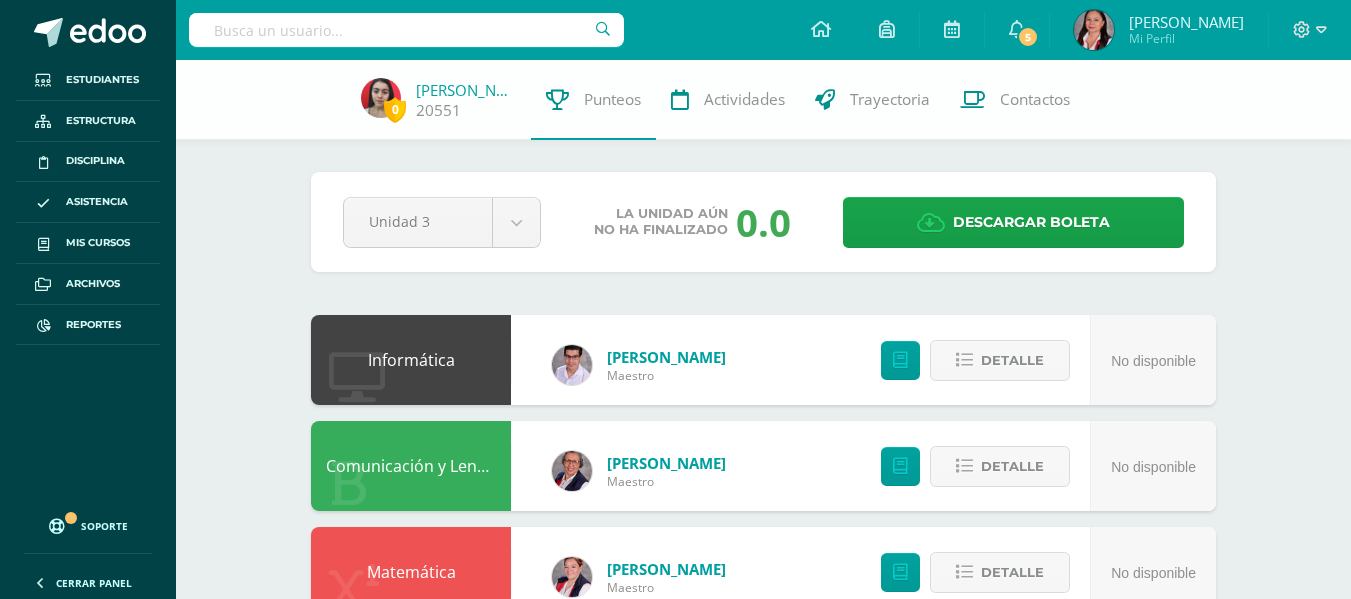 scroll, scrollTop: 0, scrollLeft: 0, axis: both 